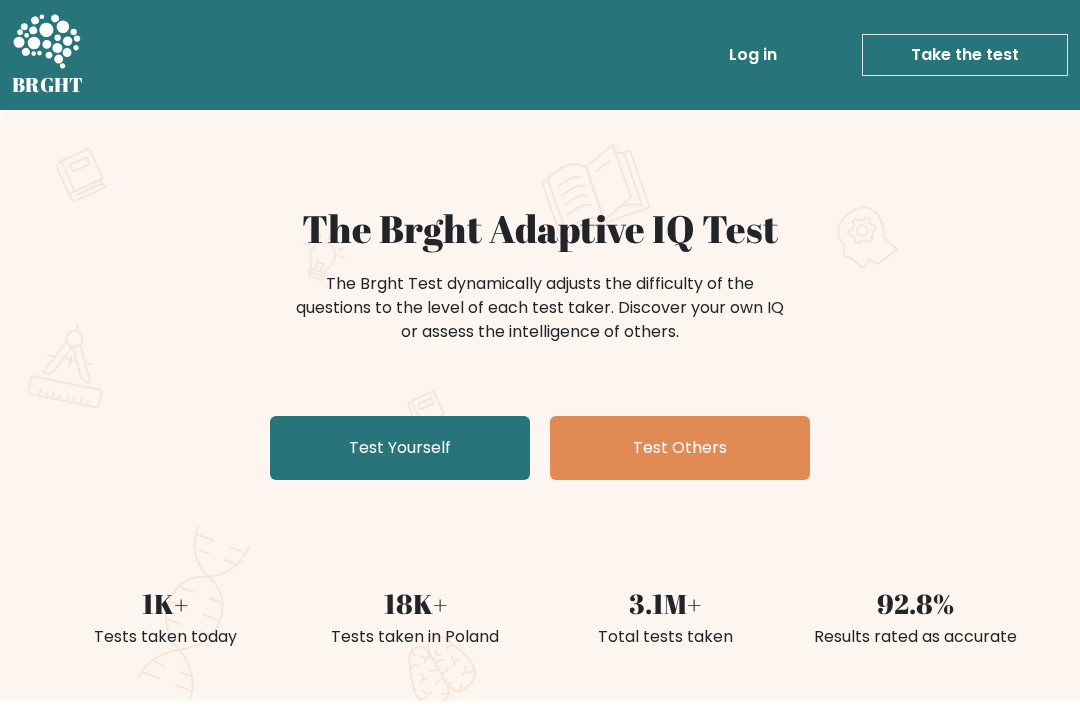 scroll, scrollTop: 0, scrollLeft: 0, axis: both 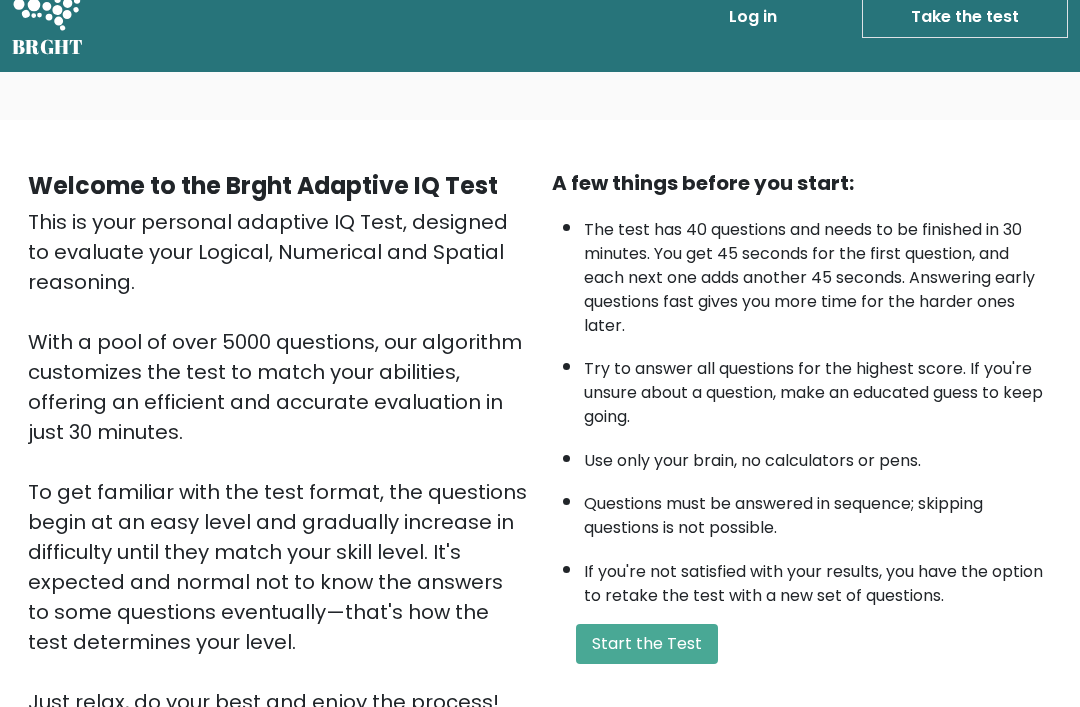 click on "Start the Test" at bounding box center (647, 645) 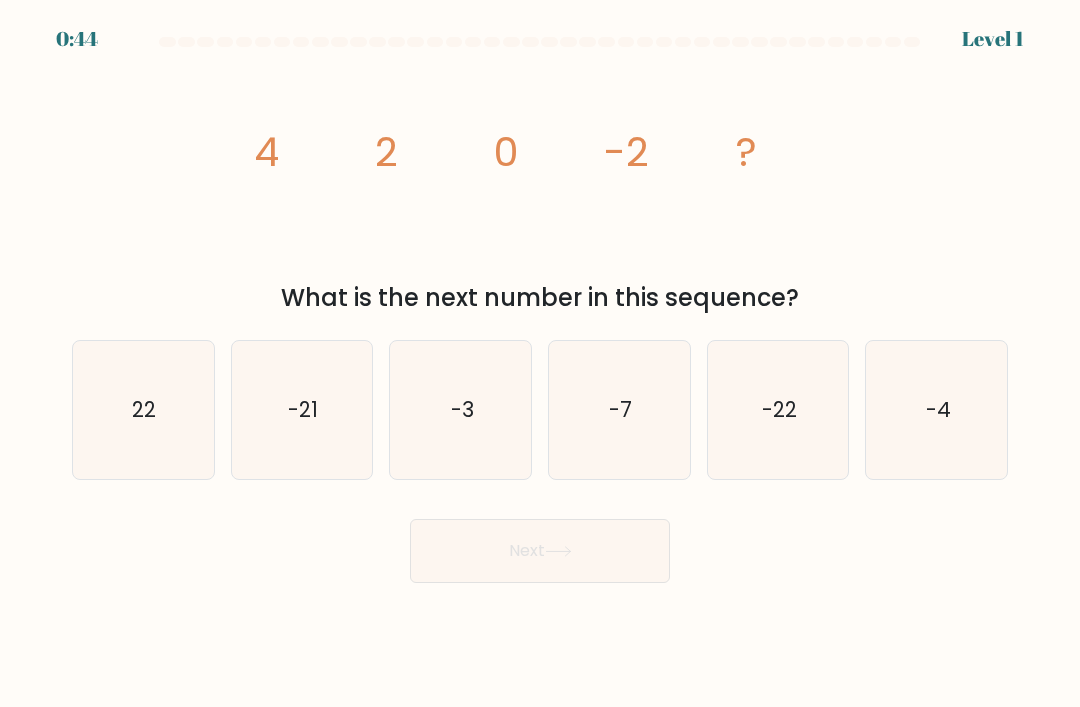scroll, scrollTop: 0, scrollLeft: 0, axis: both 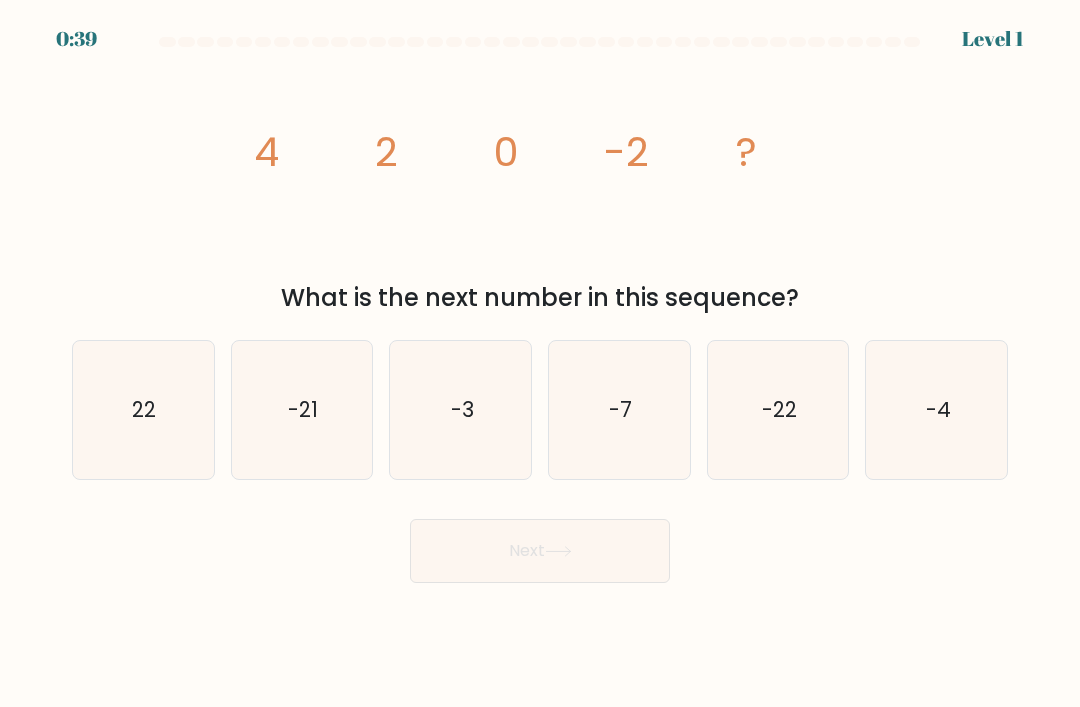 click on "-4" 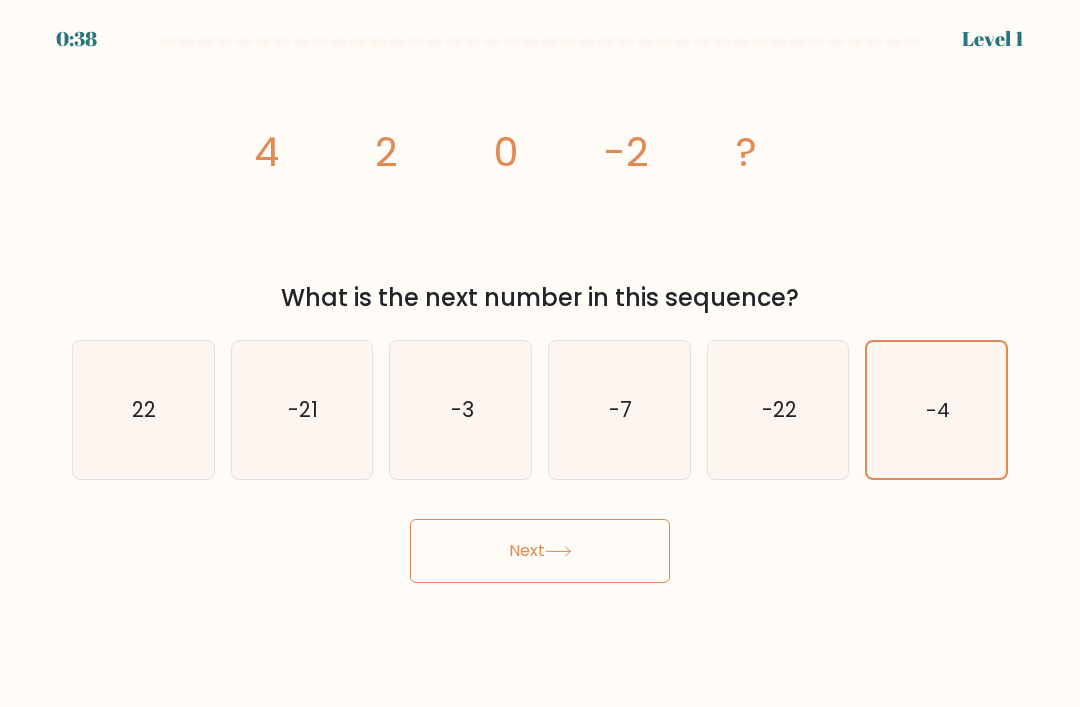 click on "Next" at bounding box center (540, 551) 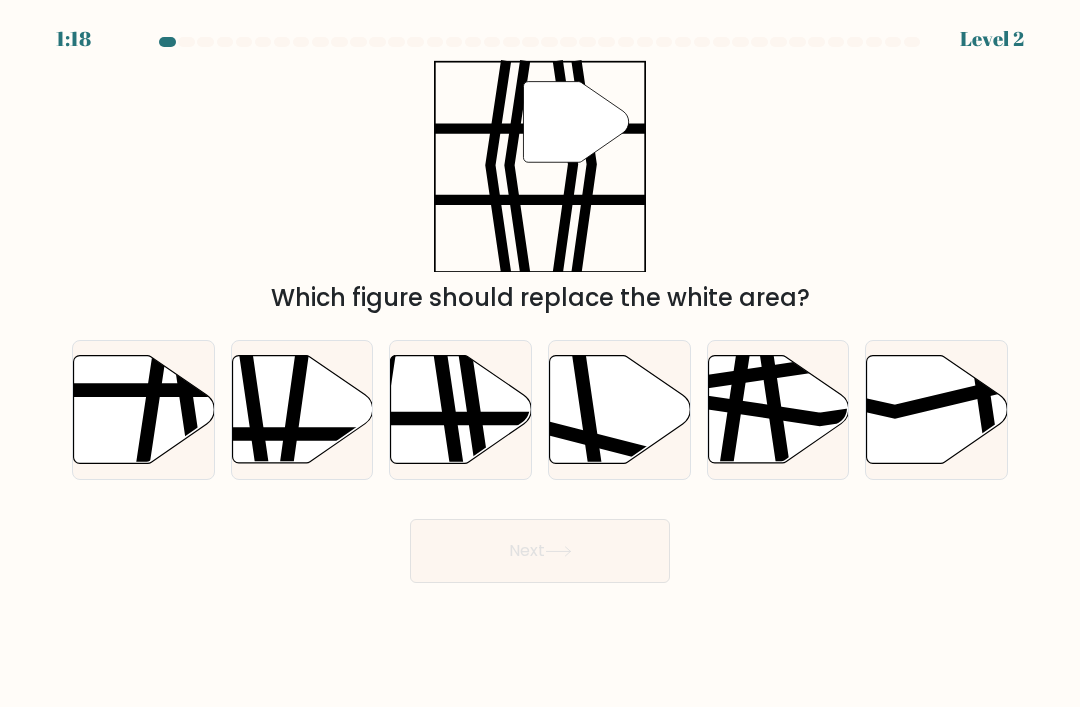 click 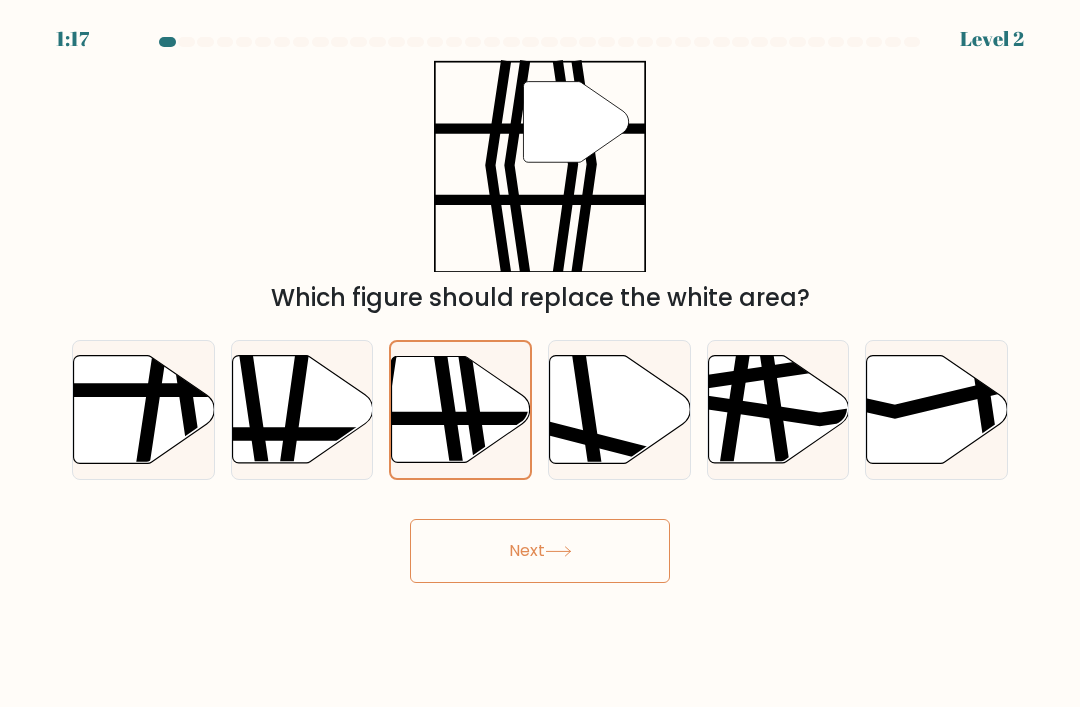 click on "Next" at bounding box center (540, 551) 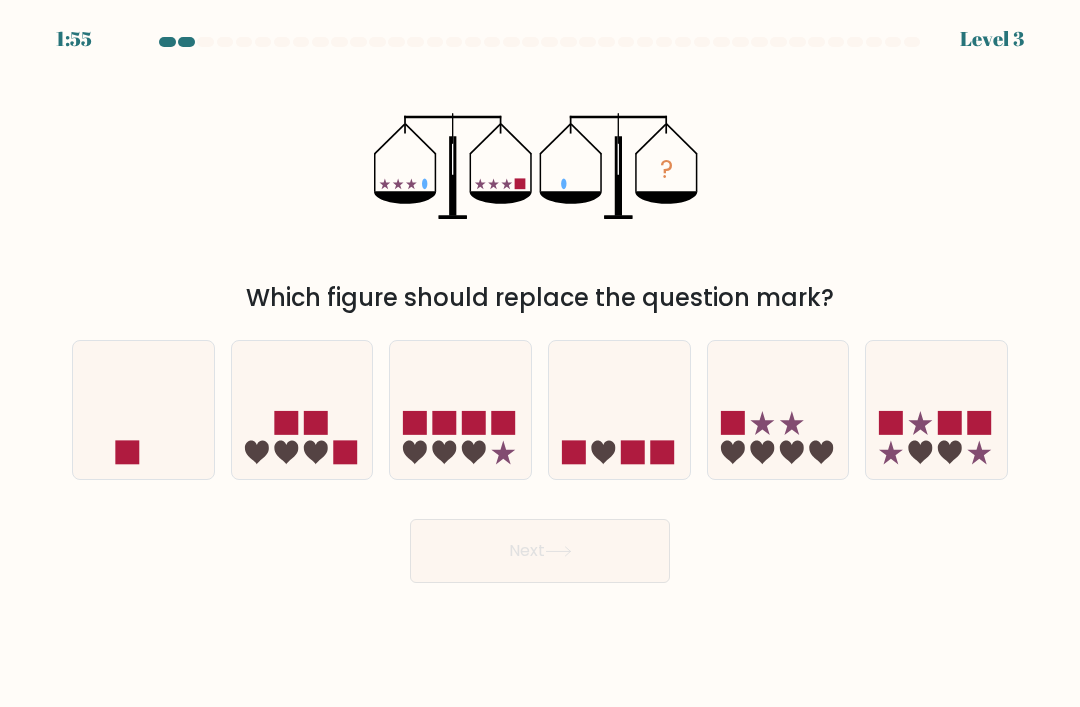click 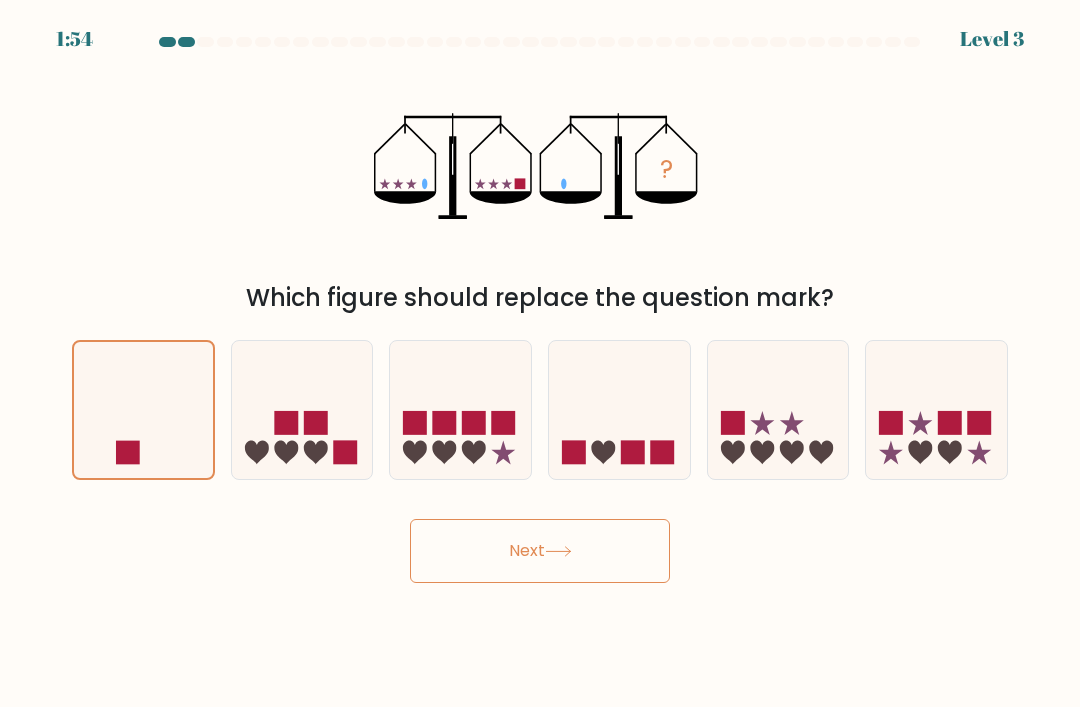 click on "Next" at bounding box center [540, 551] 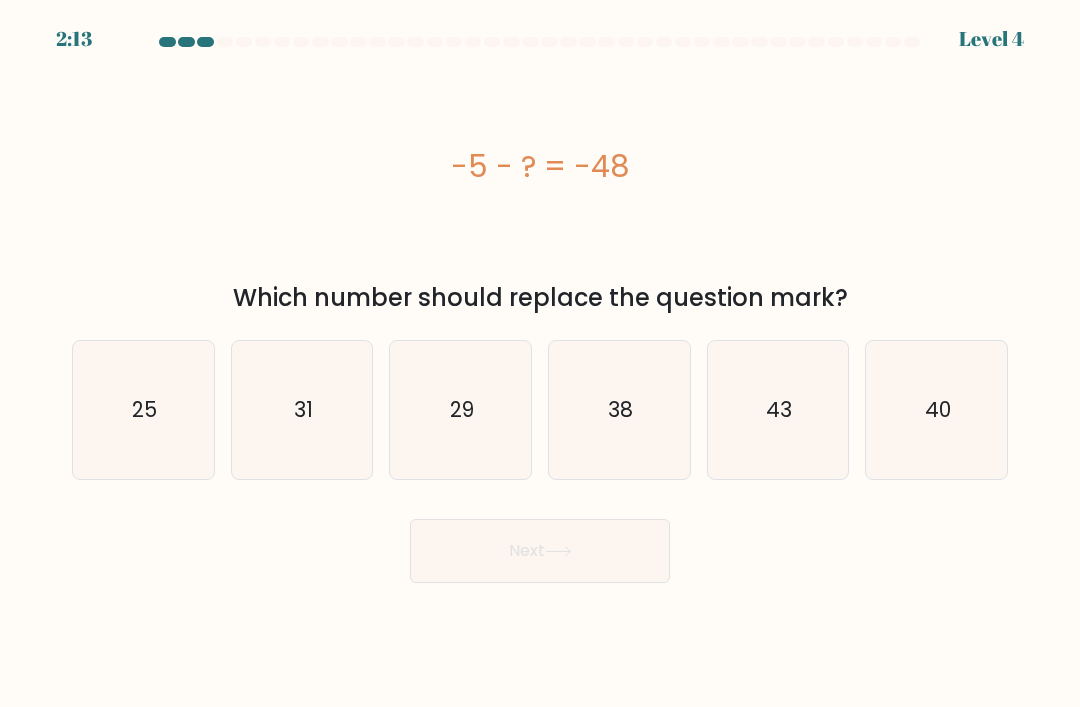 click on "43" 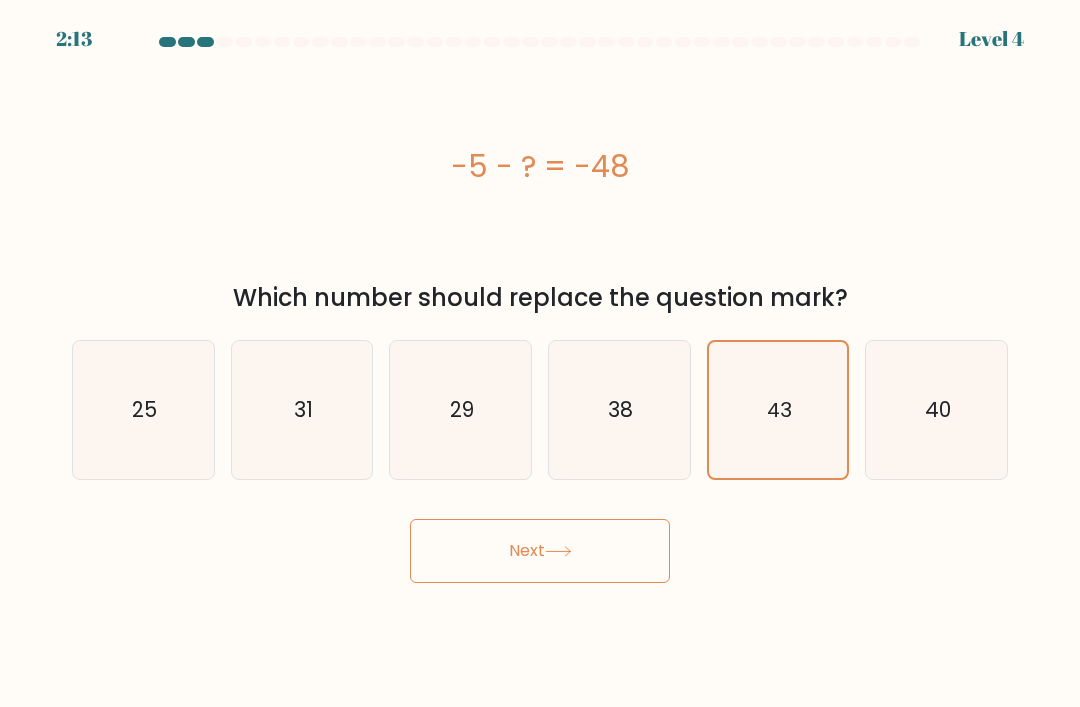 click on "Next" at bounding box center [540, 551] 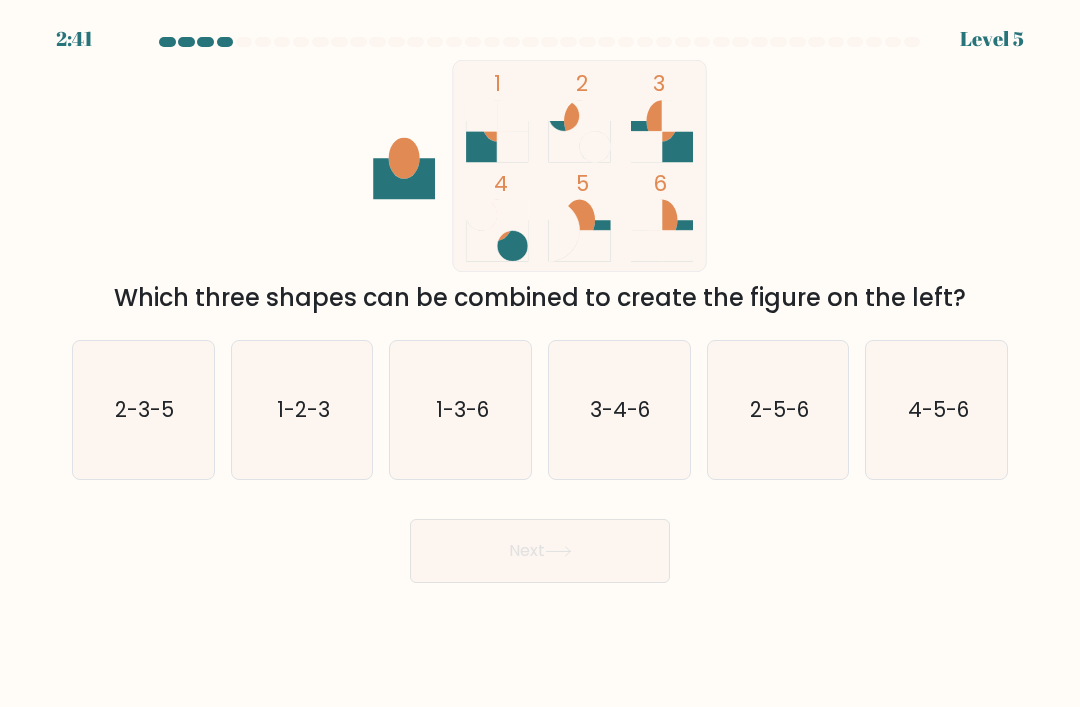 click on "1-3-6" 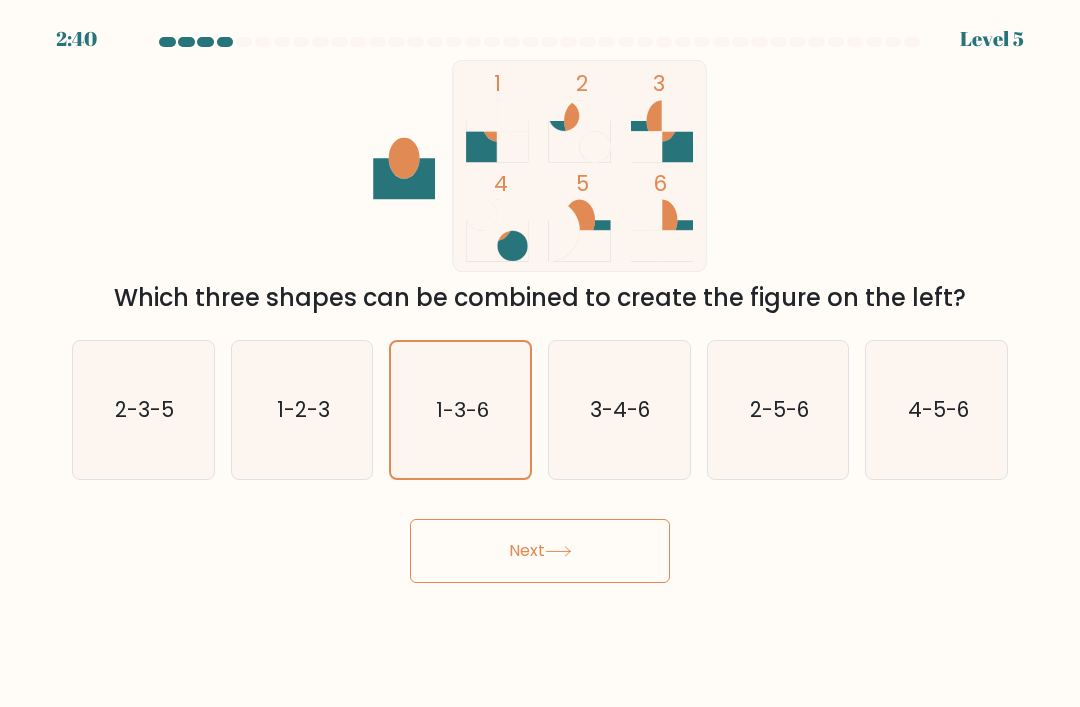 click on "Next" at bounding box center [540, 551] 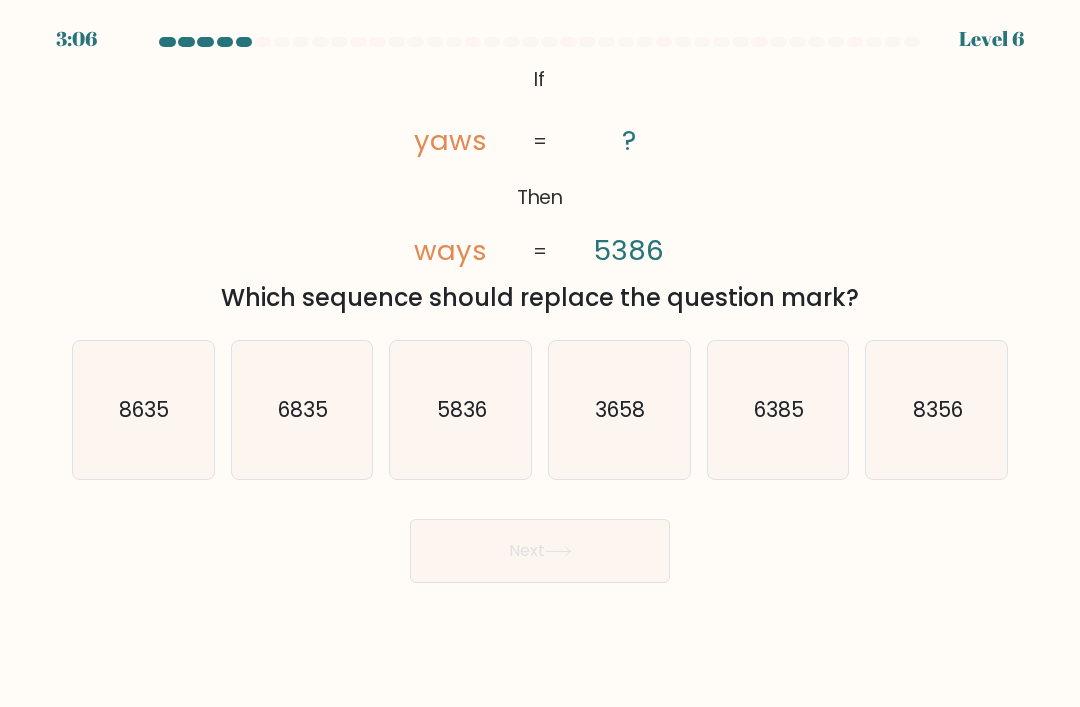 click on "8356" 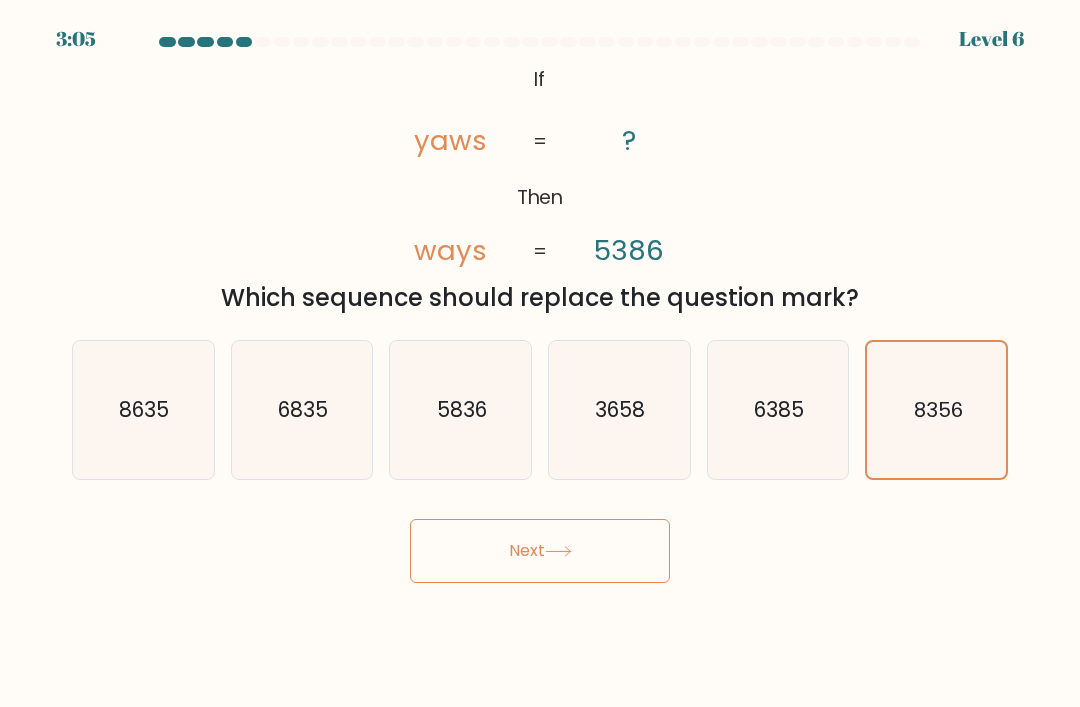 click on "Next" at bounding box center [540, 551] 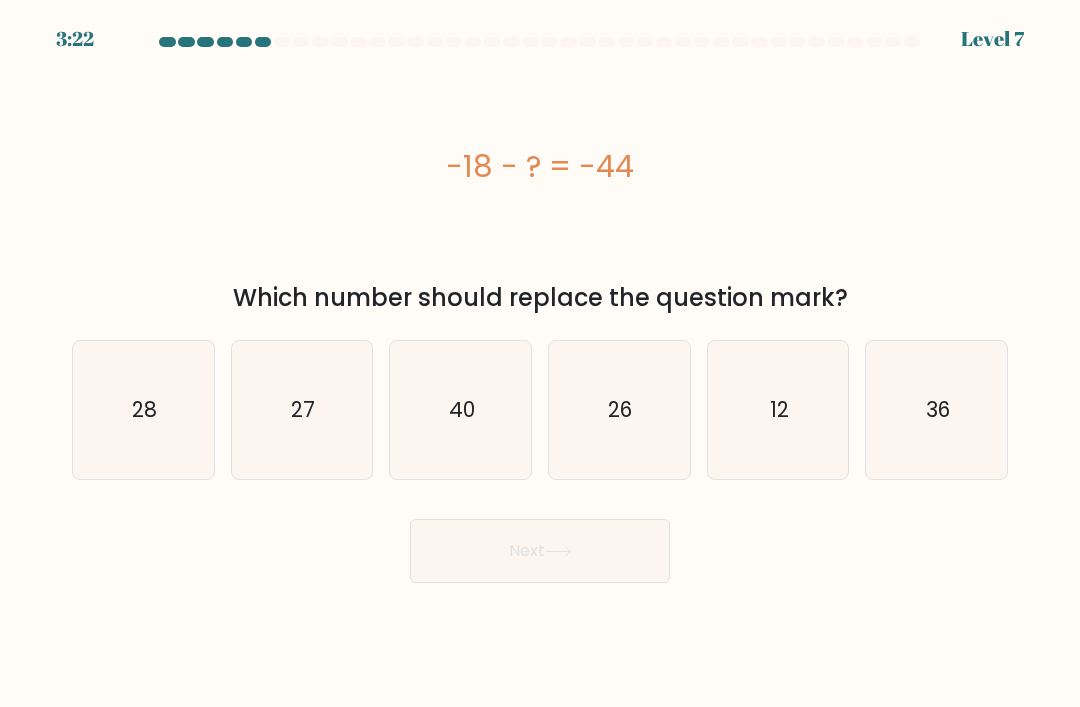 click on "26" 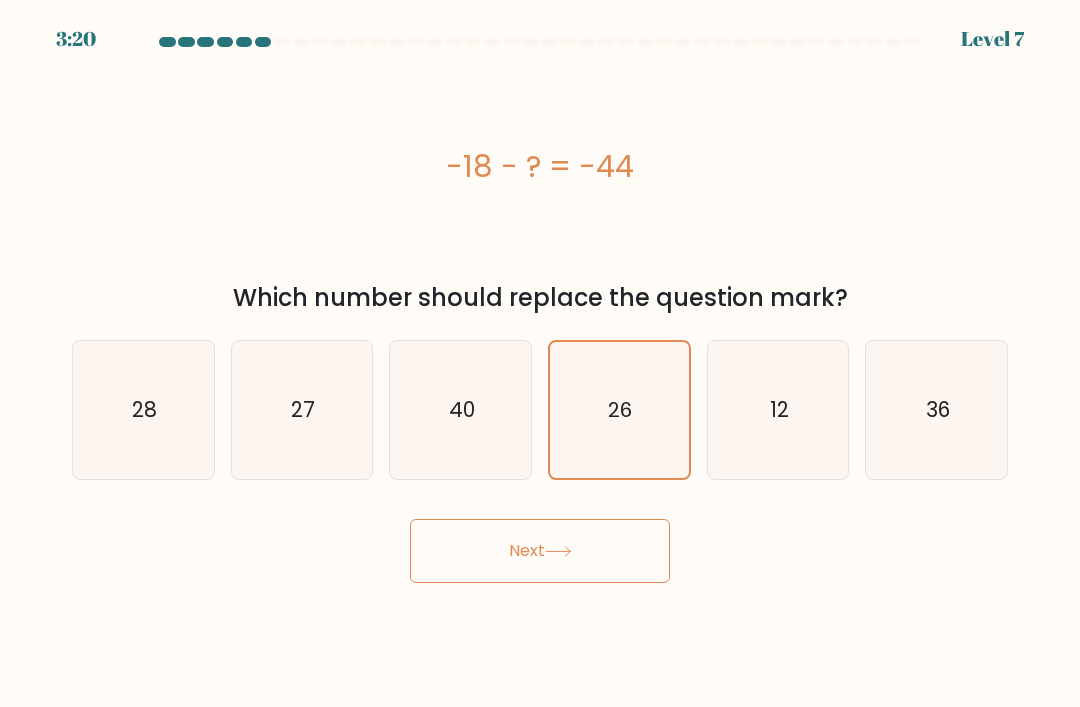 click on "Next" at bounding box center [540, 551] 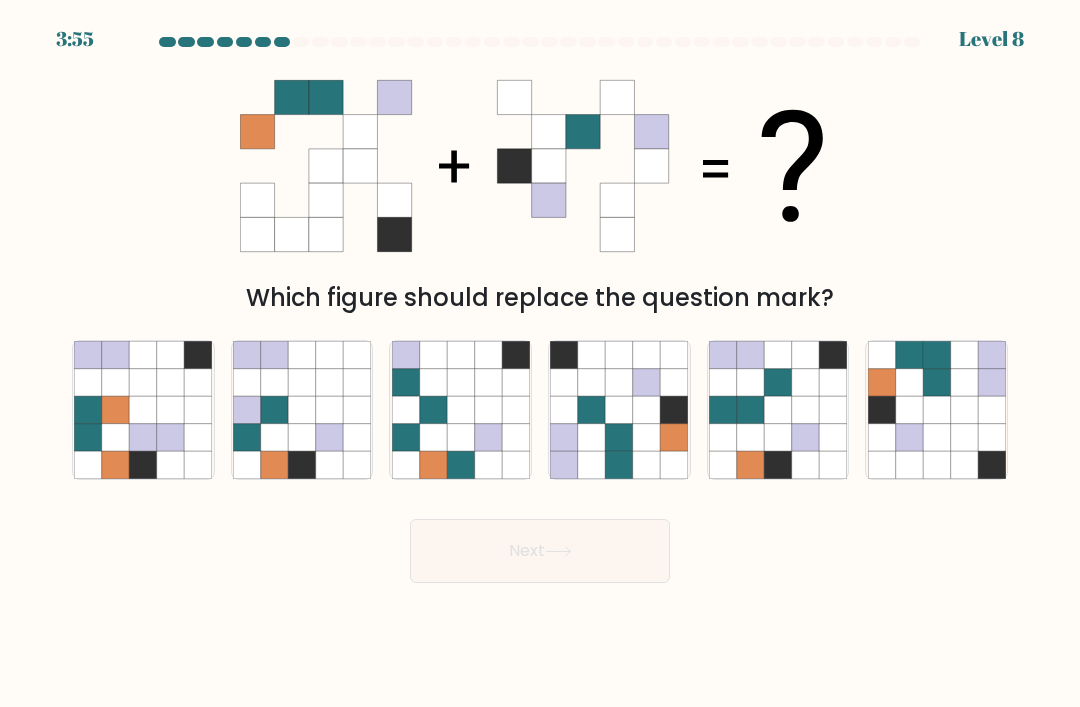 click 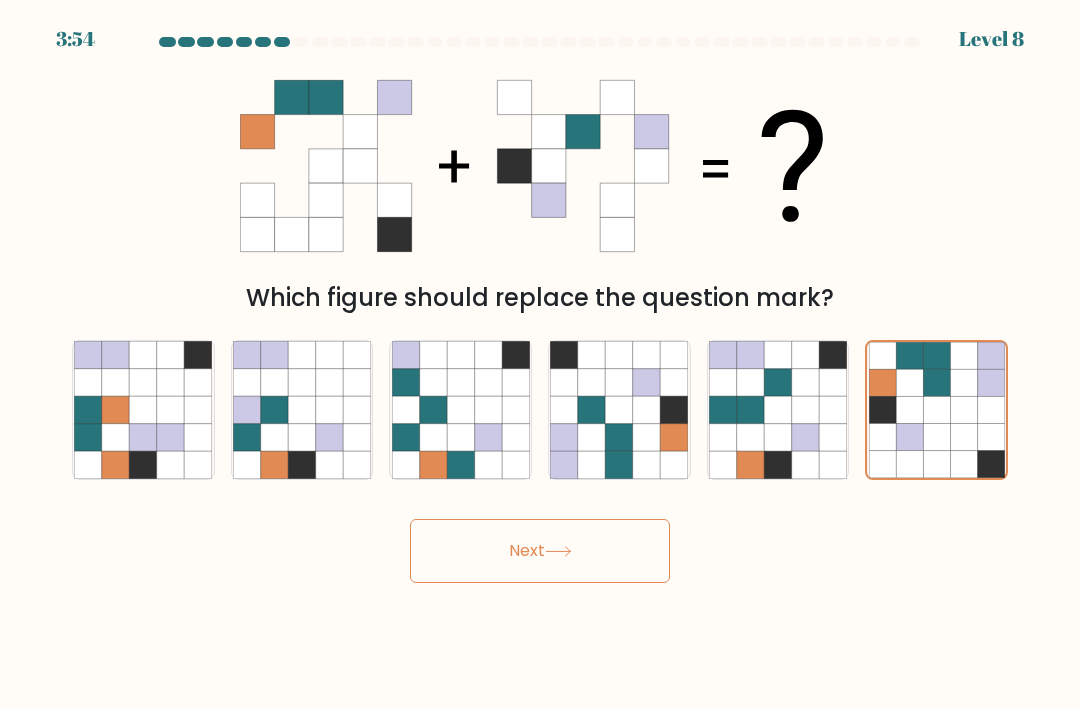 click on "Next" at bounding box center [540, 551] 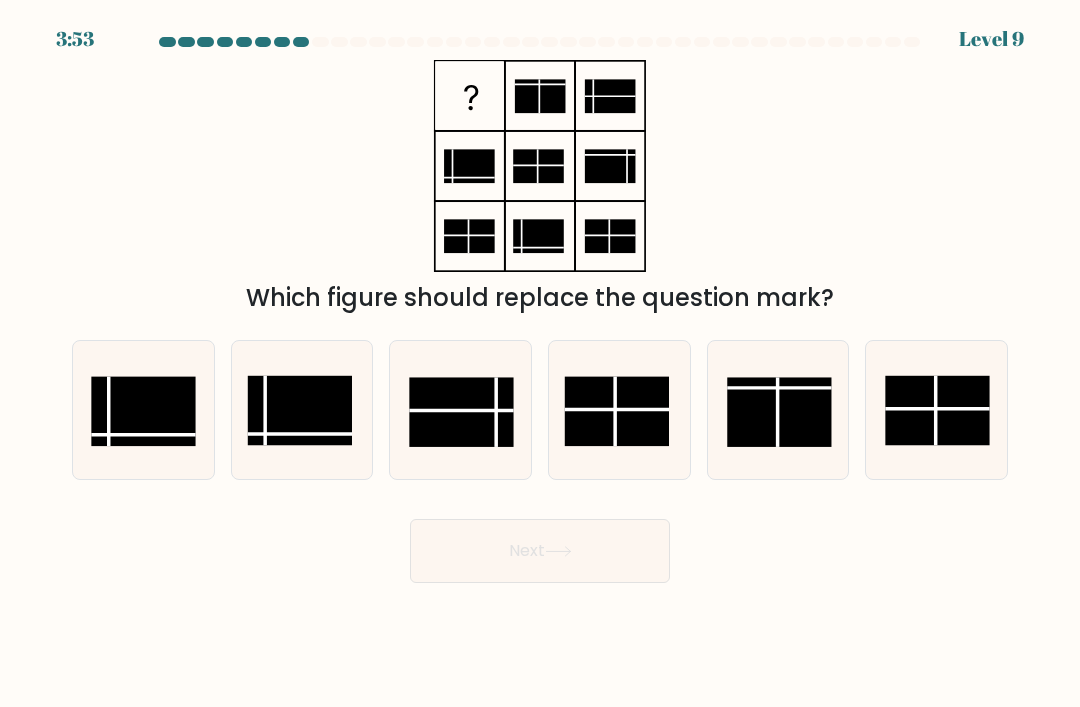 click 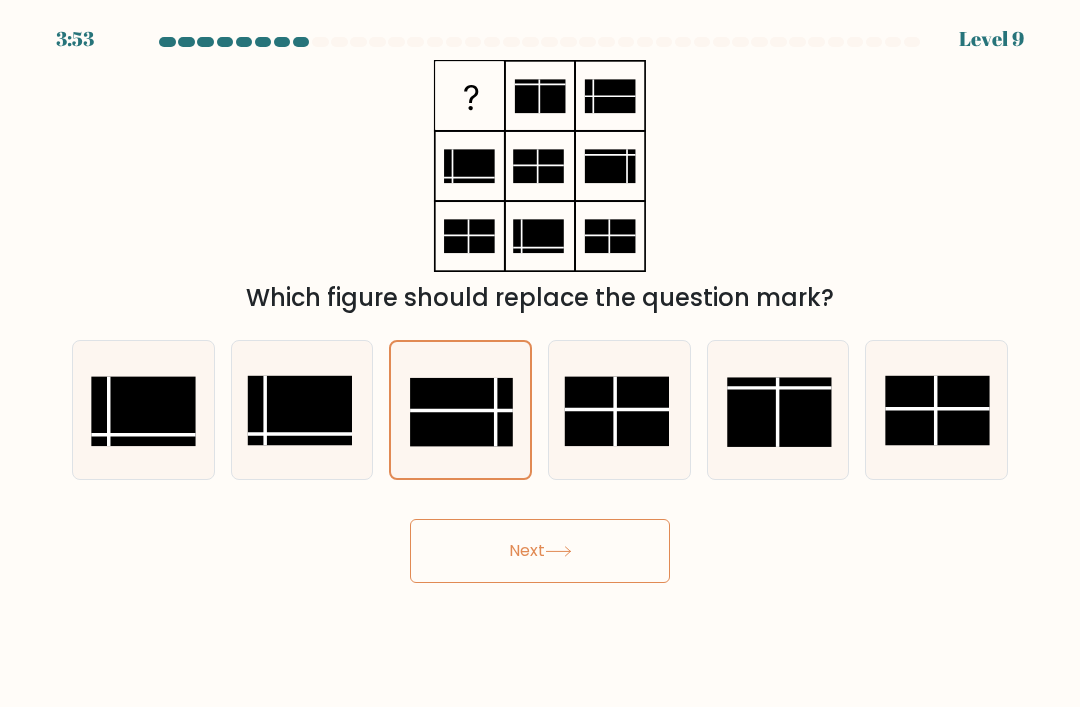 click on "Next" at bounding box center [540, 551] 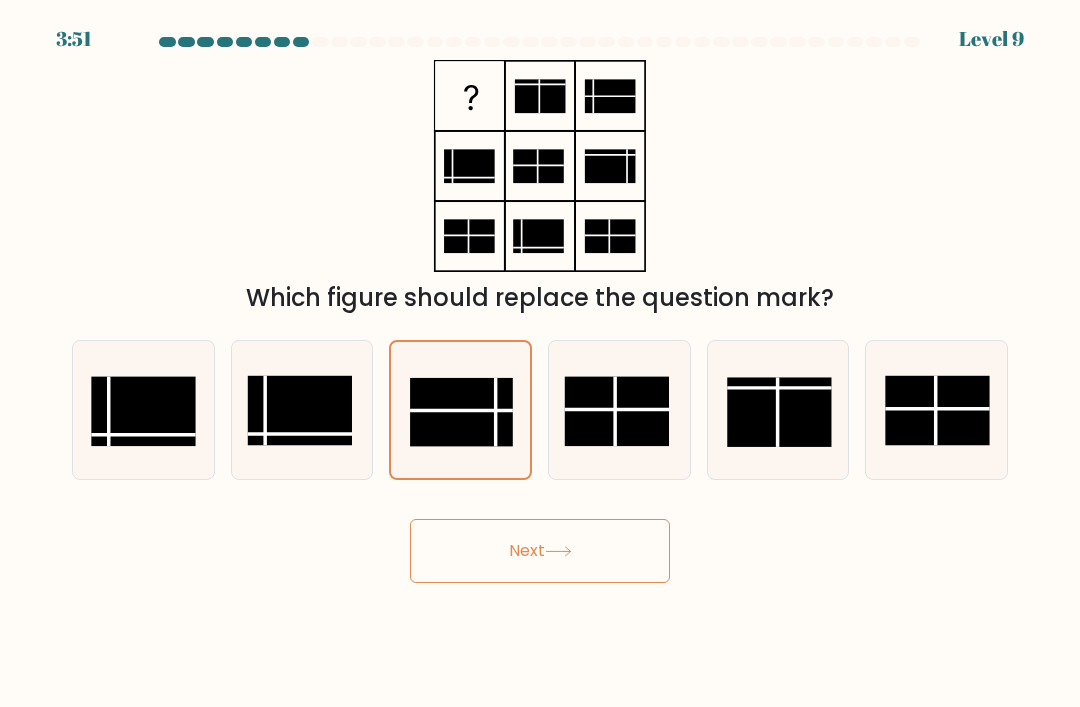 click on "Next" at bounding box center [540, 551] 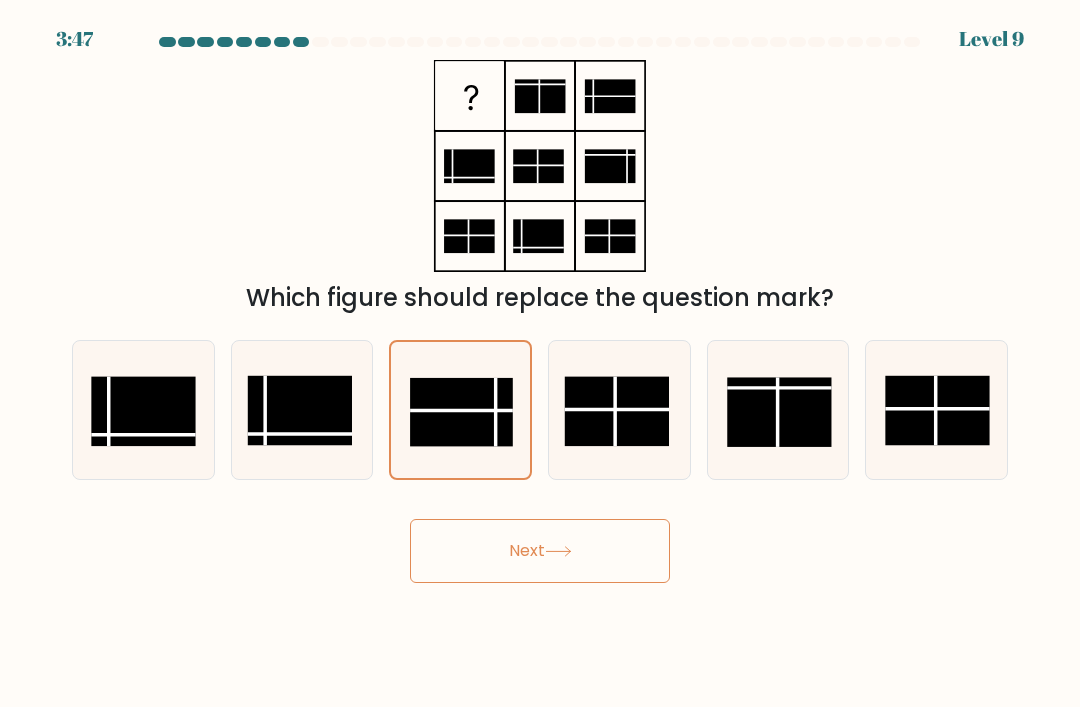 click 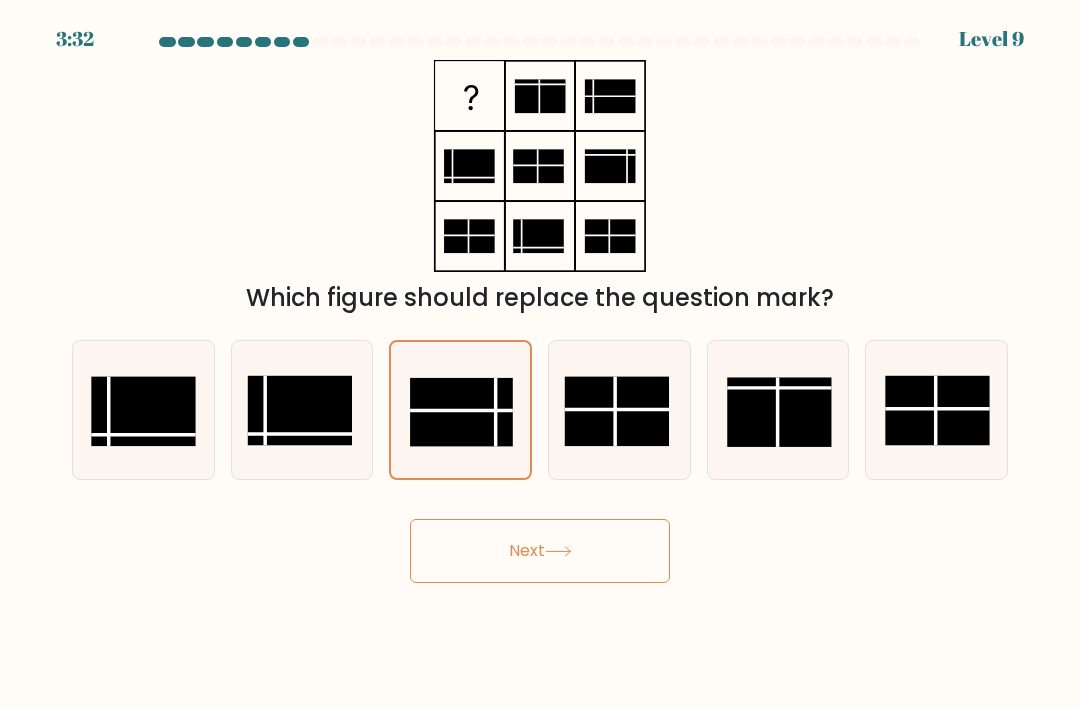 click 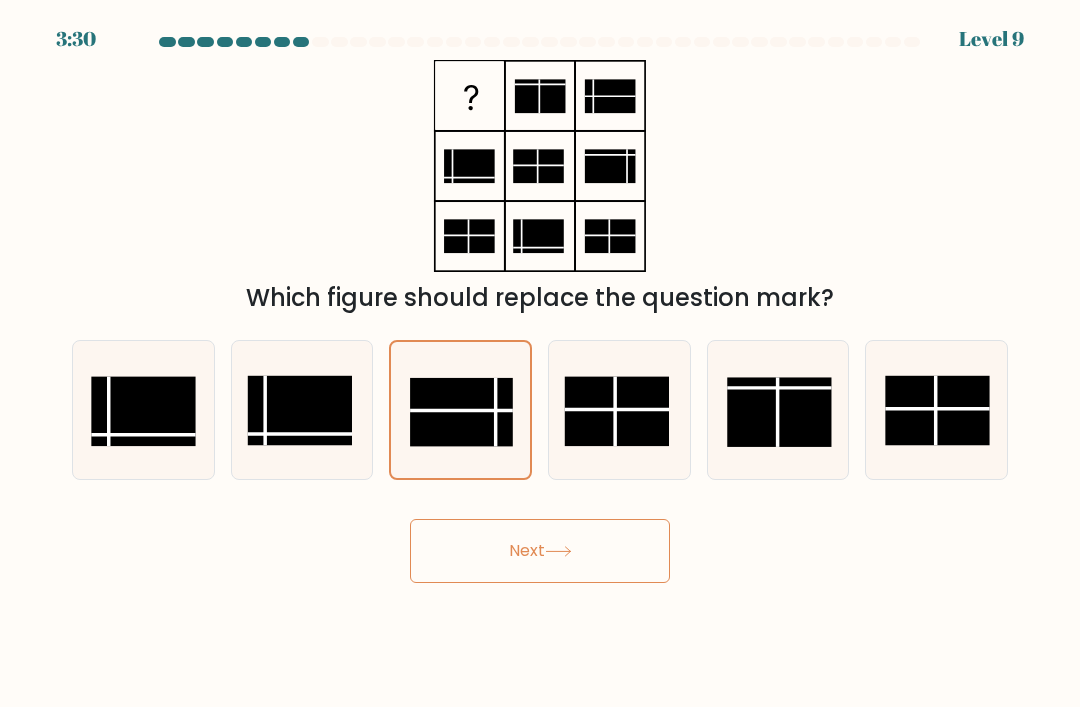 click on "Next" at bounding box center (540, 551) 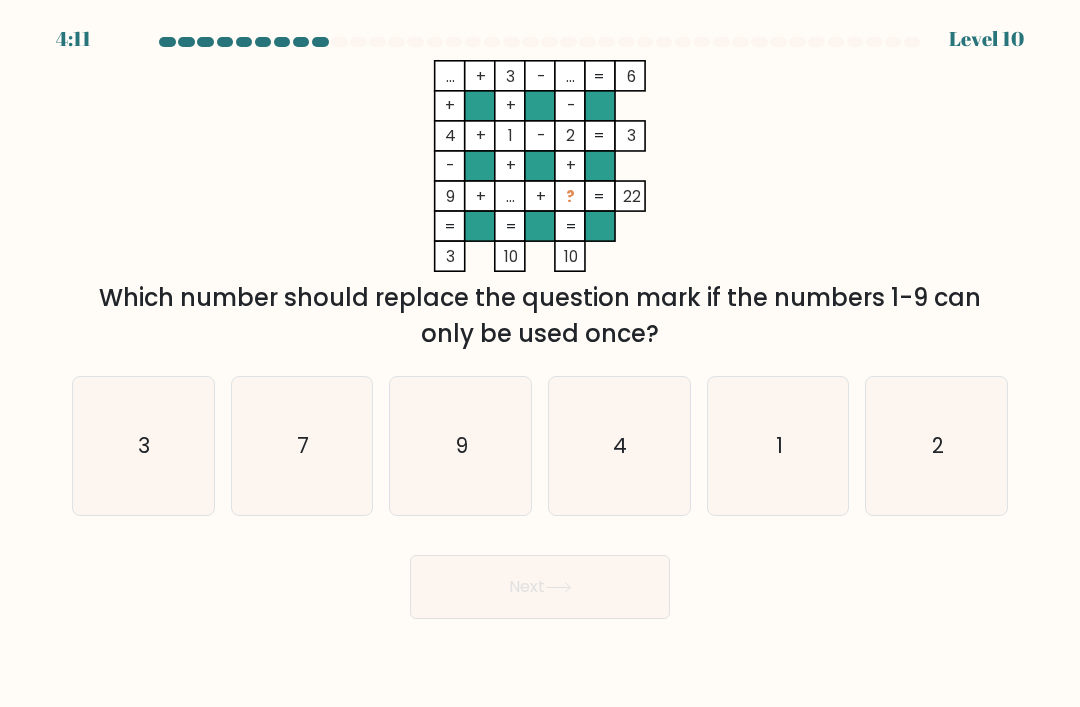 scroll, scrollTop: 0, scrollLeft: 0, axis: both 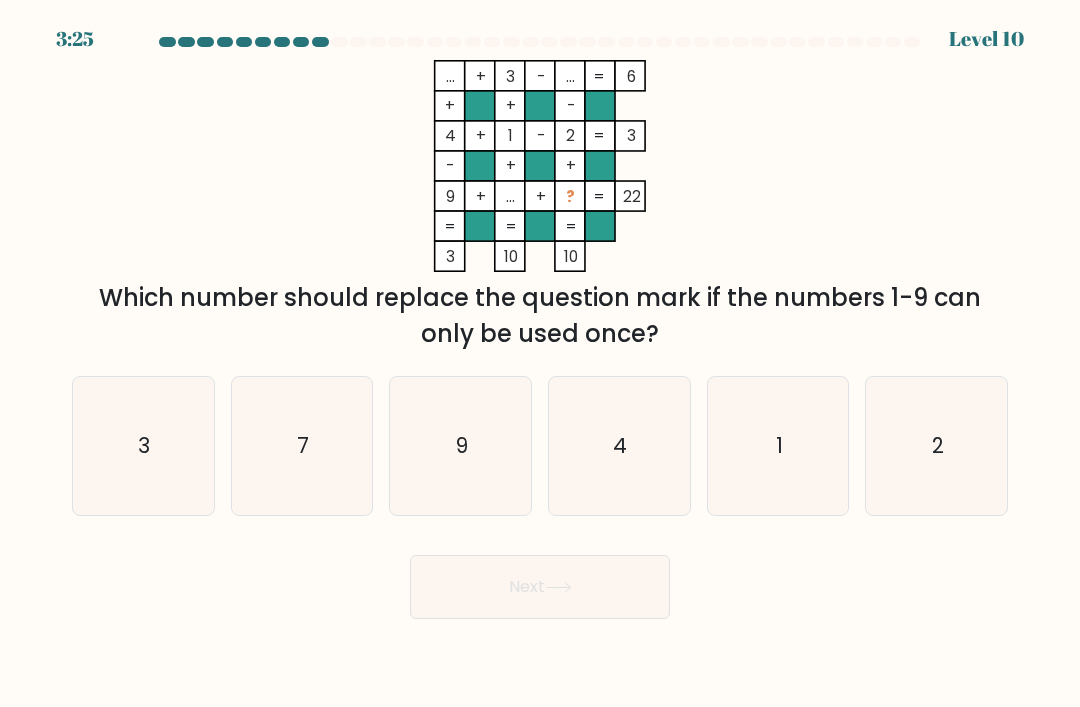 click on "7" 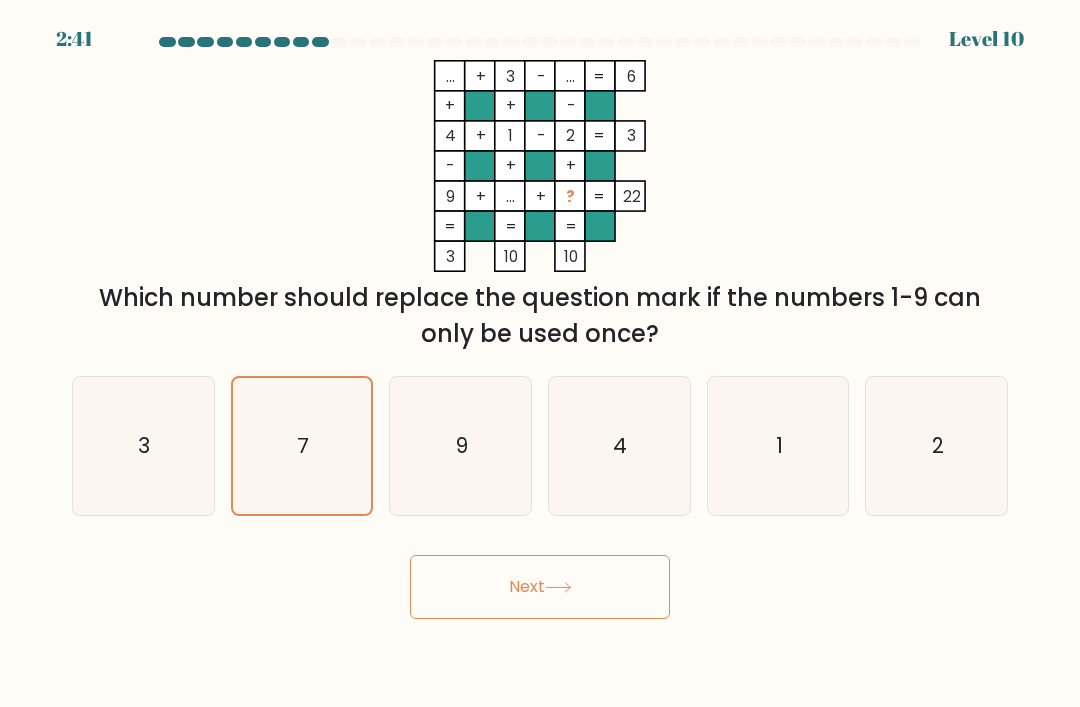 click on "Next" at bounding box center (540, 587) 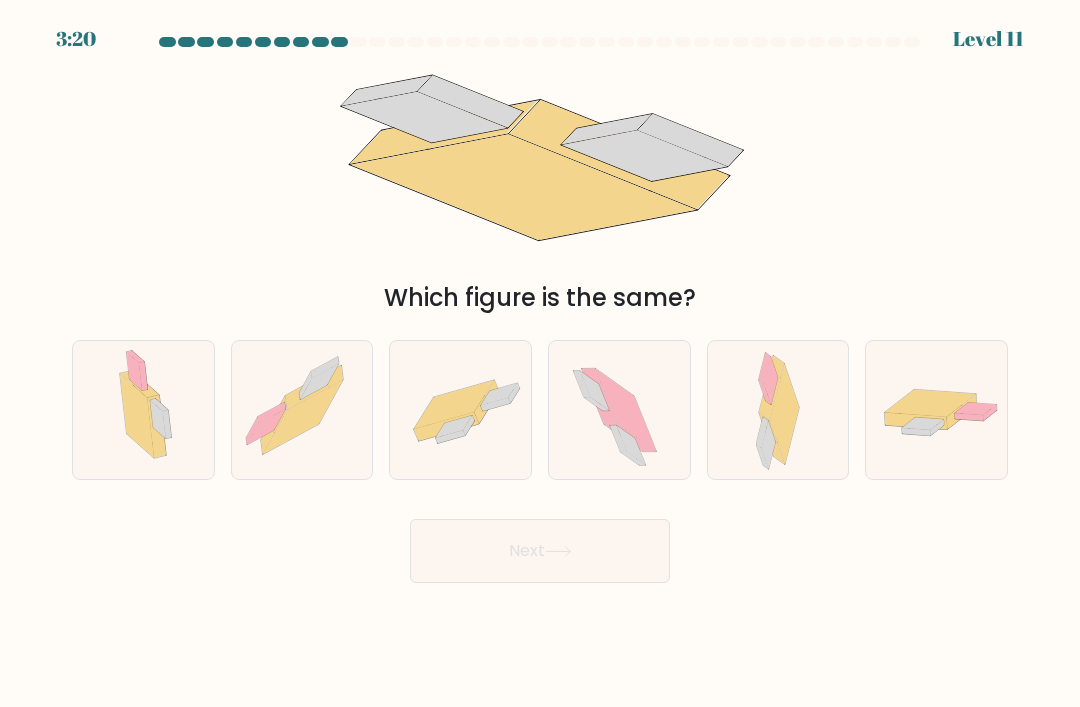 click 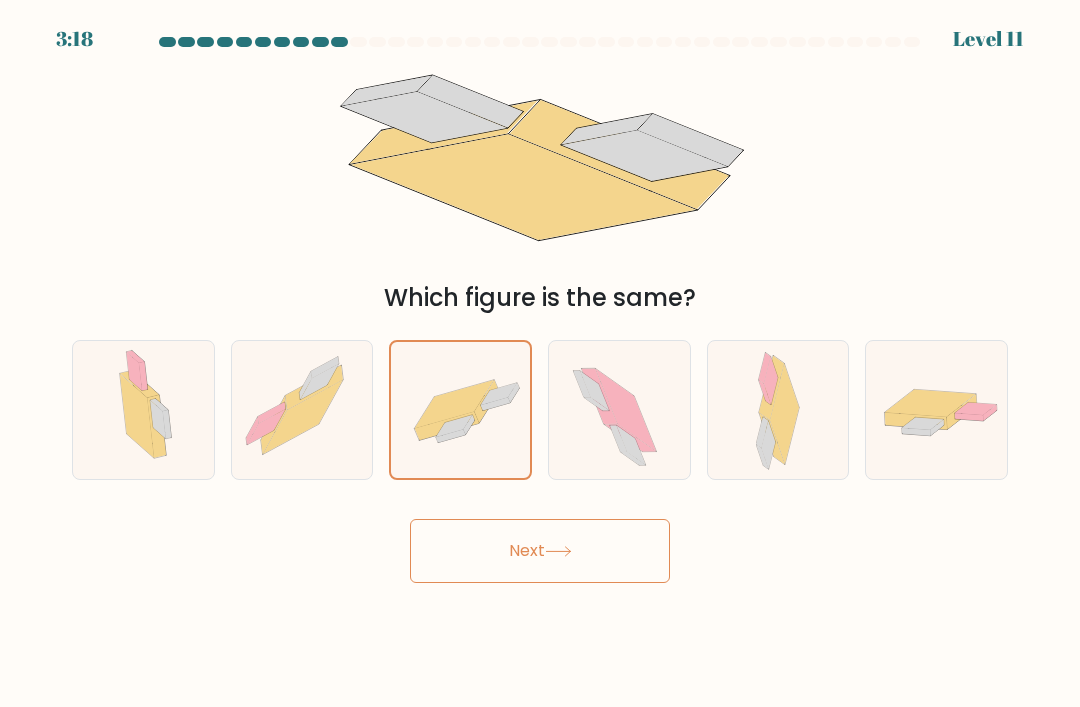 click on "Next" at bounding box center [540, 551] 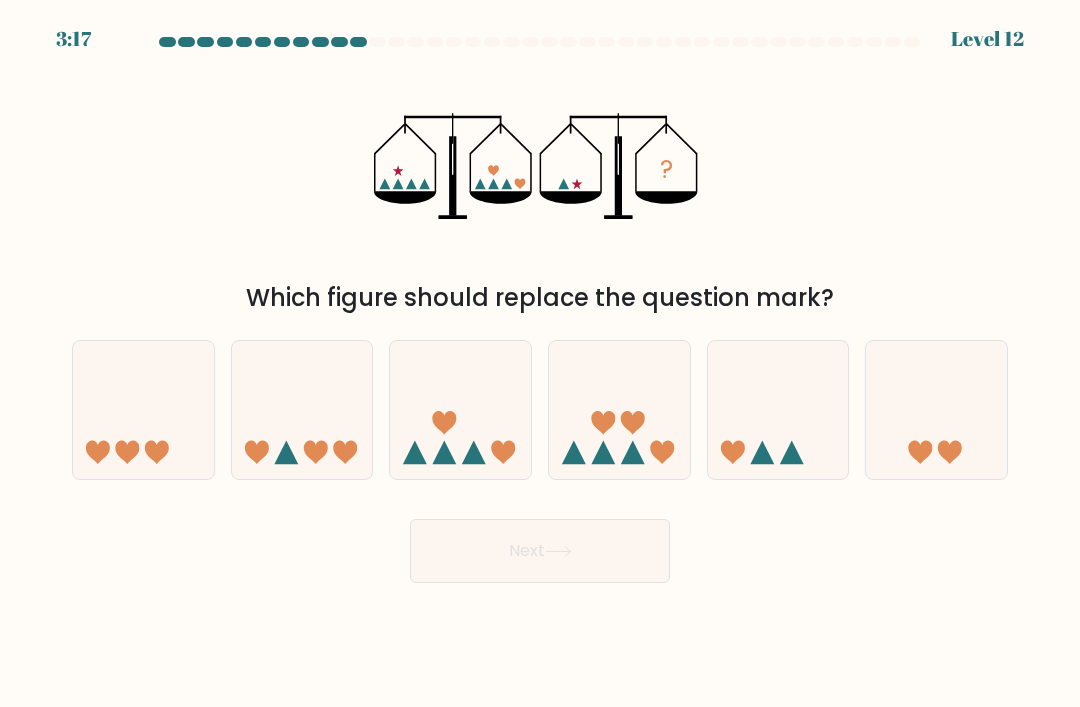 click 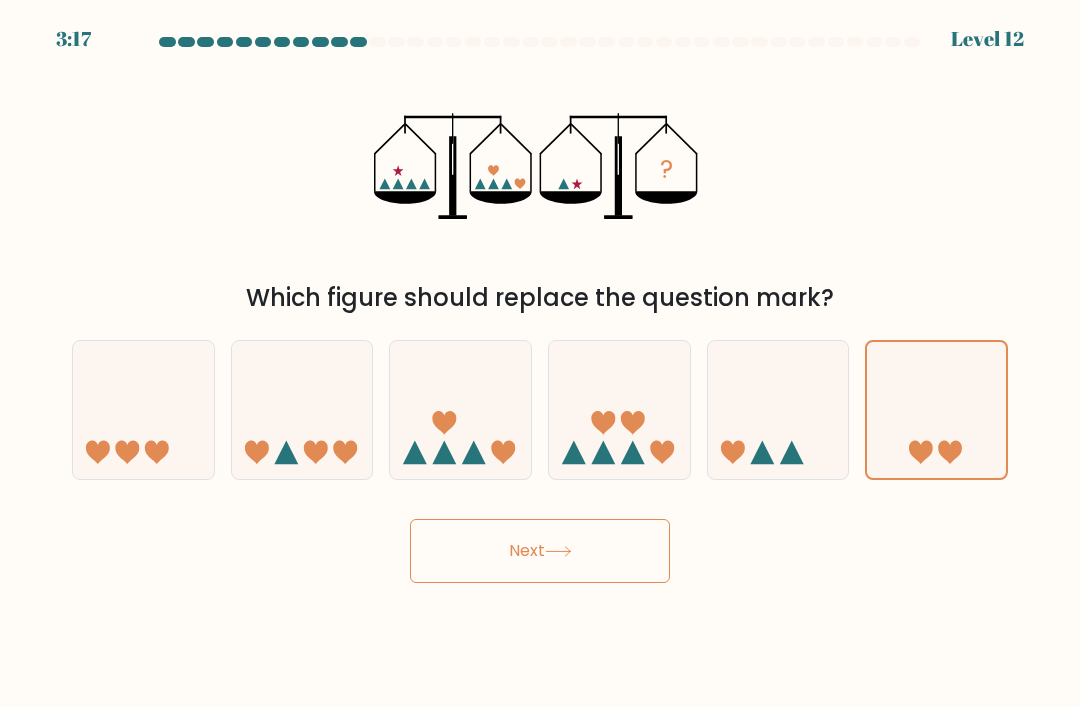 click on "Next" at bounding box center (540, 551) 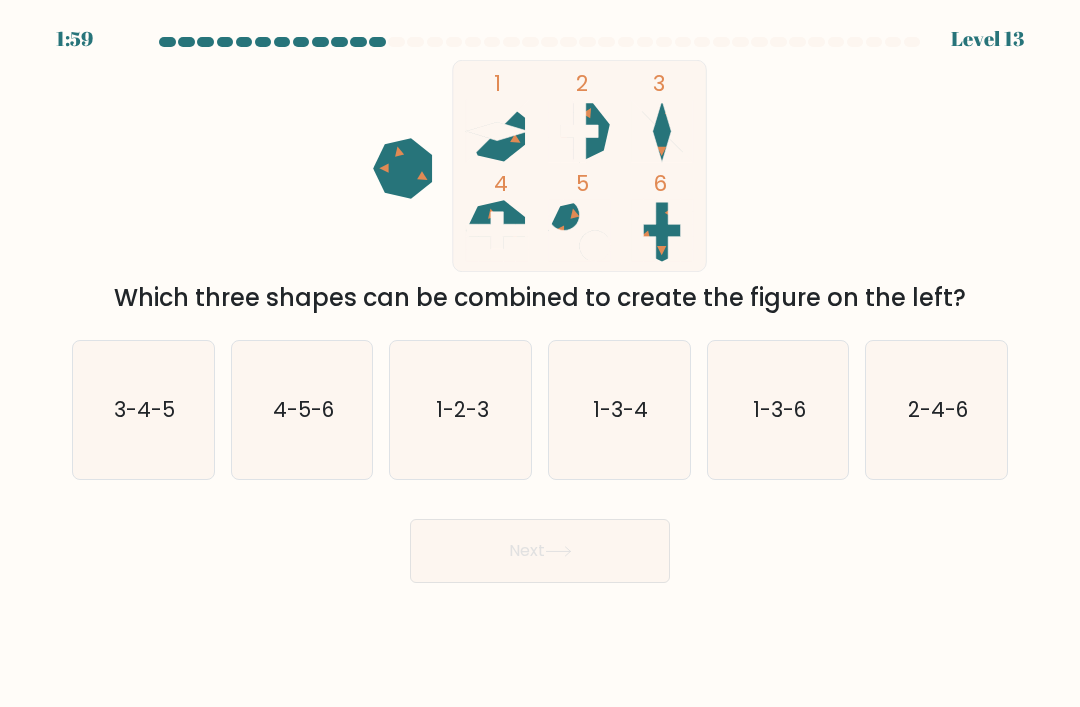 click on "1-3-4" 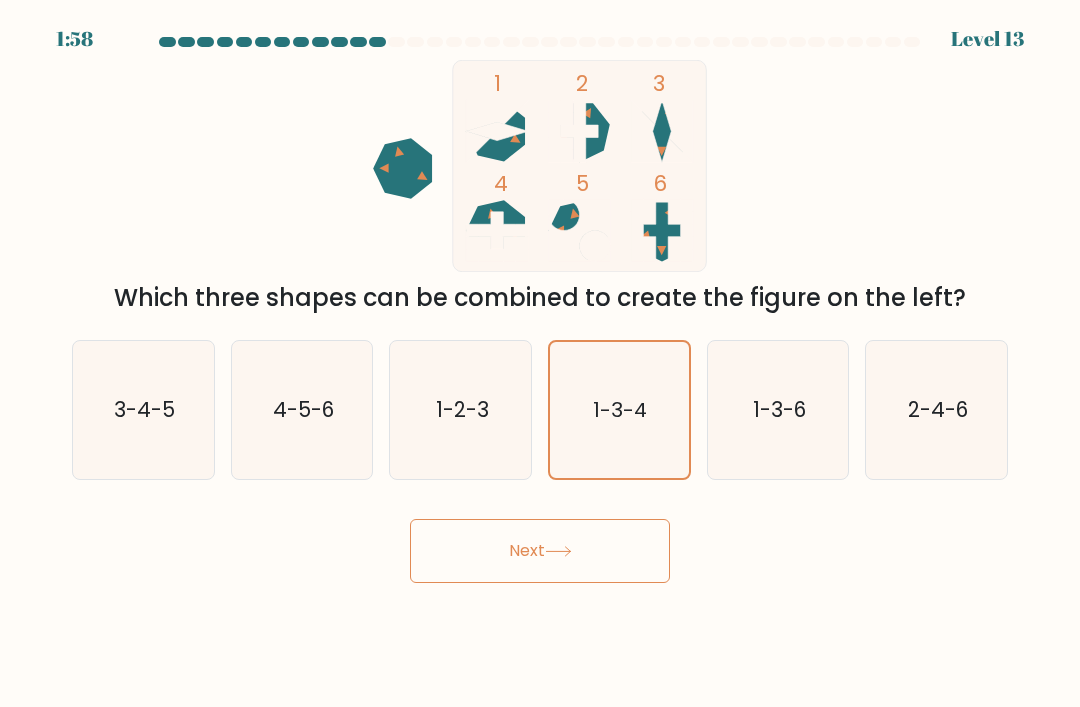 click on "Next" at bounding box center (540, 551) 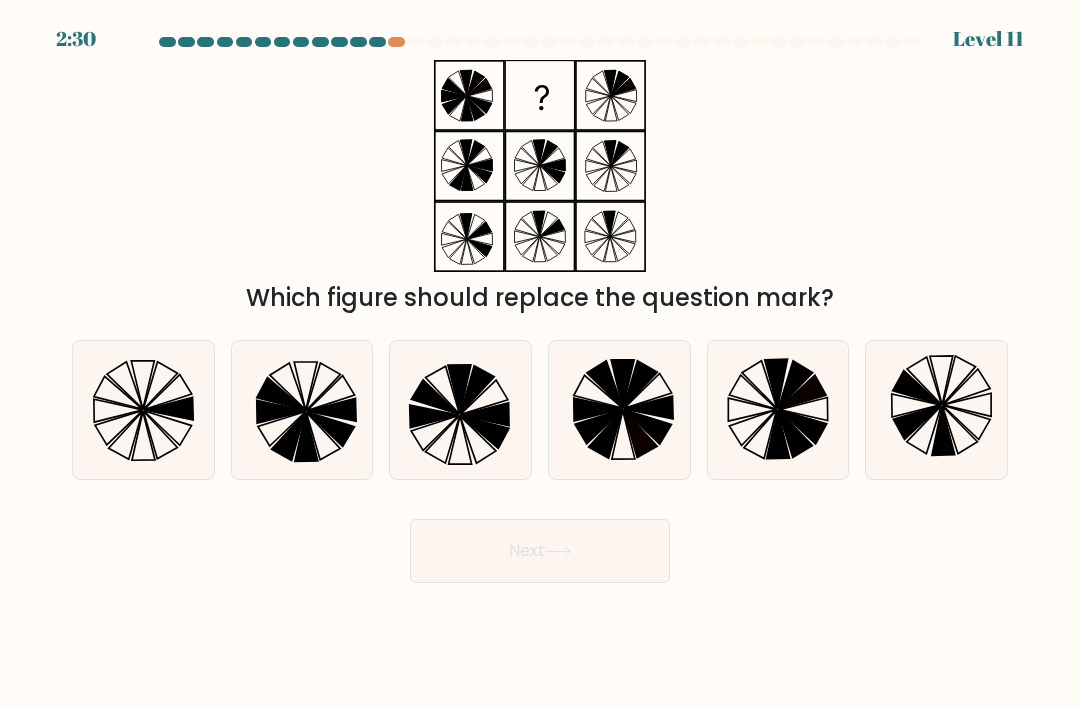click 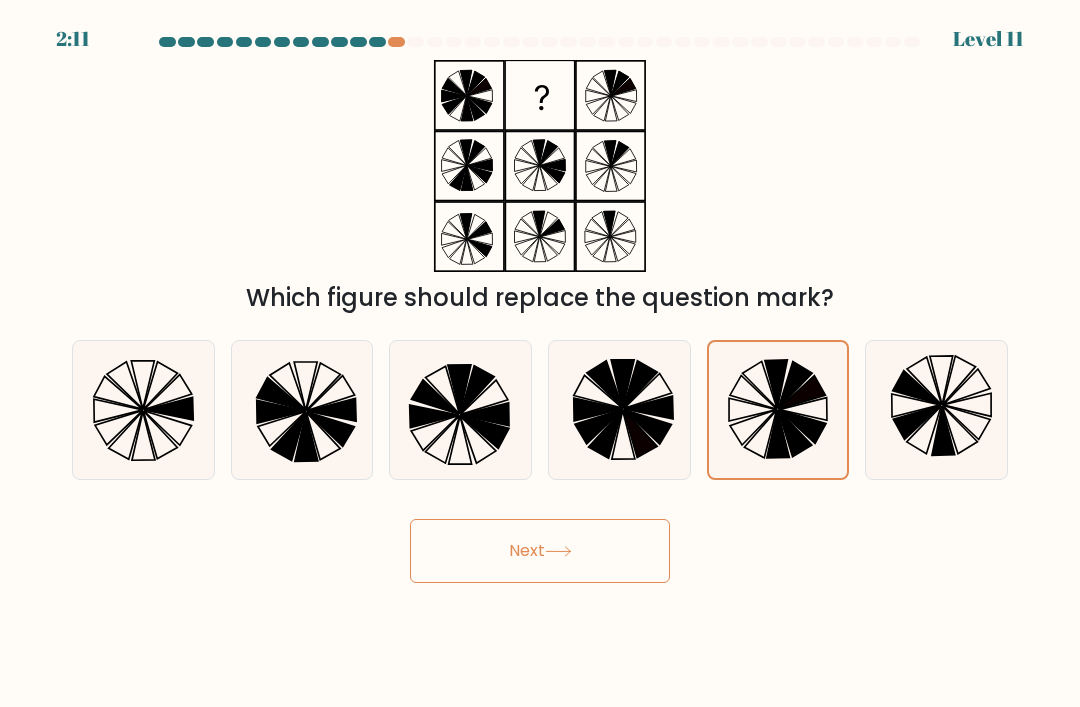 click on "Next" at bounding box center (540, 551) 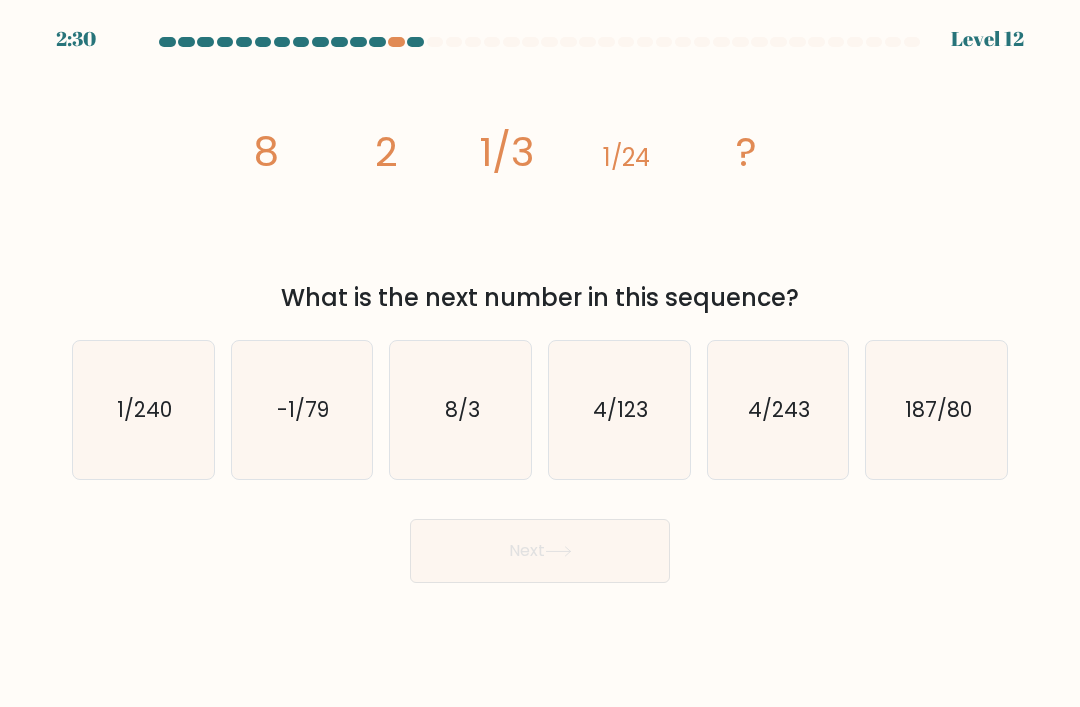 click on "1/240" 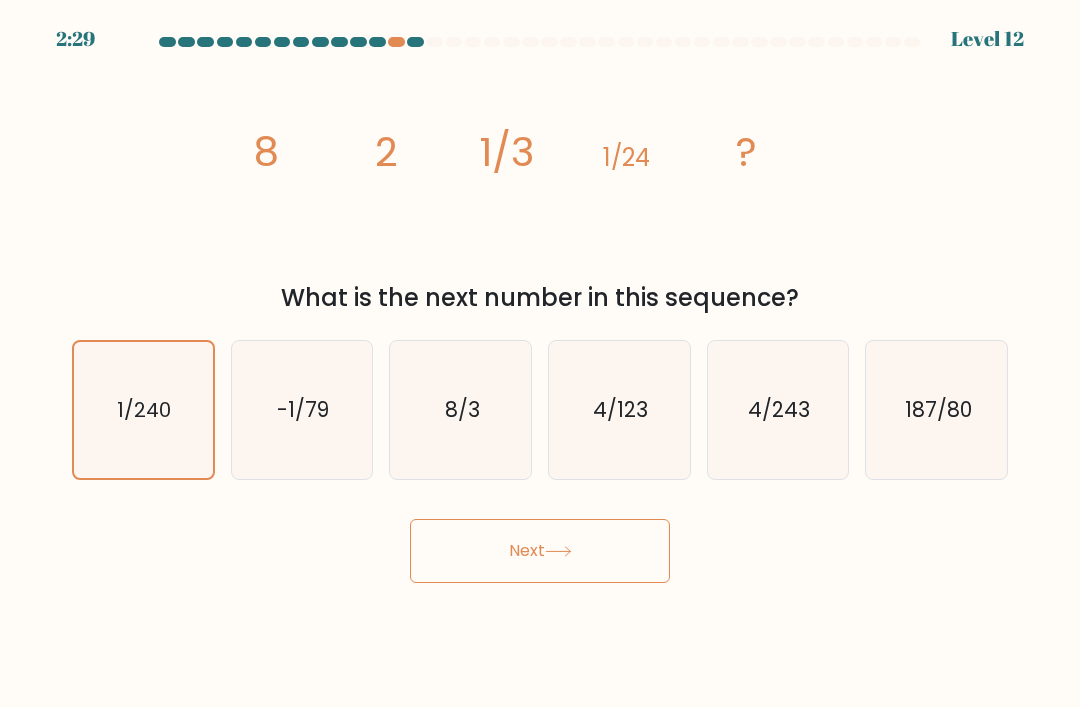 click on "Next" at bounding box center (540, 551) 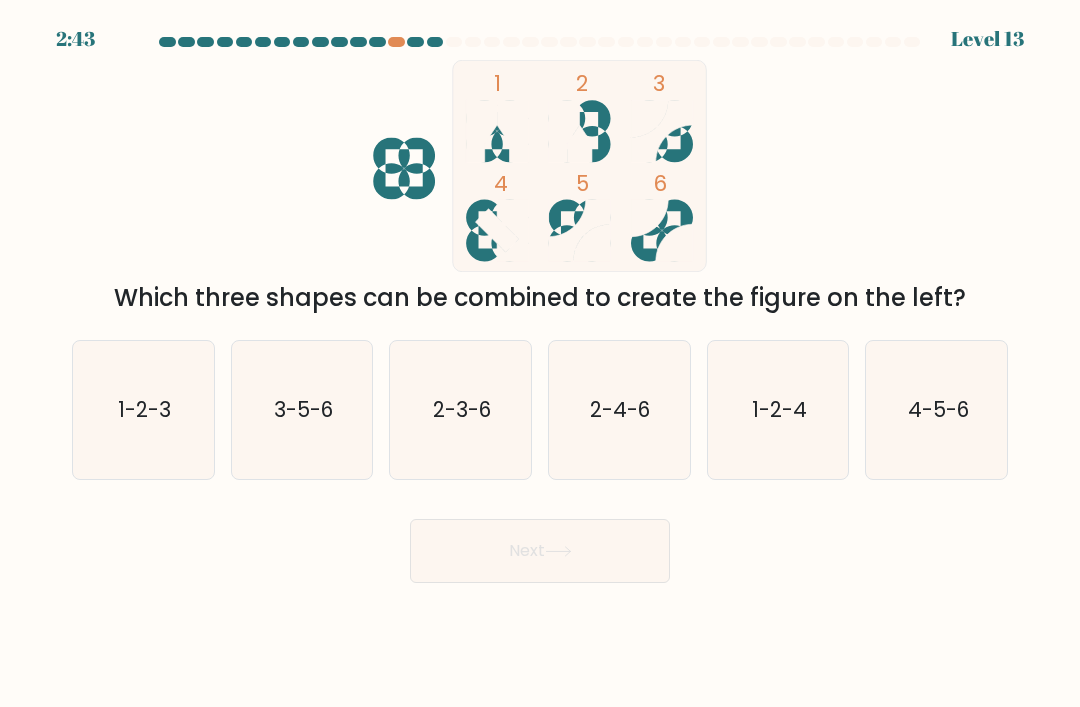 click on "3-5-6" 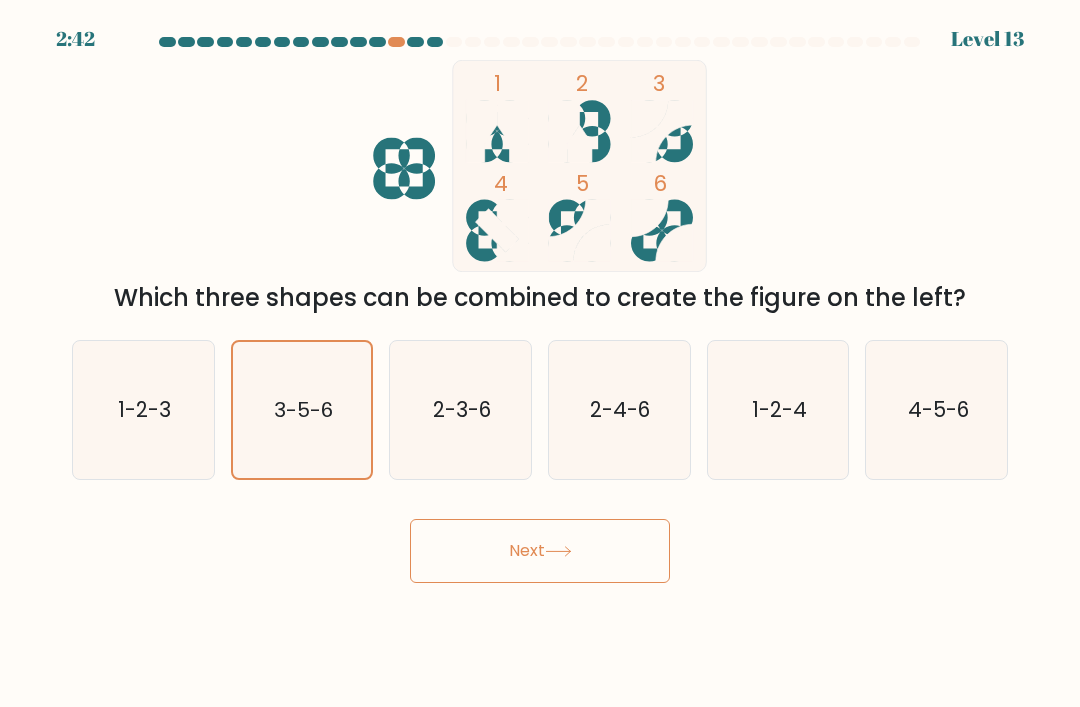 click on "Next" at bounding box center (540, 551) 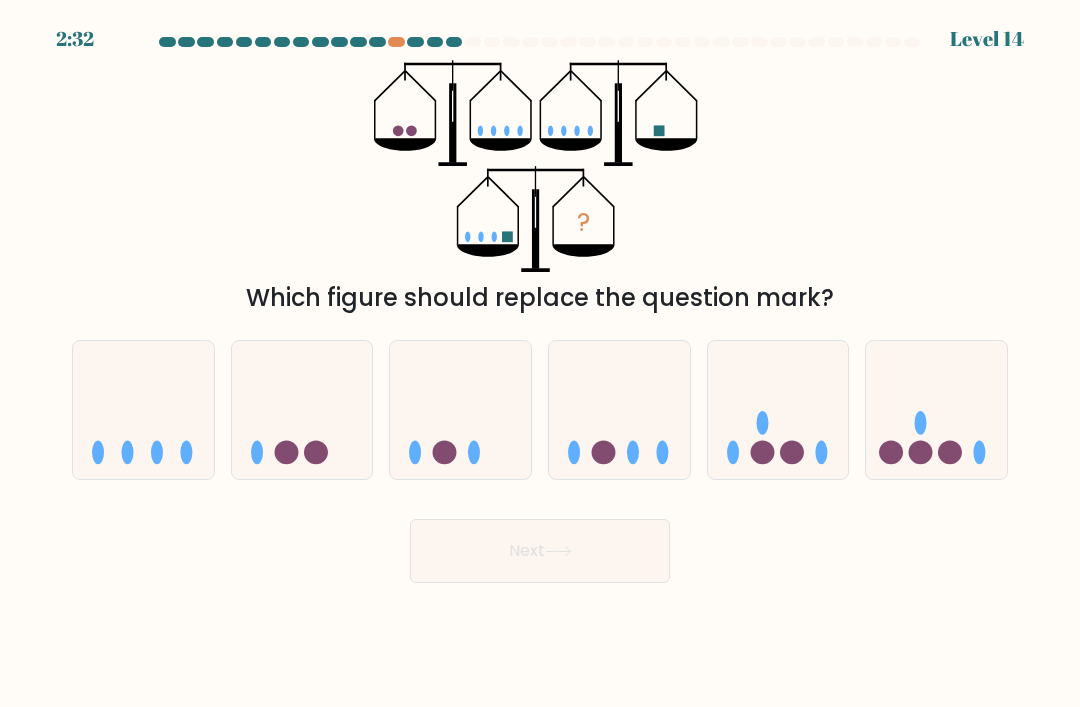 click 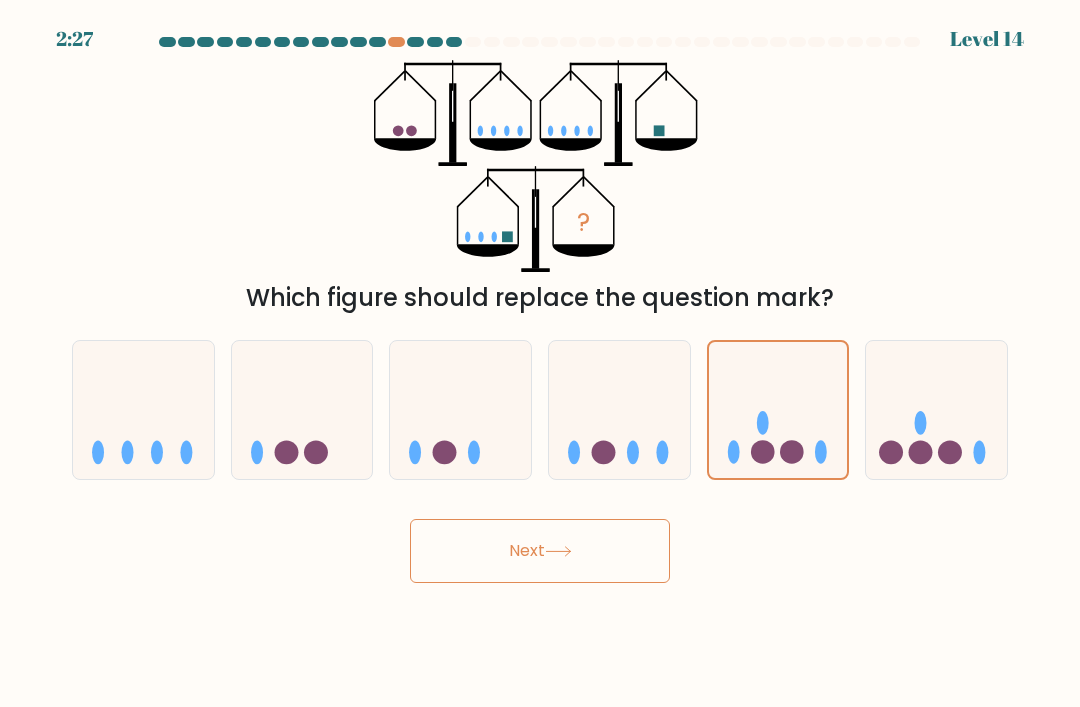 click on "Next" at bounding box center (540, 551) 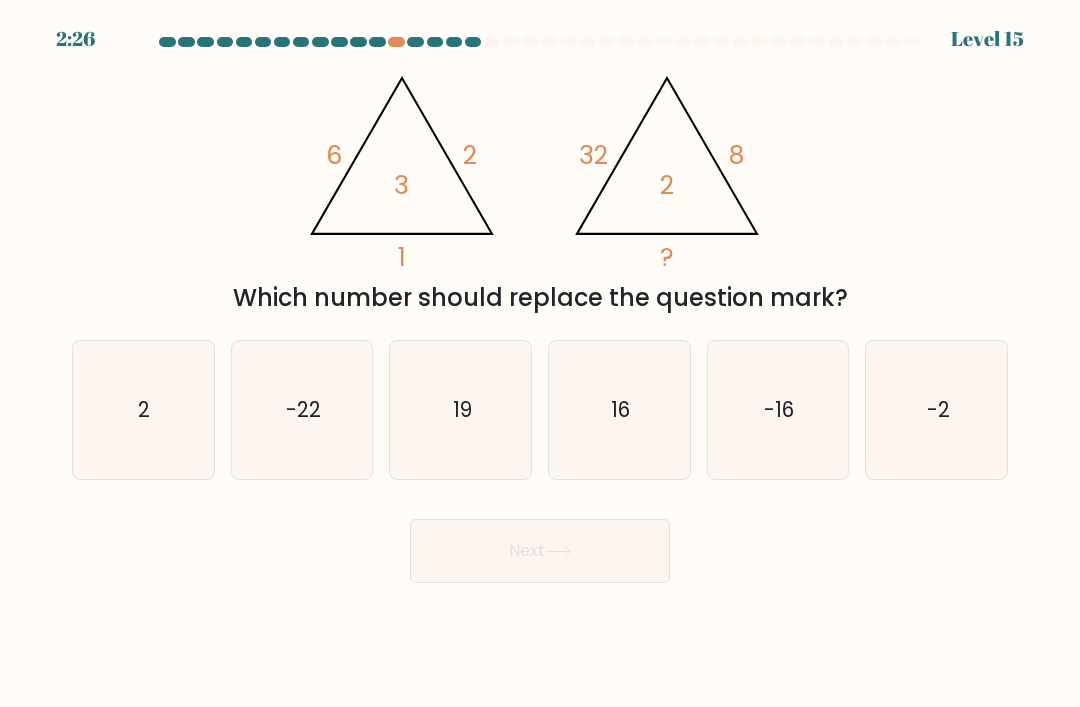 click on "16" 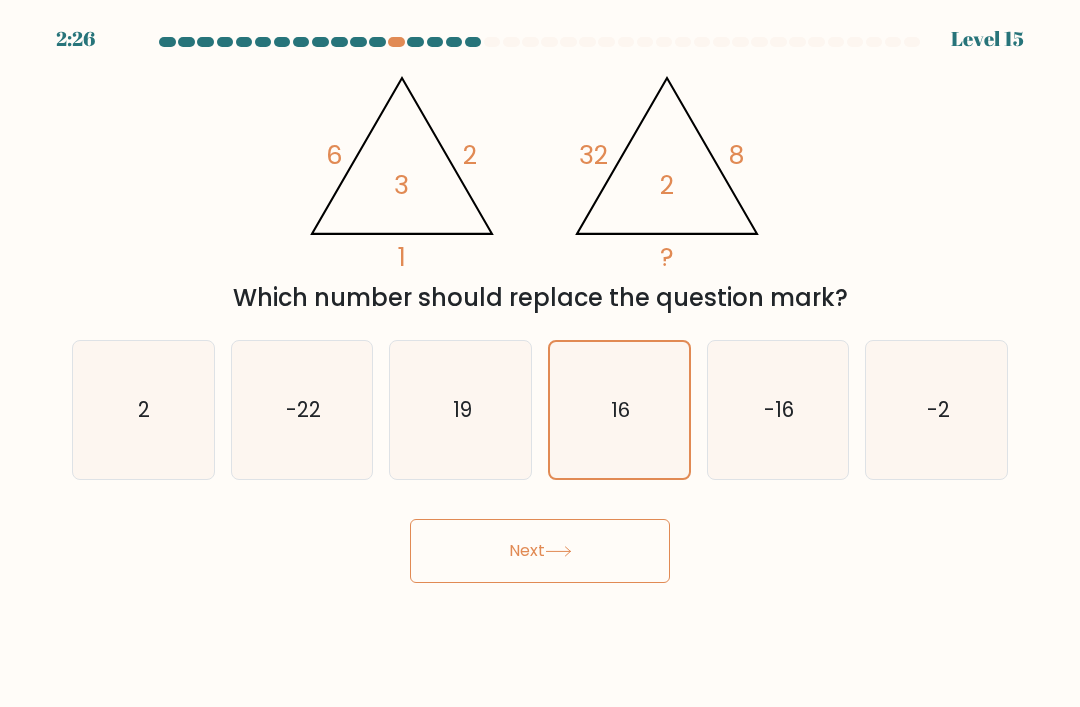 click on "Next" at bounding box center [540, 551] 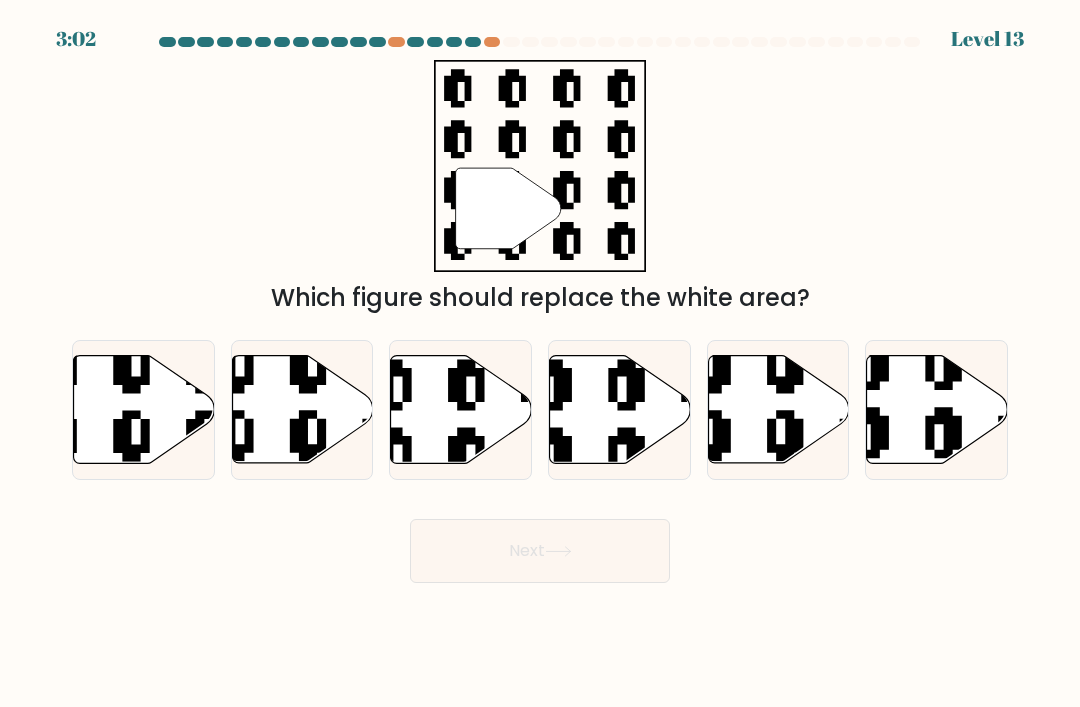 click 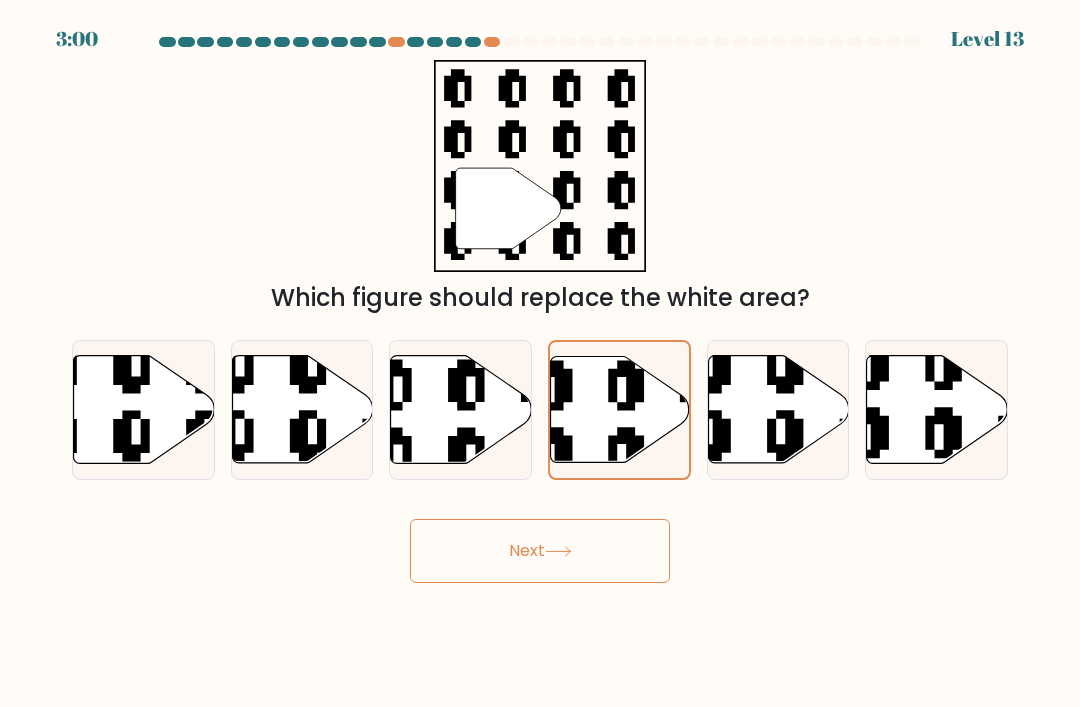 click on "Next" at bounding box center [540, 551] 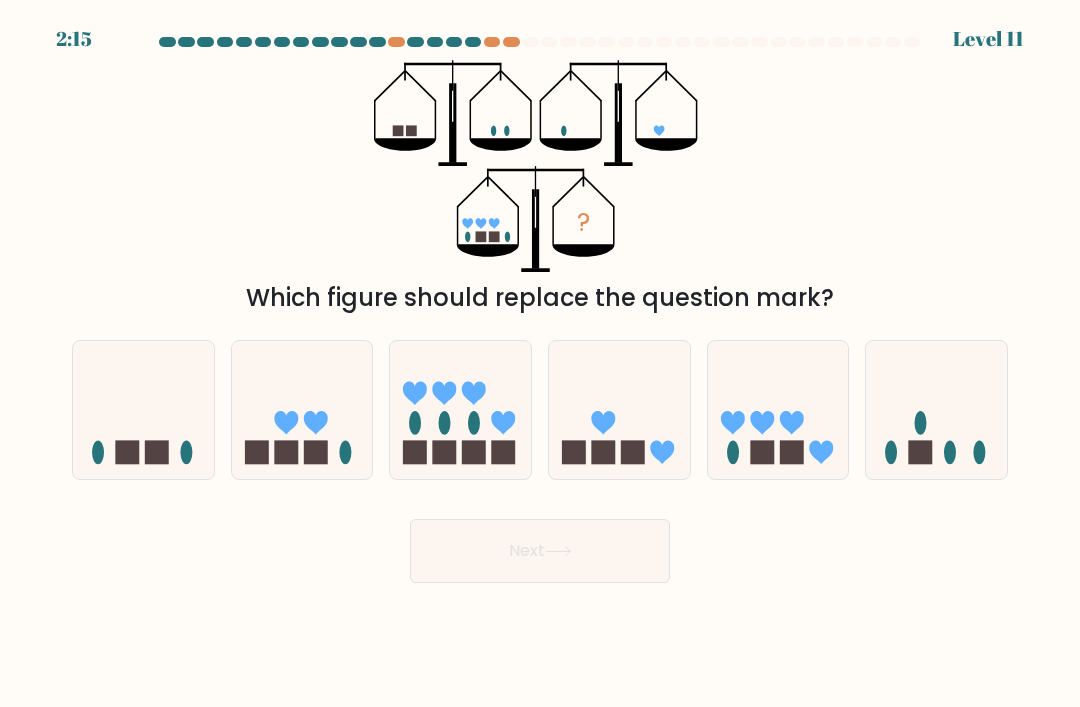 click 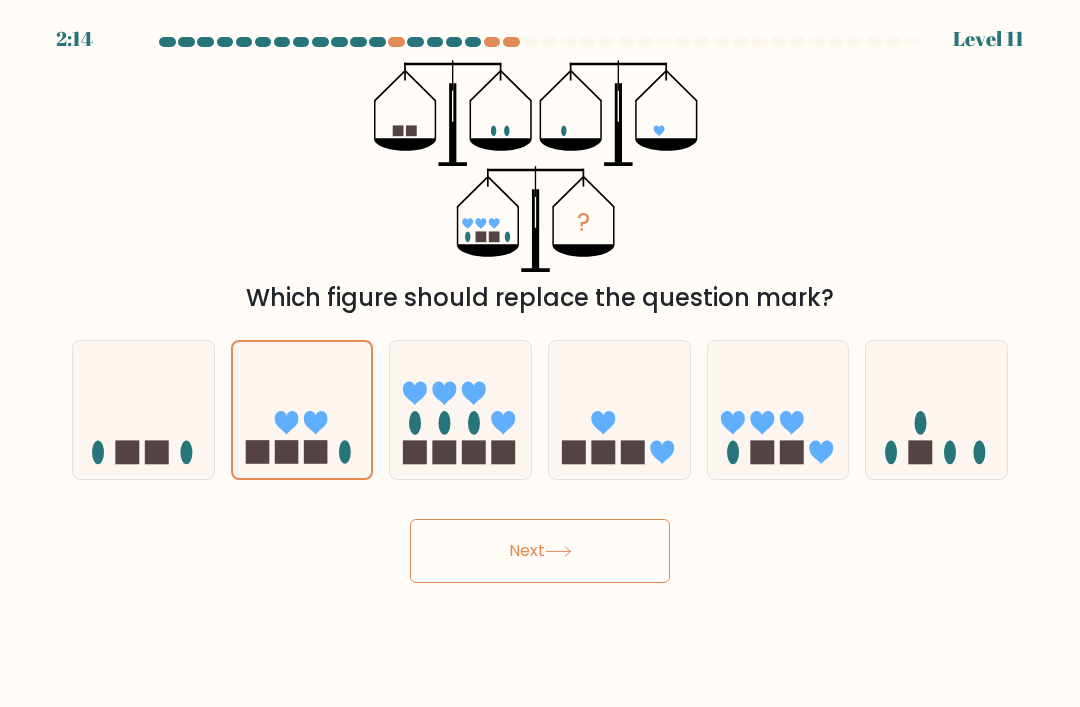 click on "Next" at bounding box center [540, 551] 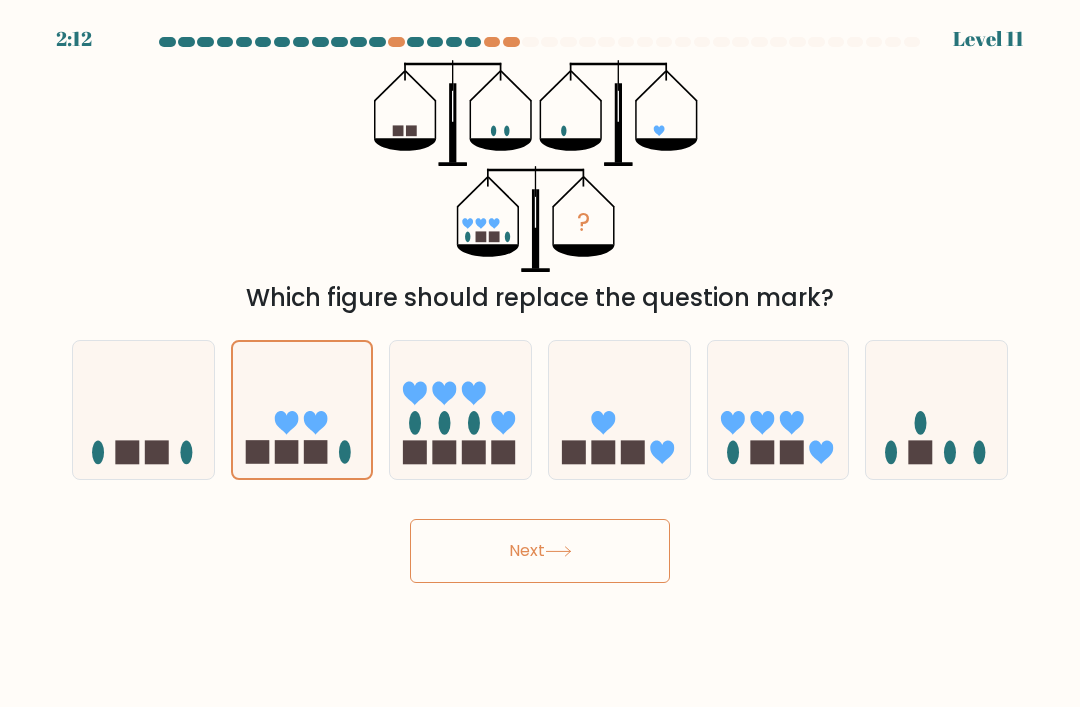 click on "Next" at bounding box center (540, 551) 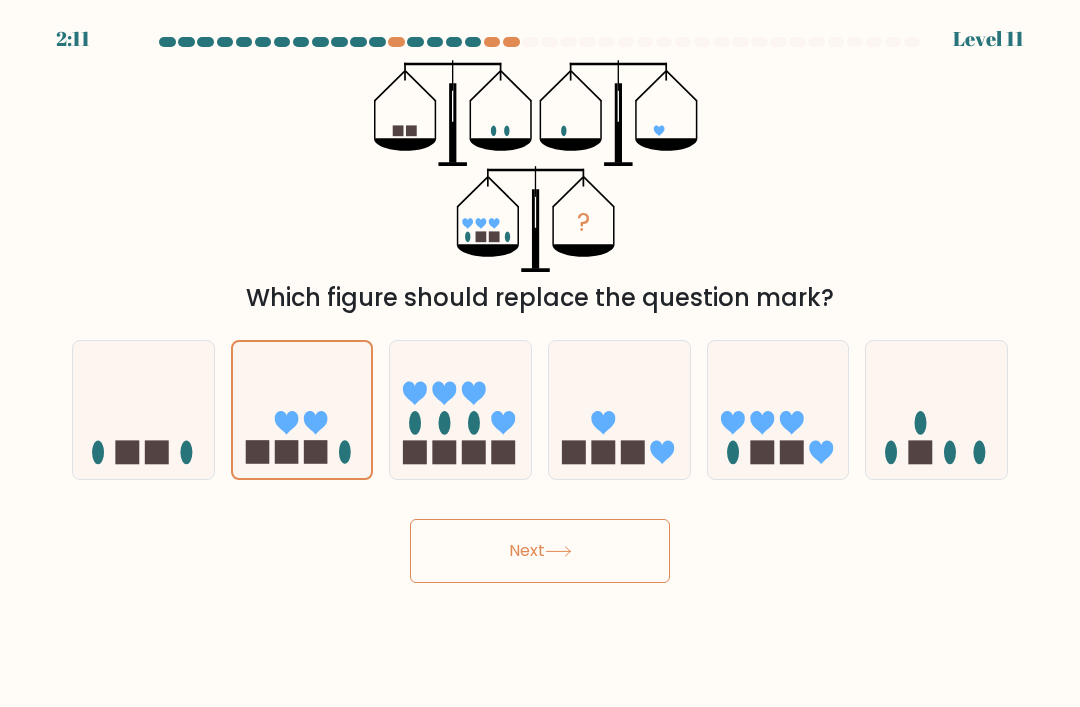 click on "Next" at bounding box center (540, 551) 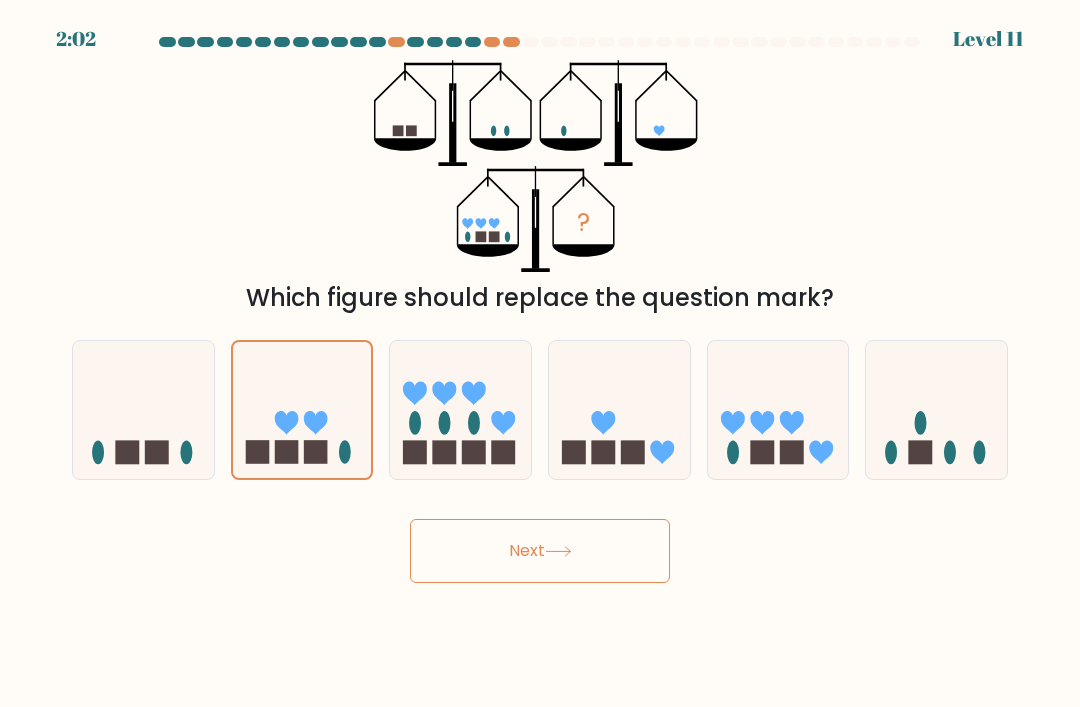 click on "Next" at bounding box center [540, 551] 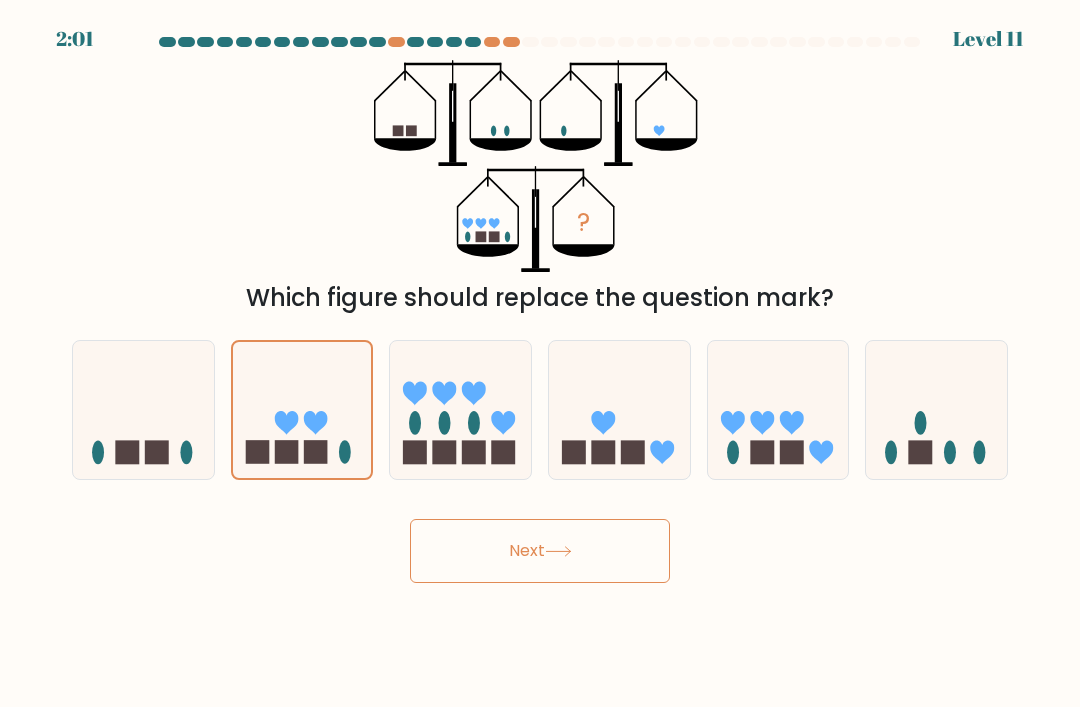 click on "Next" at bounding box center (540, 551) 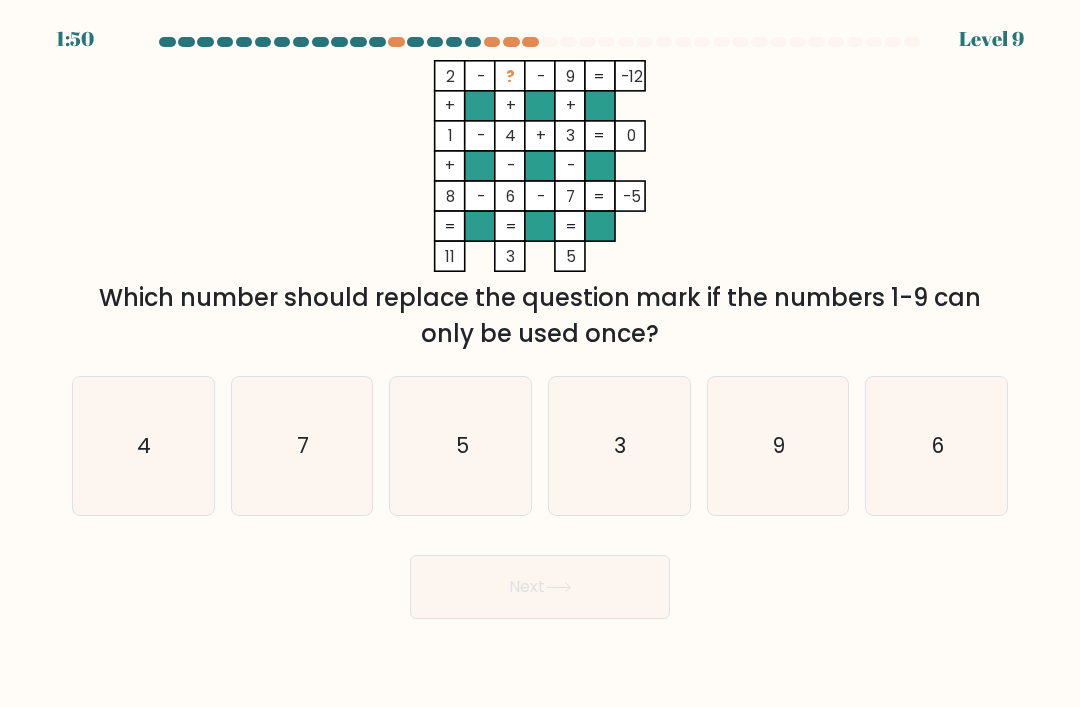 click on "5" 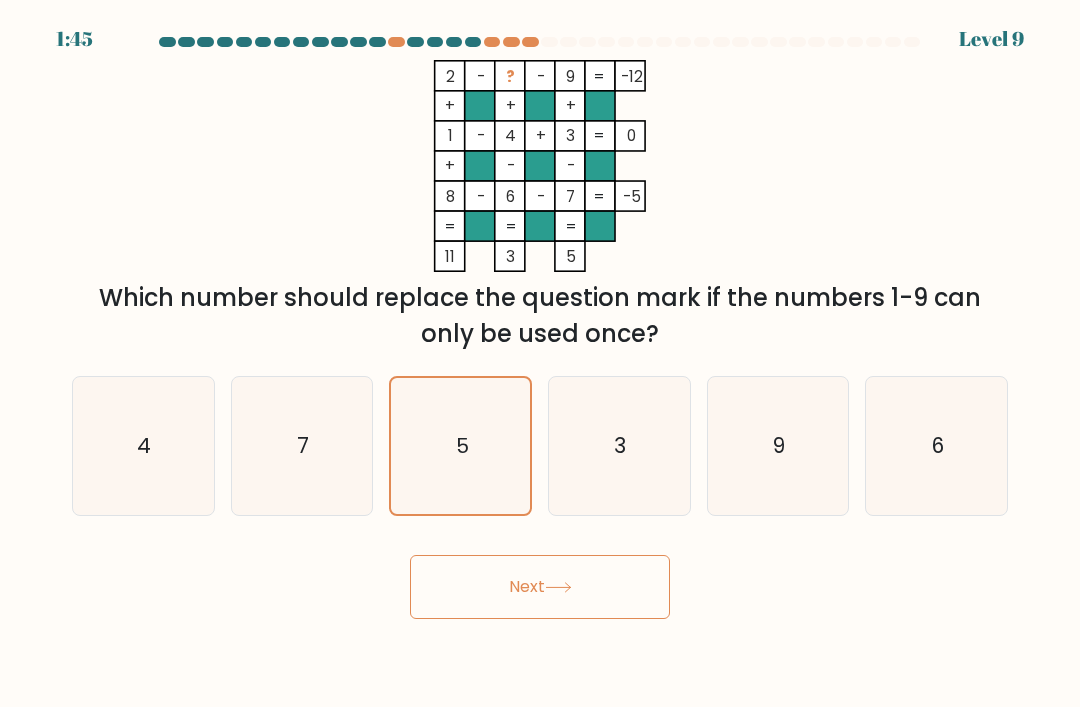 click on "Next" at bounding box center (540, 587) 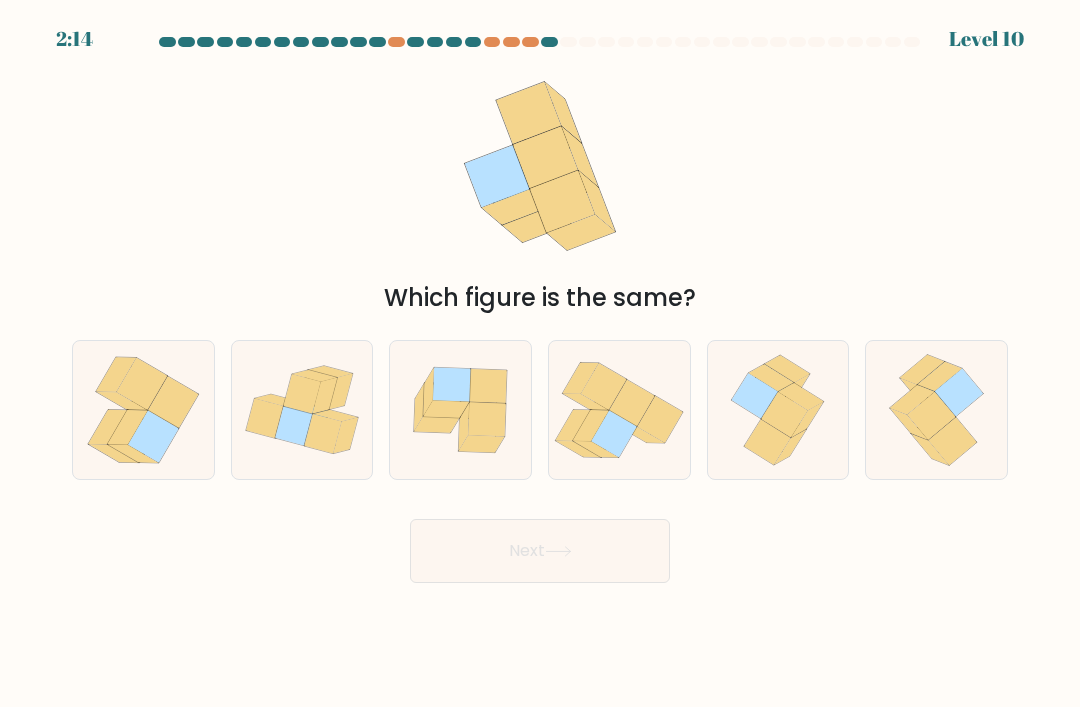 click 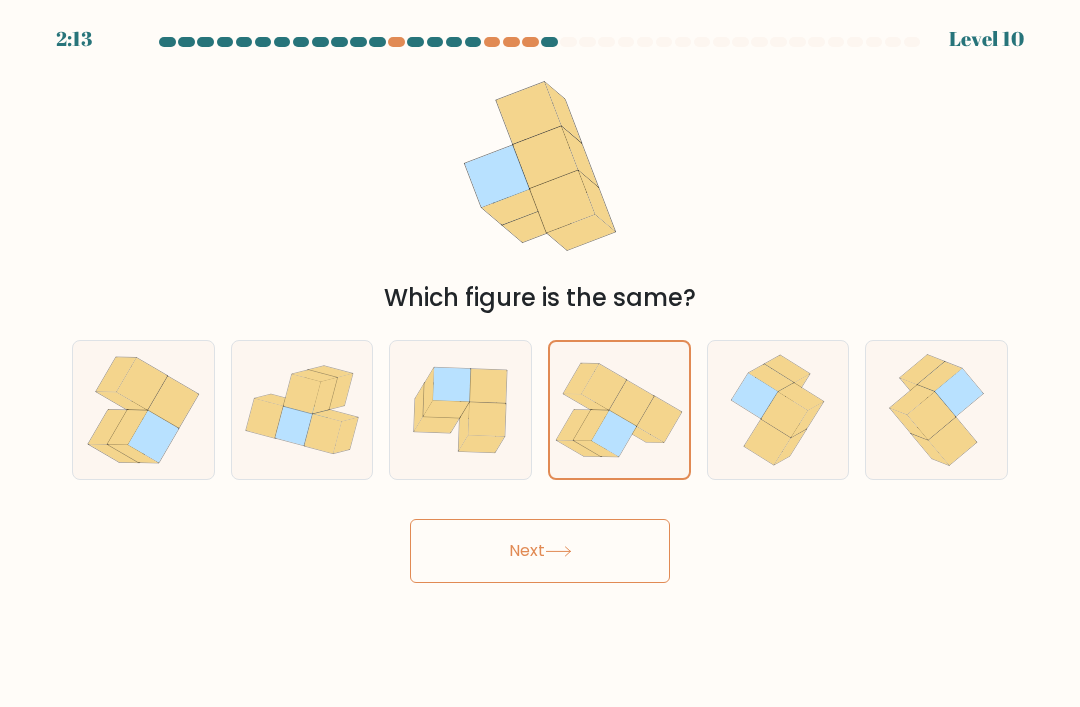 click on "Next" at bounding box center [540, 551] 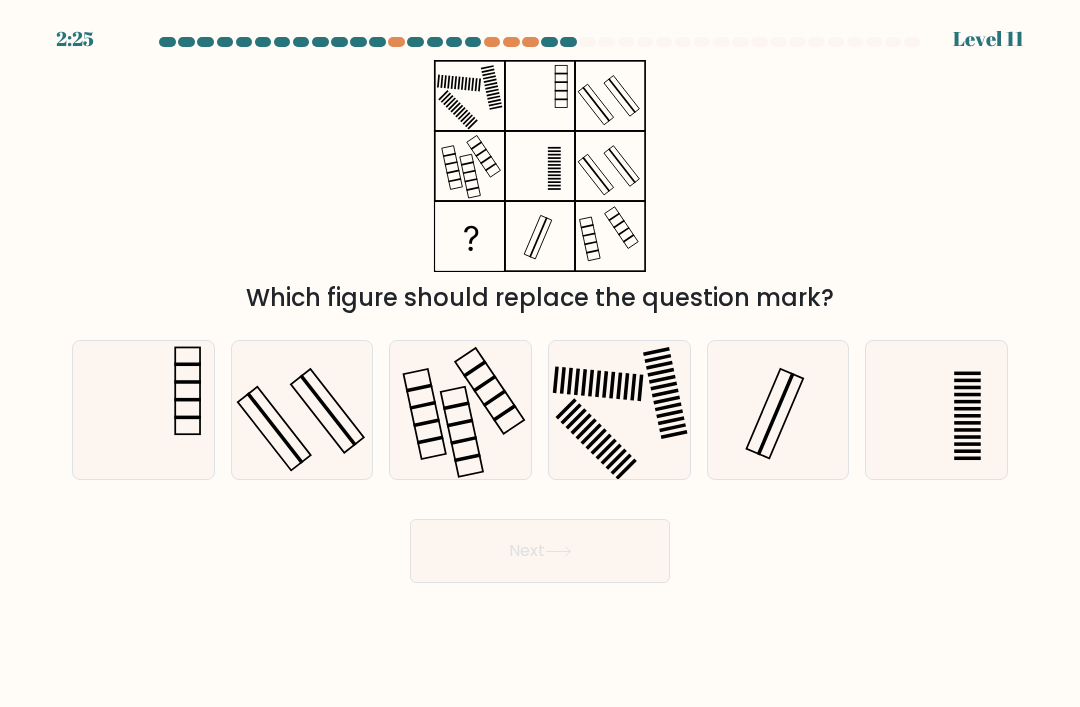 click 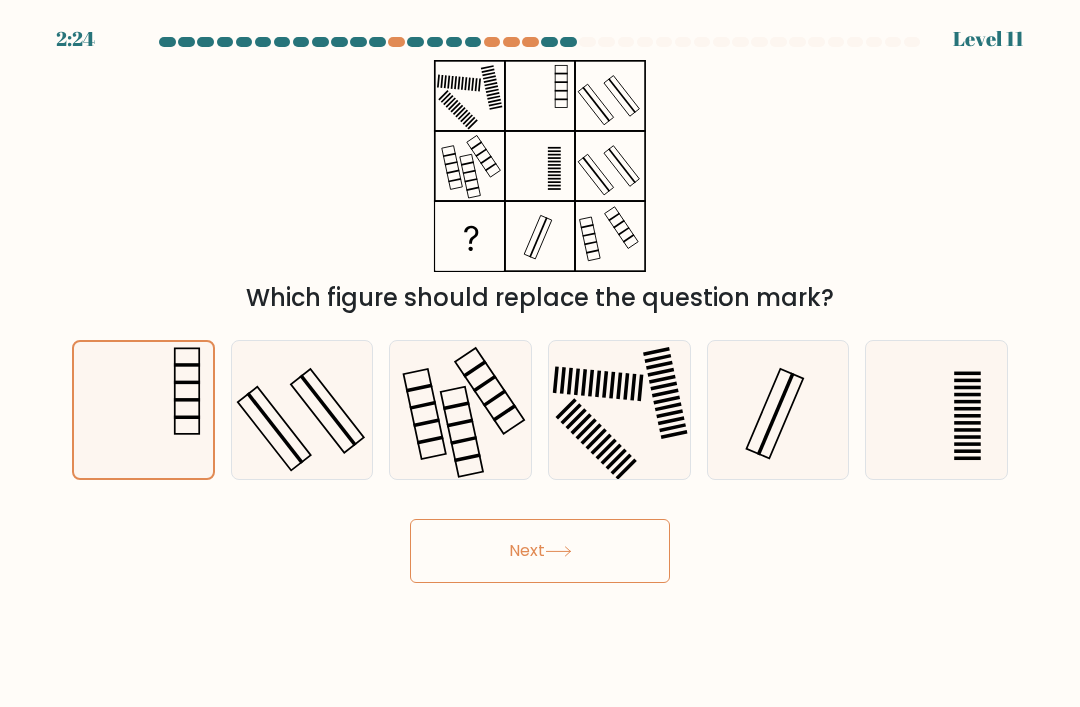 click on "Next" at bounding box center [540, 551] 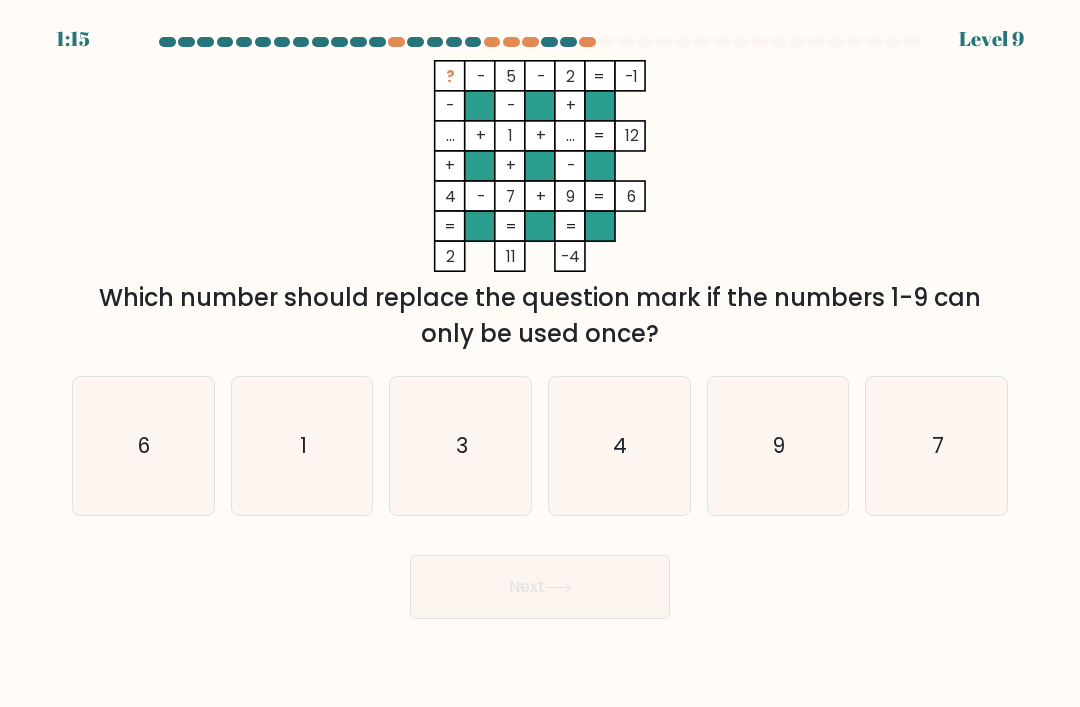 click on "3" 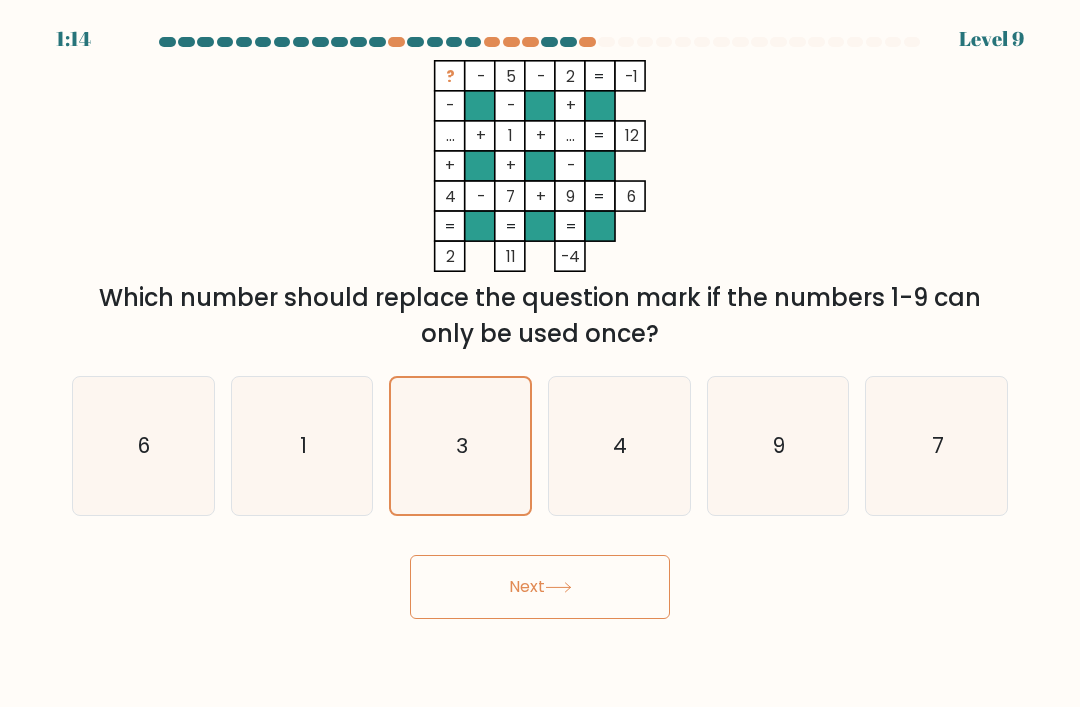 click on "Next" at bounding box center (540, 587) 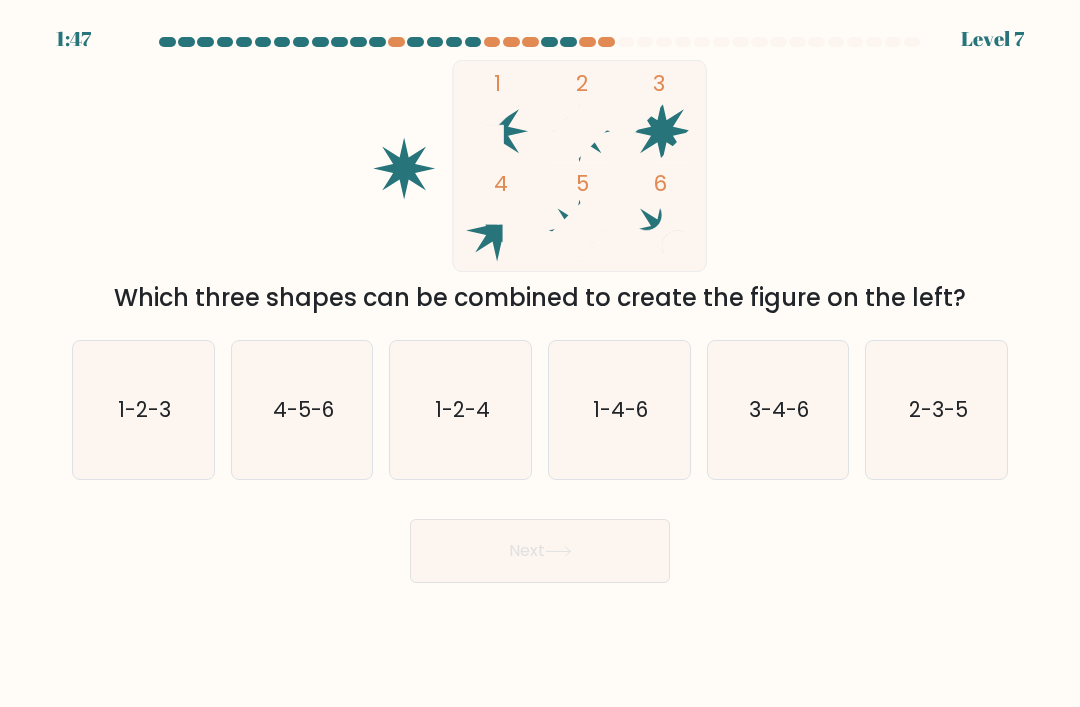 click on "2-3-5" 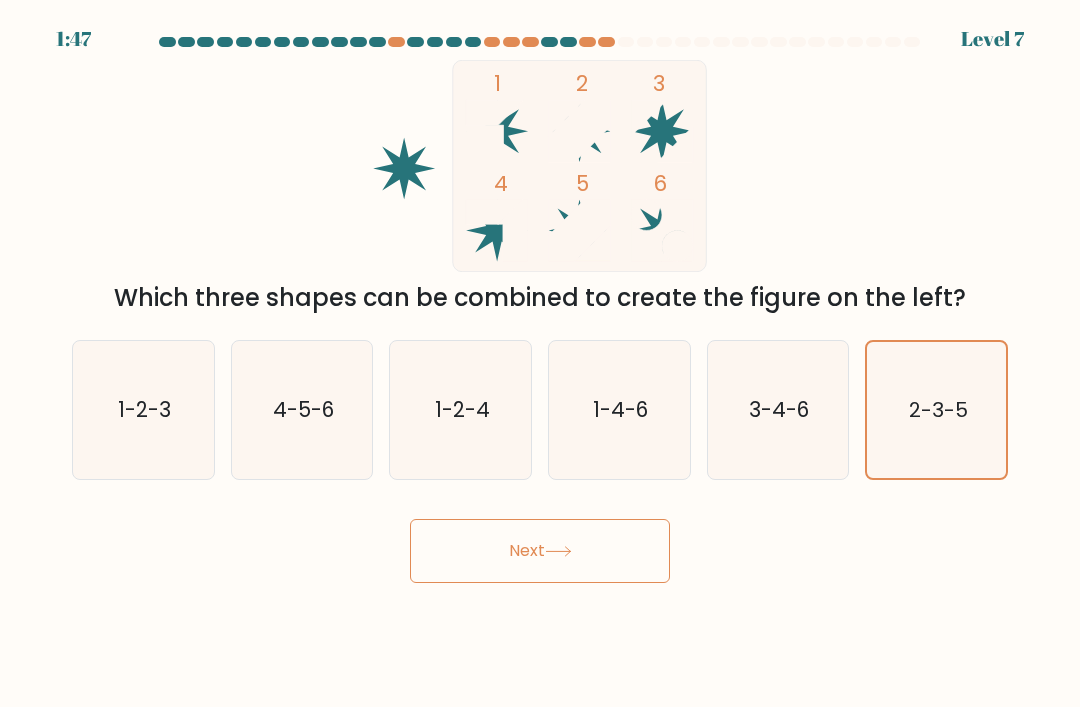 click on "Next" at bounding box center [540, 551] 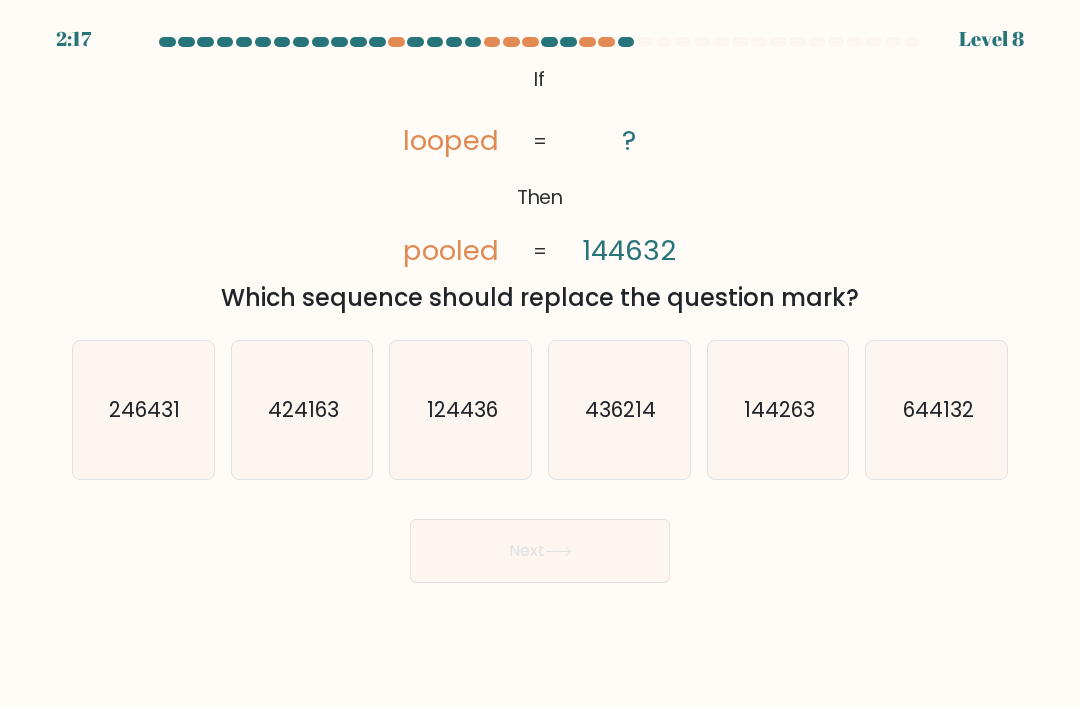 click on "644132" 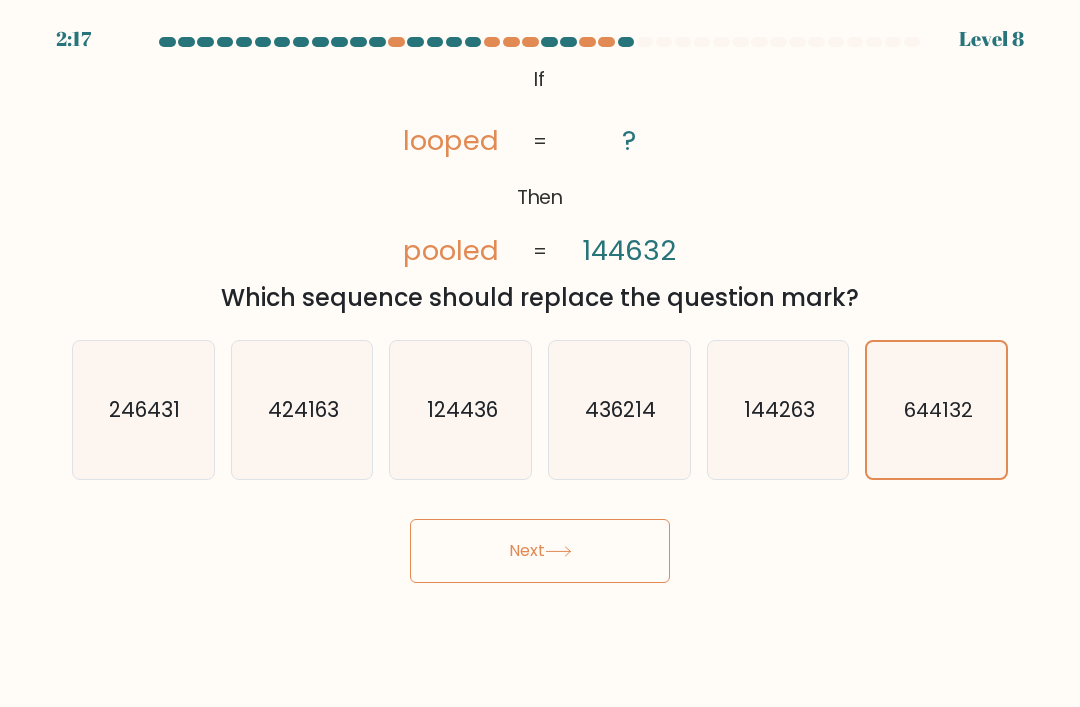 click on "Next" at bounding box center [540, 551] 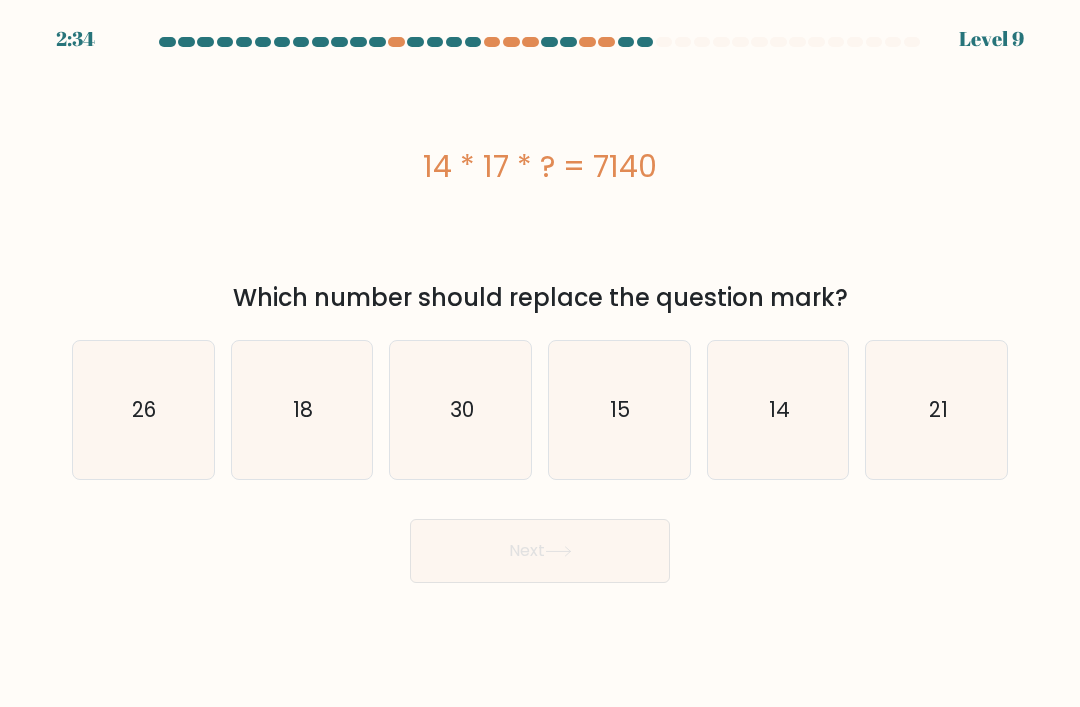 click on "21" 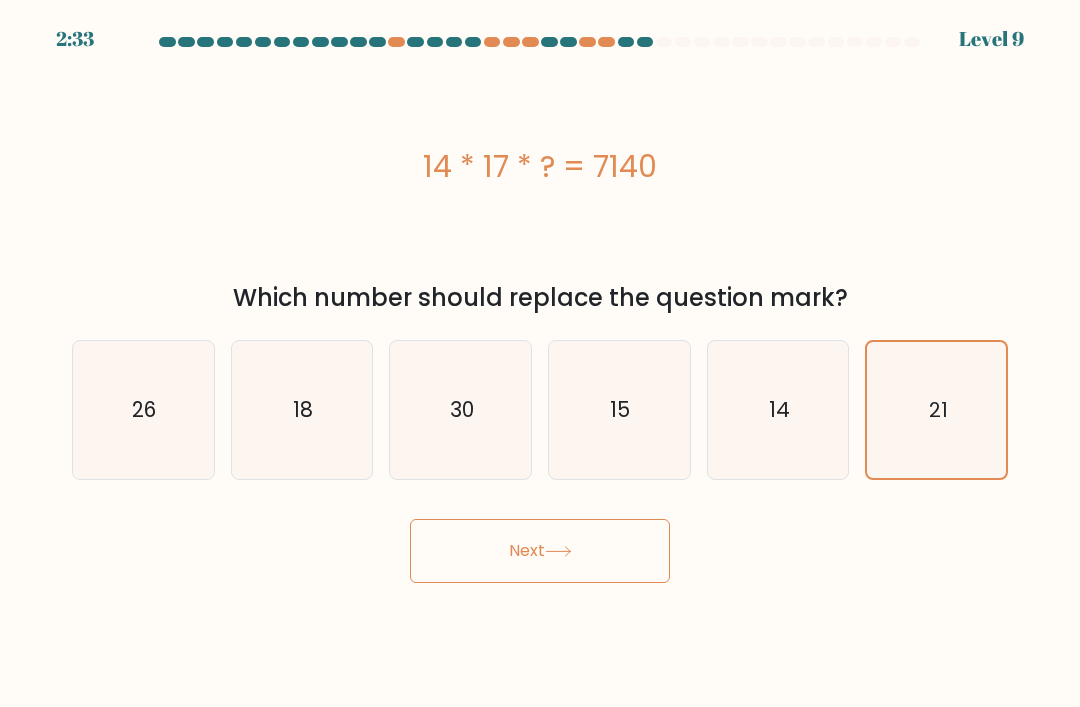 click on "Next" at bounding box center [540, 551] 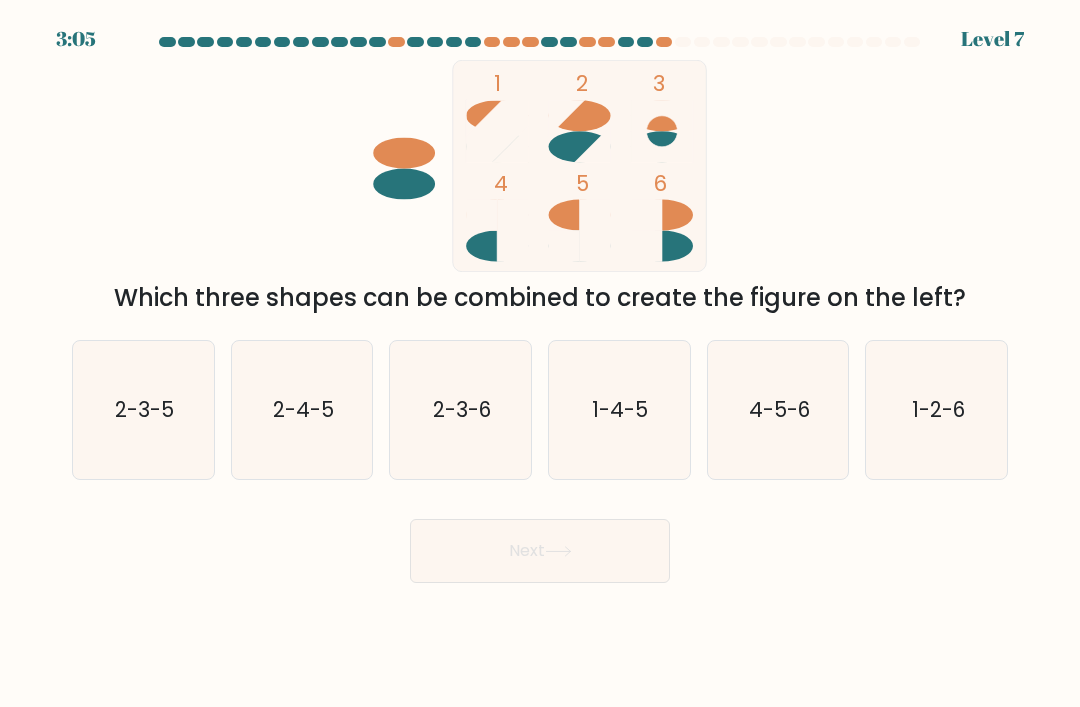 click on "4-5-6" 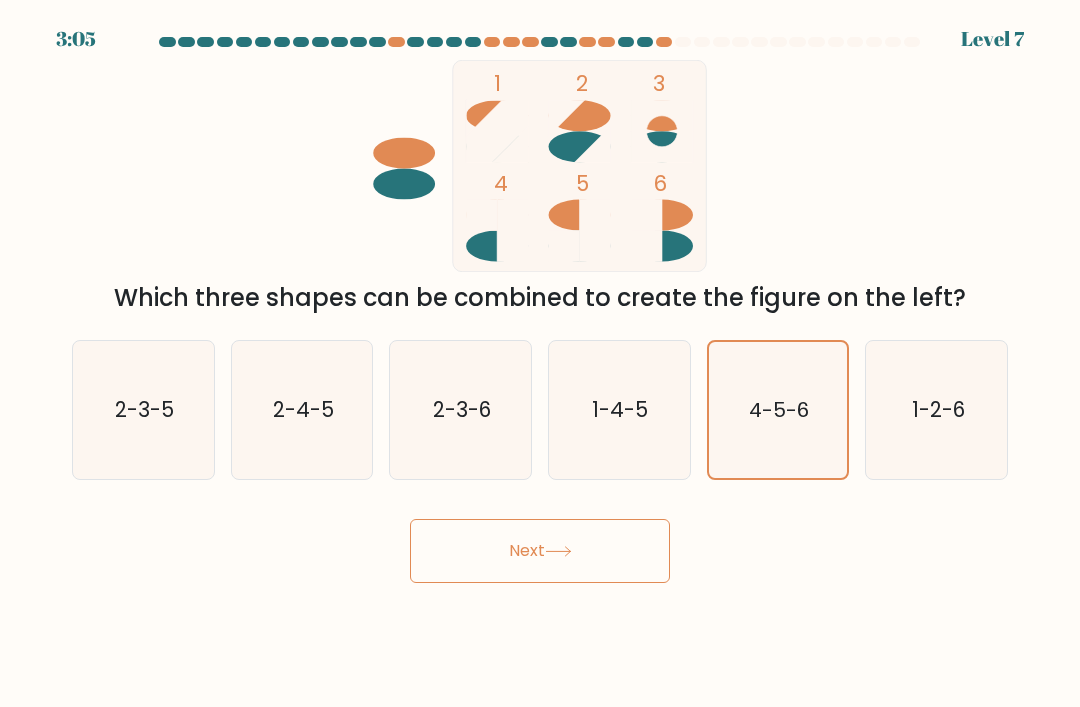 click on "Next" at bounding box center (540, 551) 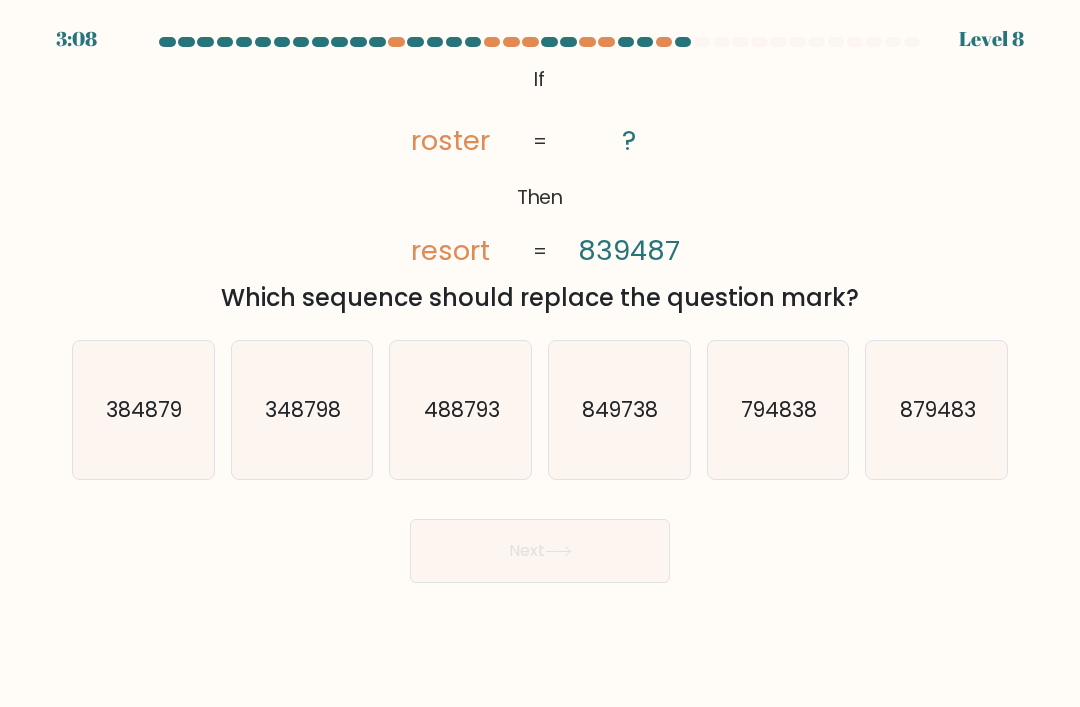 click on "849738" 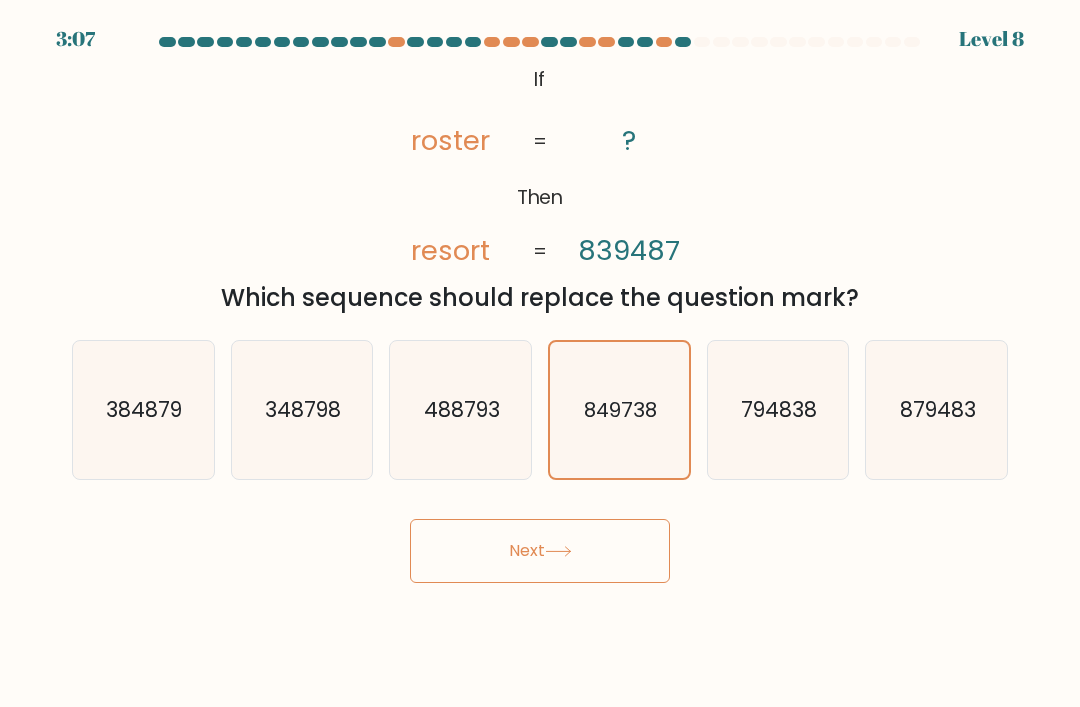 click on "Next" at bounding box center [540, 551] 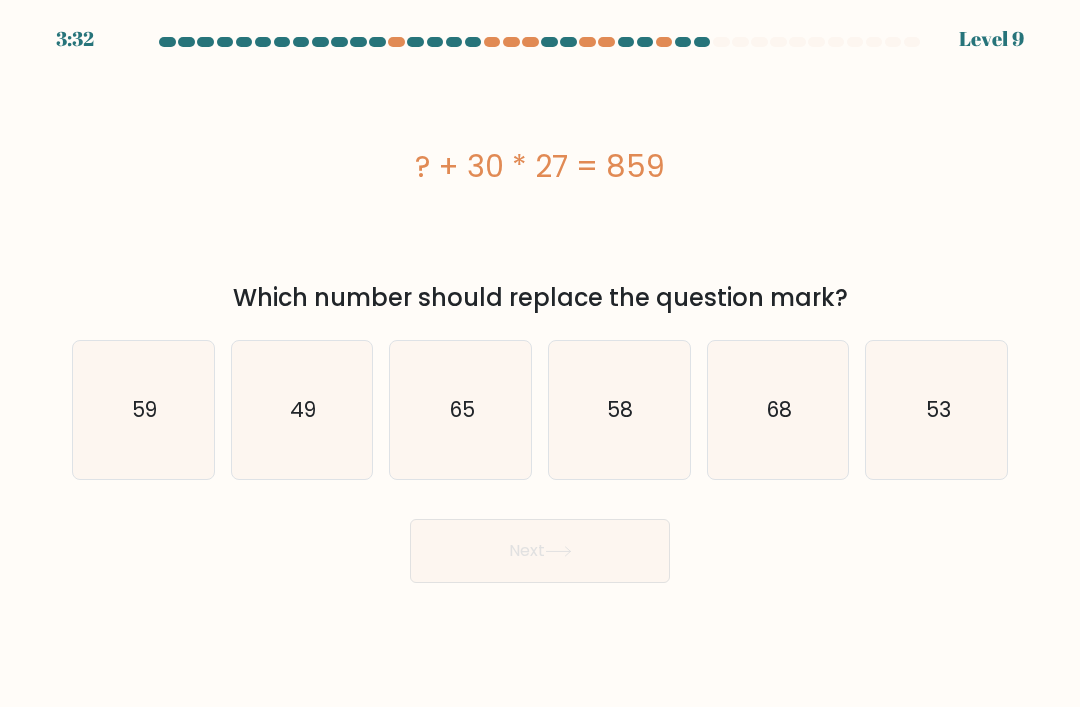 click on "49" 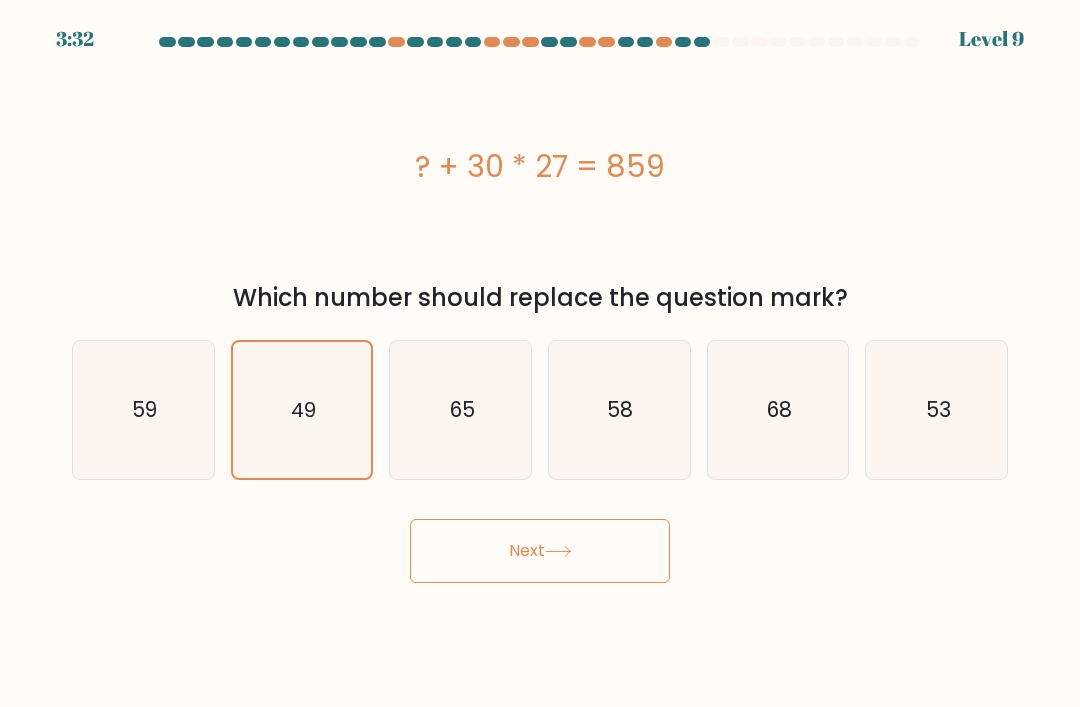 click on "Next" at bounding box center [540, 551] 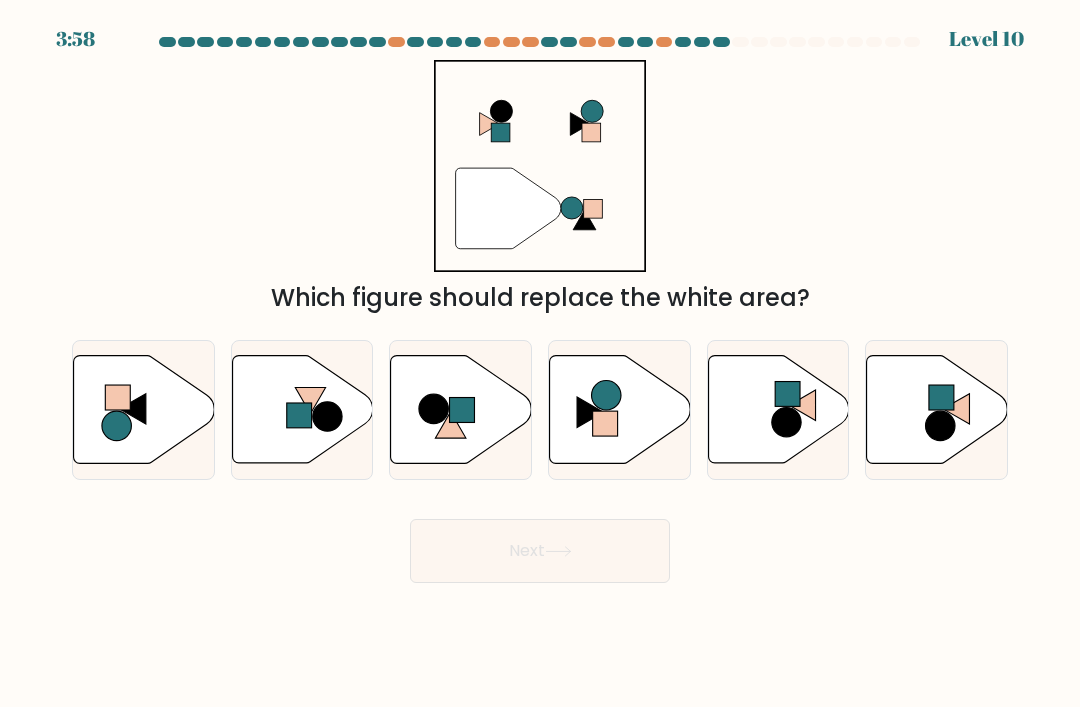 click 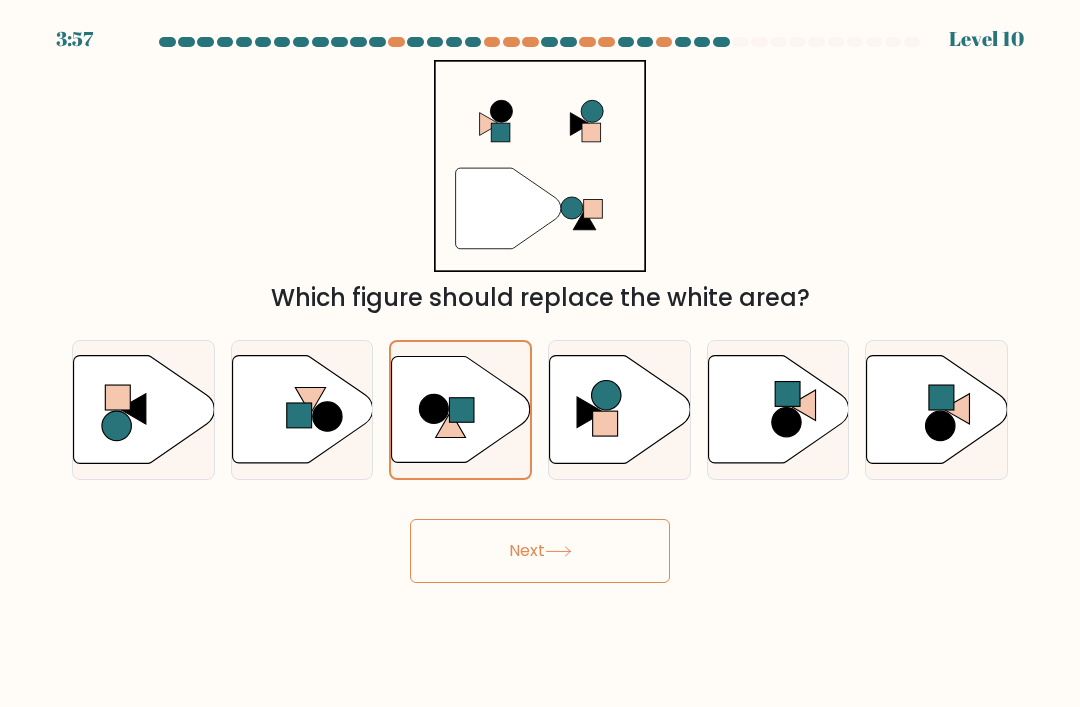 click on "Next" at bounding box center [540, 551] 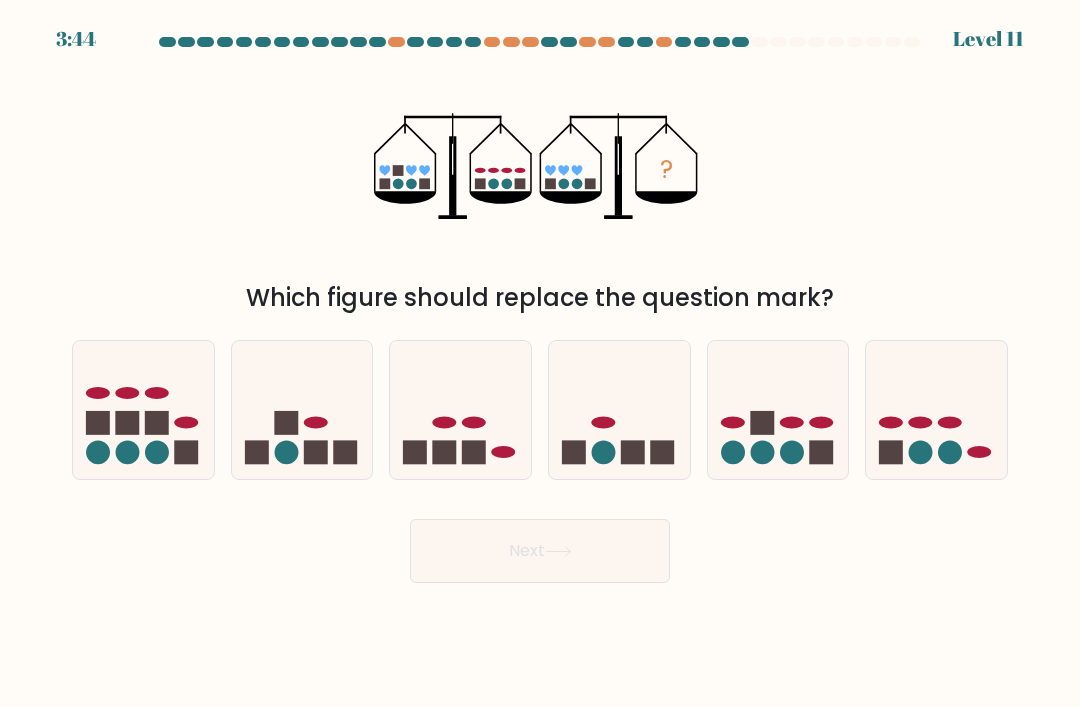 click 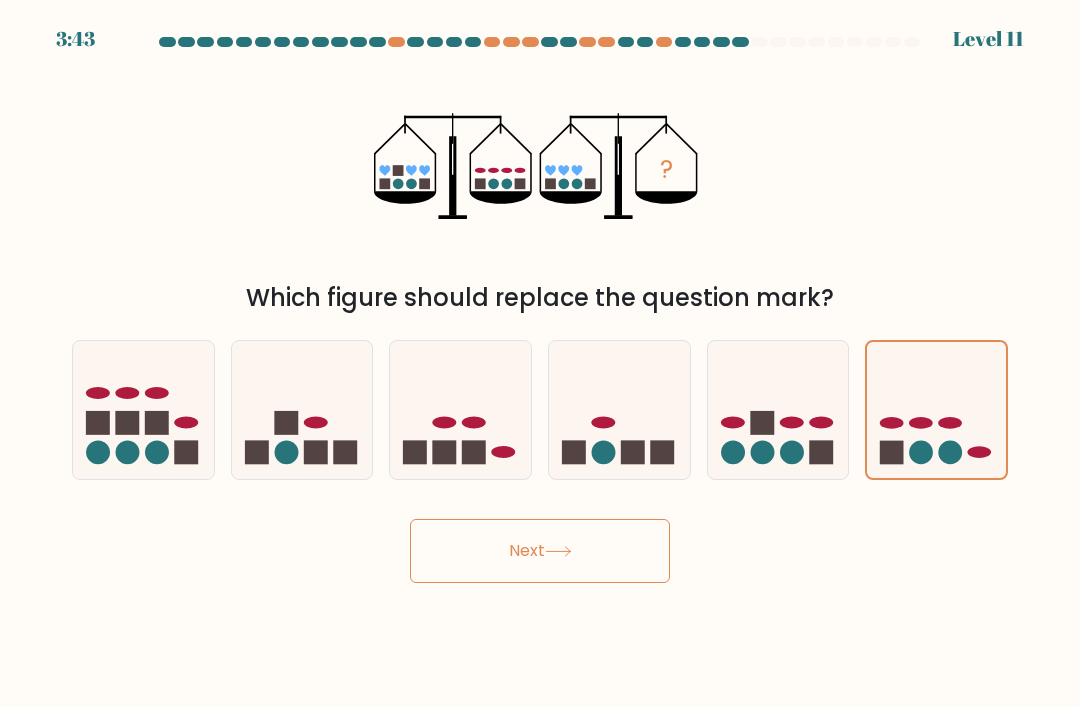 click on "Next" at bounding box center (540, 551) 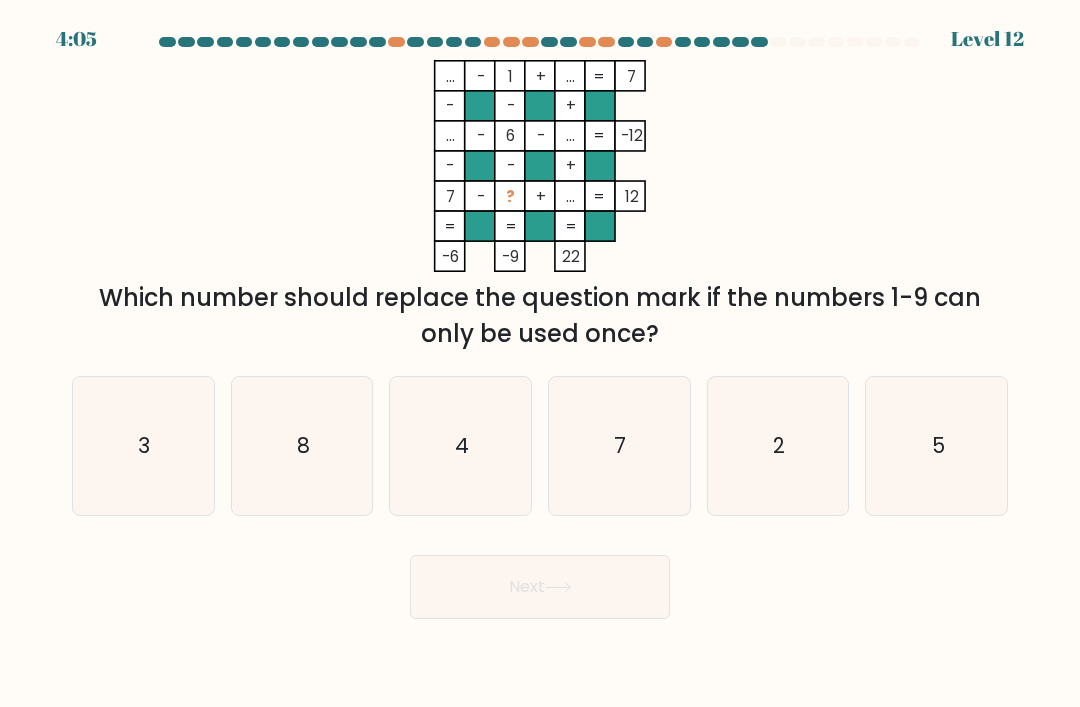 click on "4" 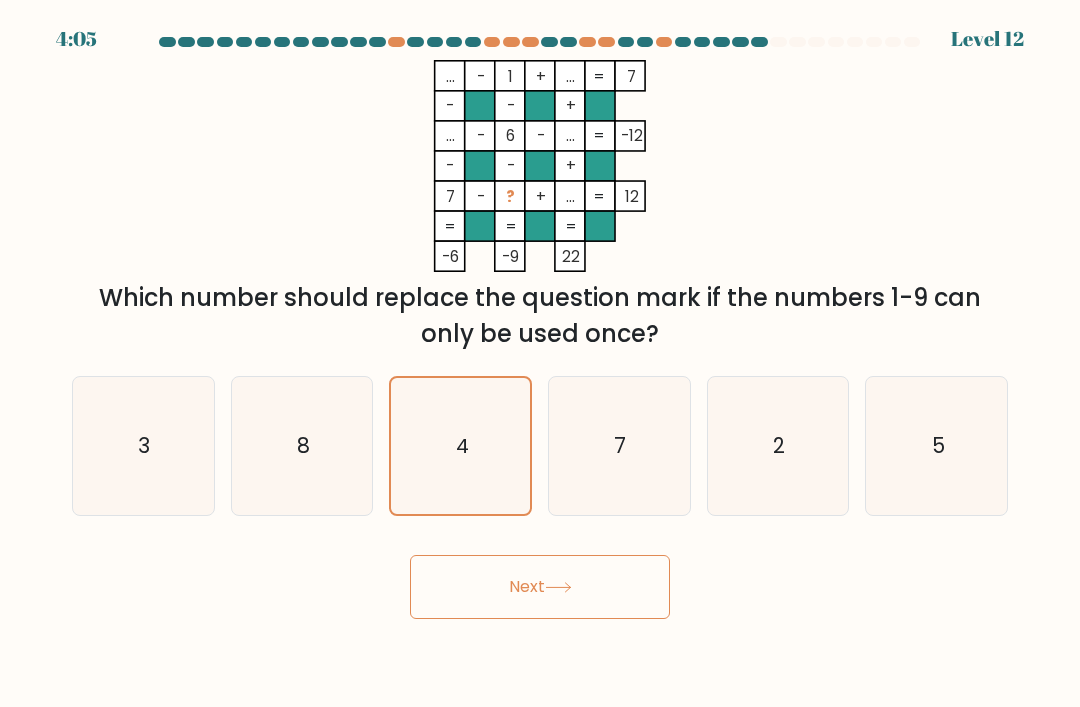 click on "Next" at bounding box center (540, 587) 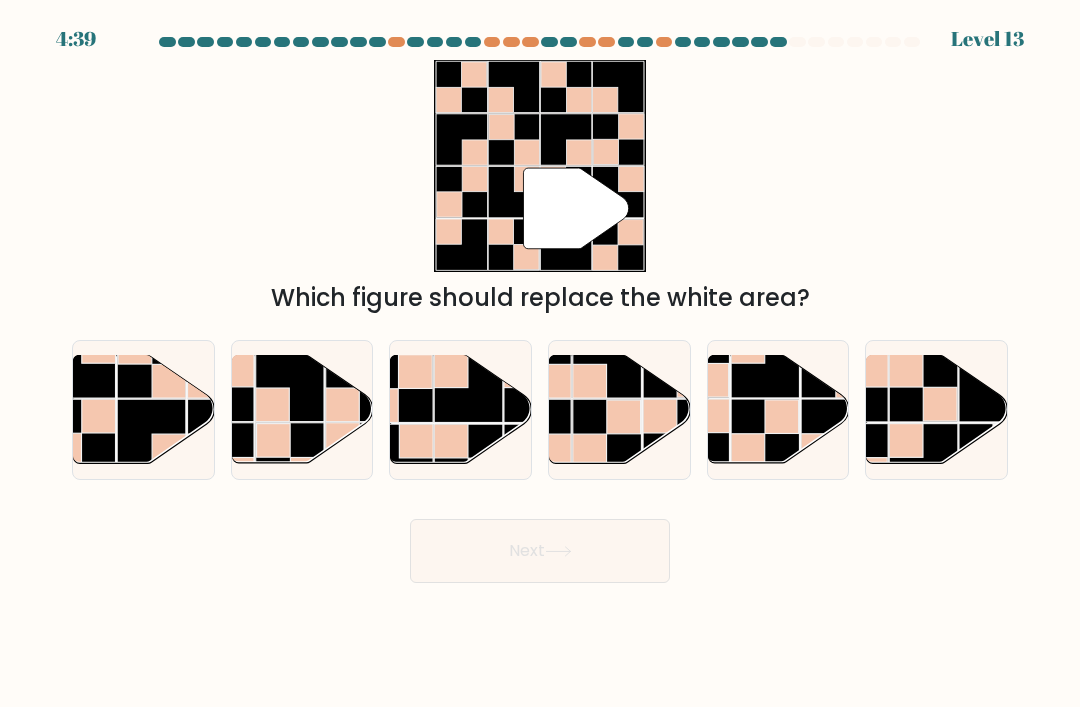 click 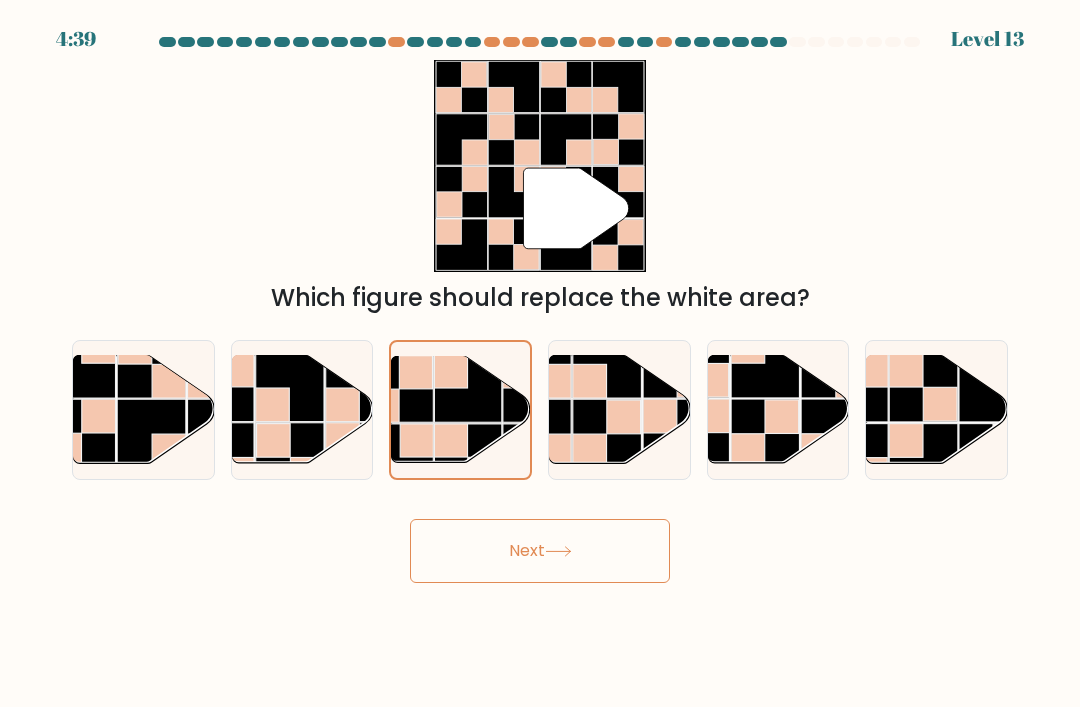 click on "Next" at bounding box center (540, 551) 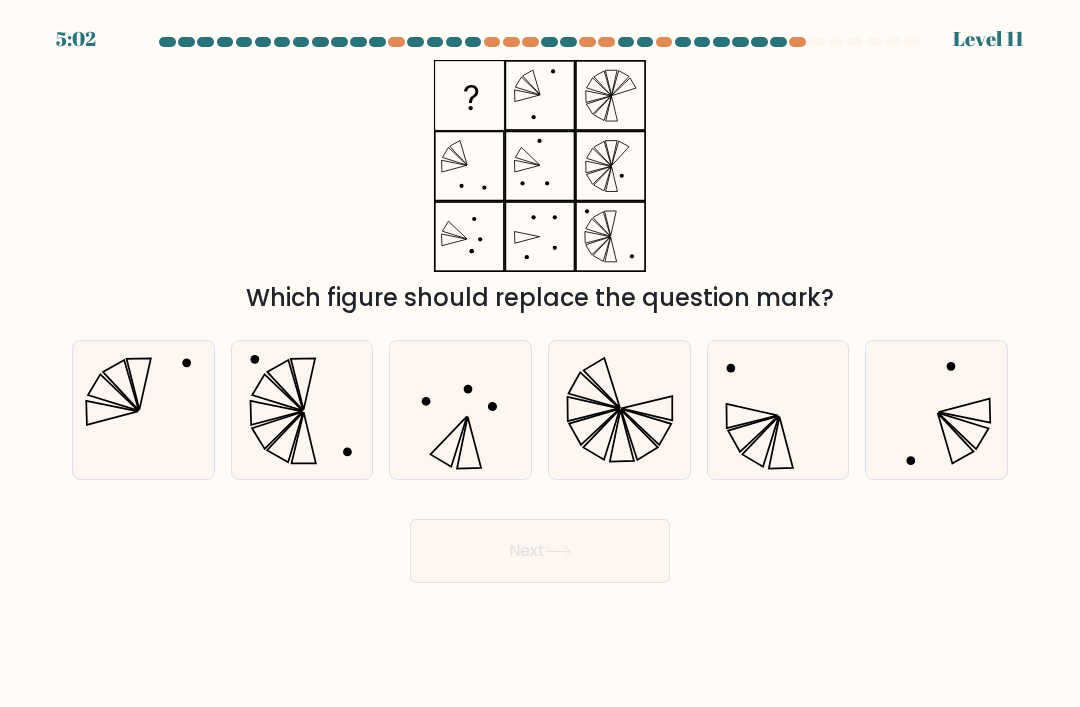 click 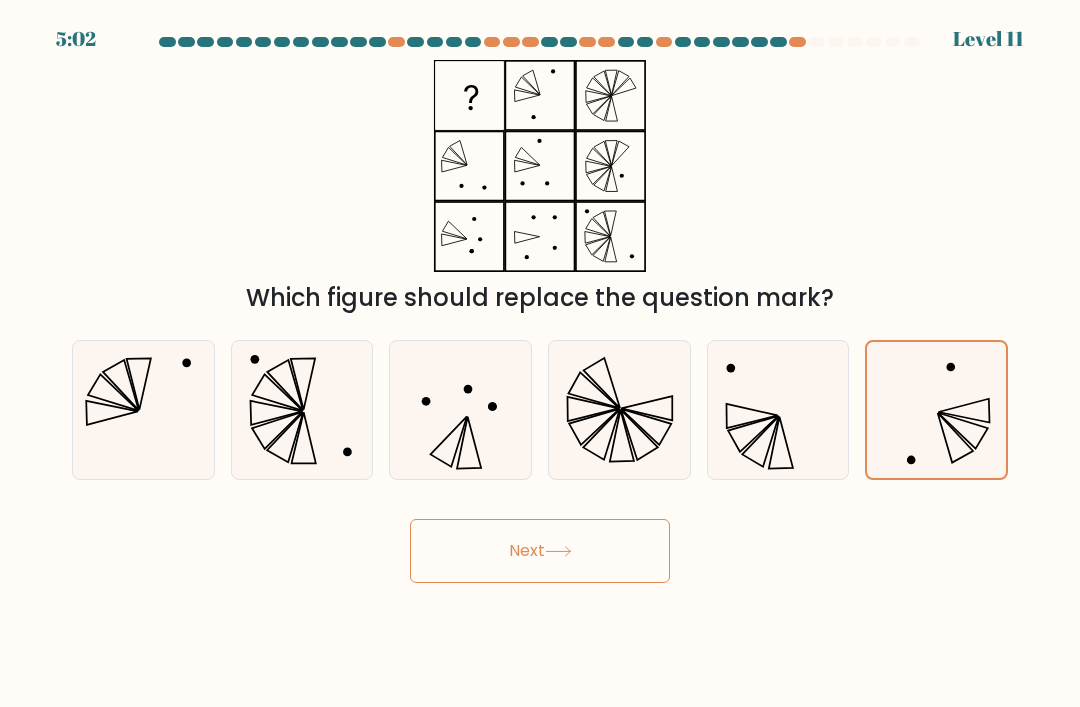 click on "Next" at bounding box center [540, 551] 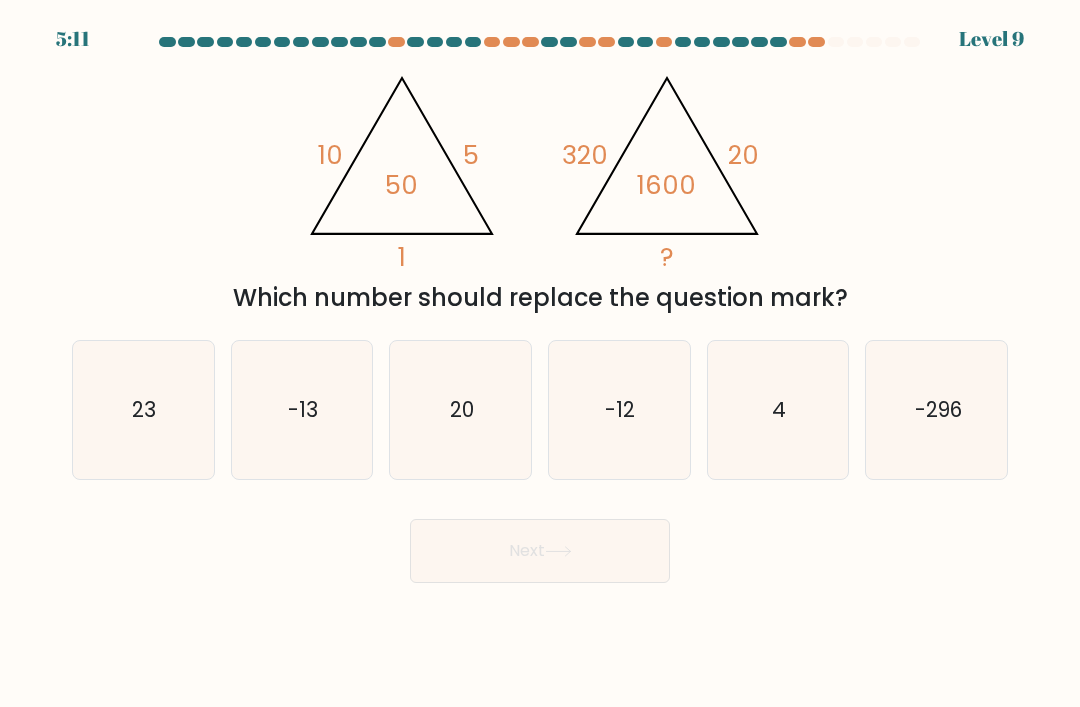 click on "4" 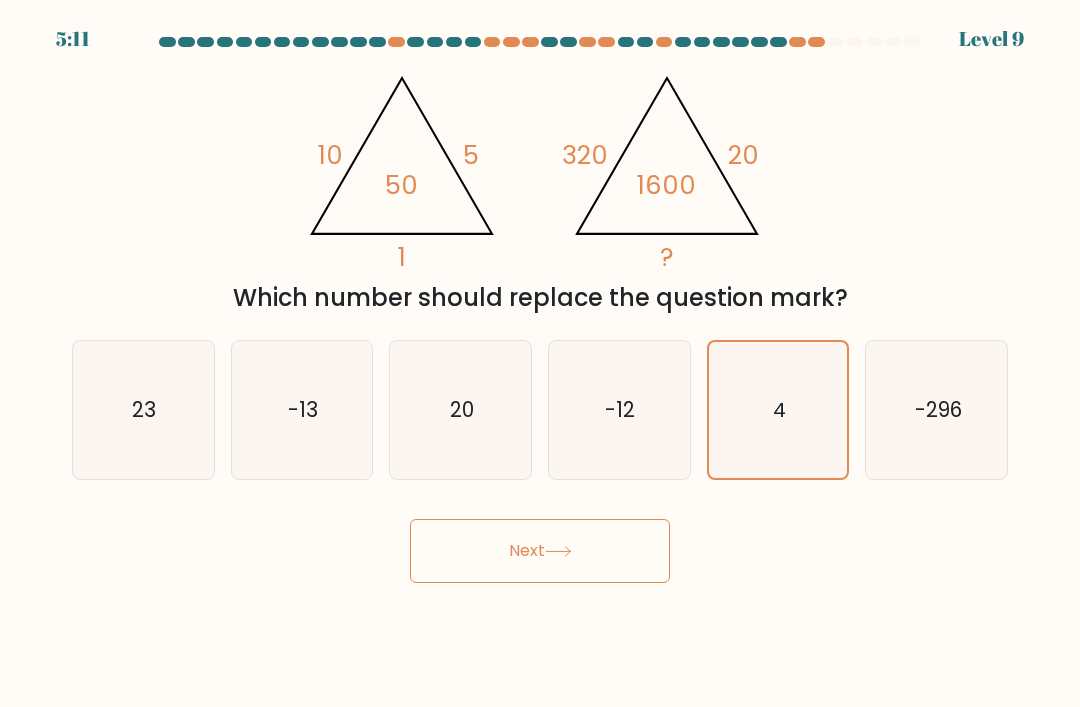 click on "Next" at bounding box center (540, 551) 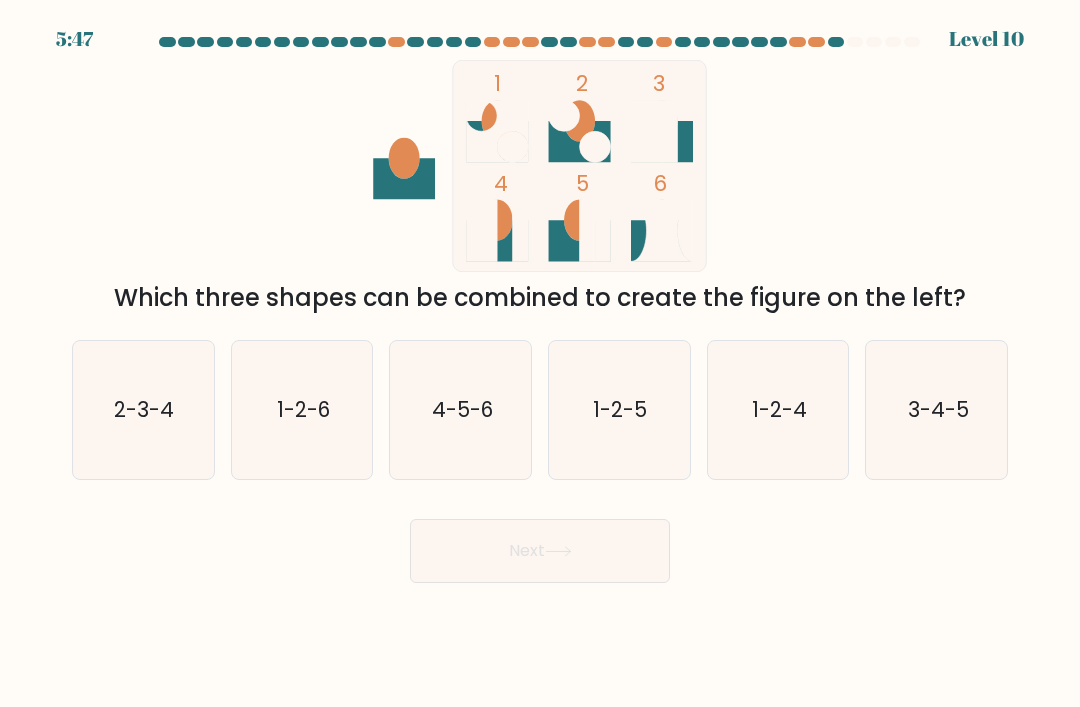 click on "3-4-5" 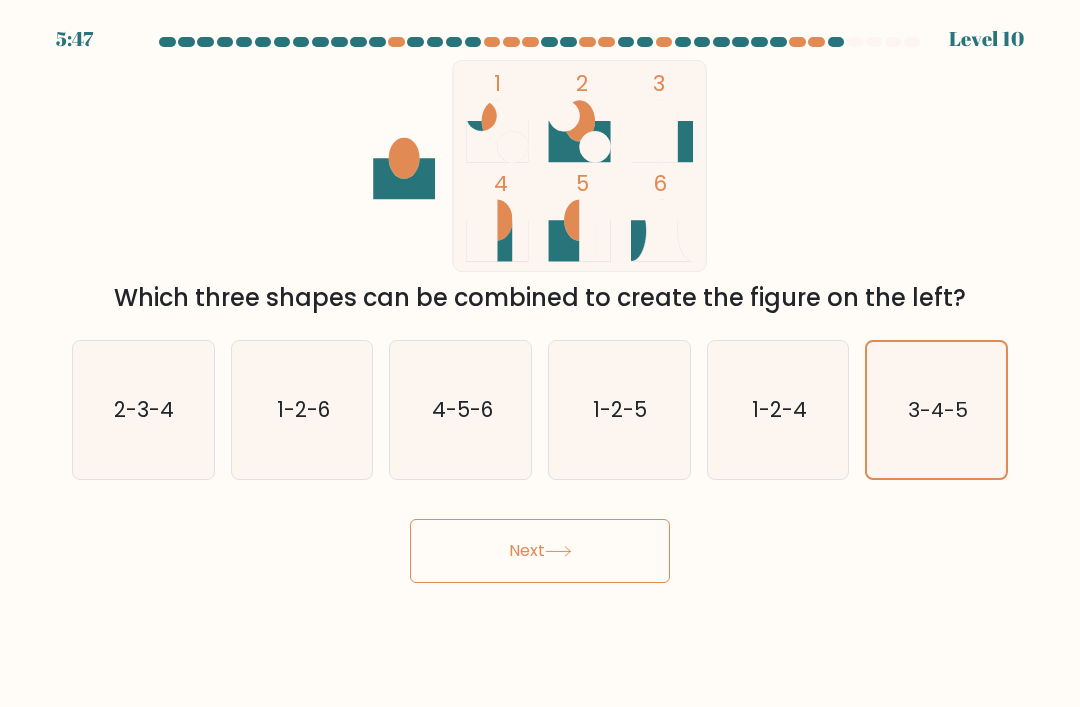 click on "Next" at bounding box center [540, 551] 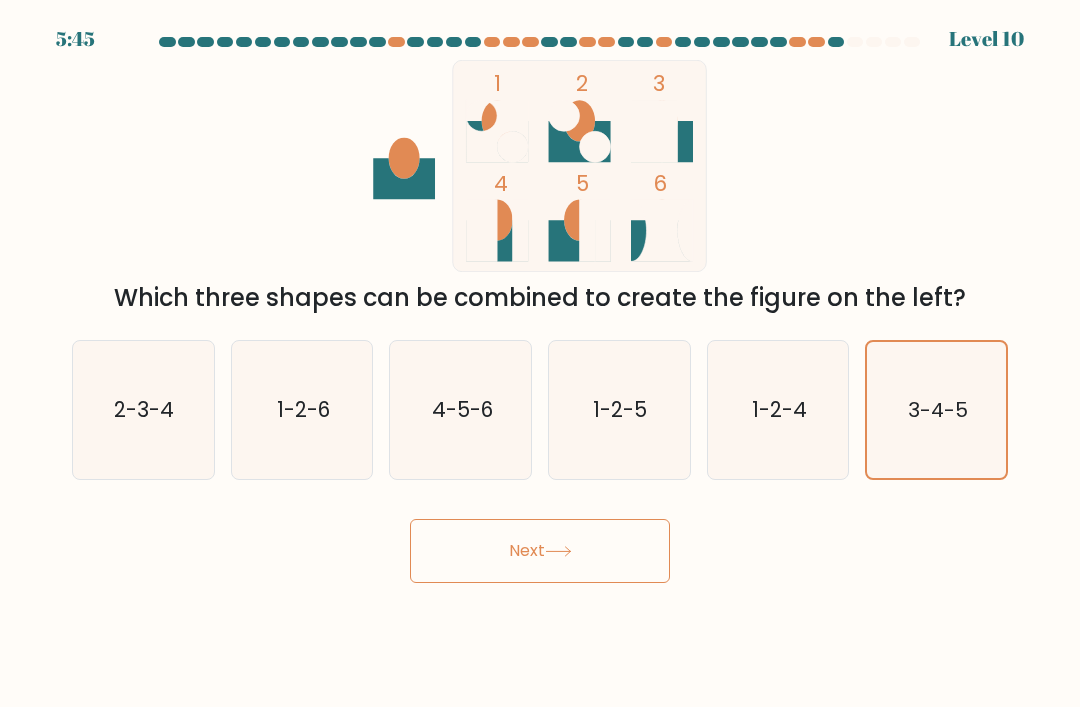 click on "Next" at bounding box center [540, 551] 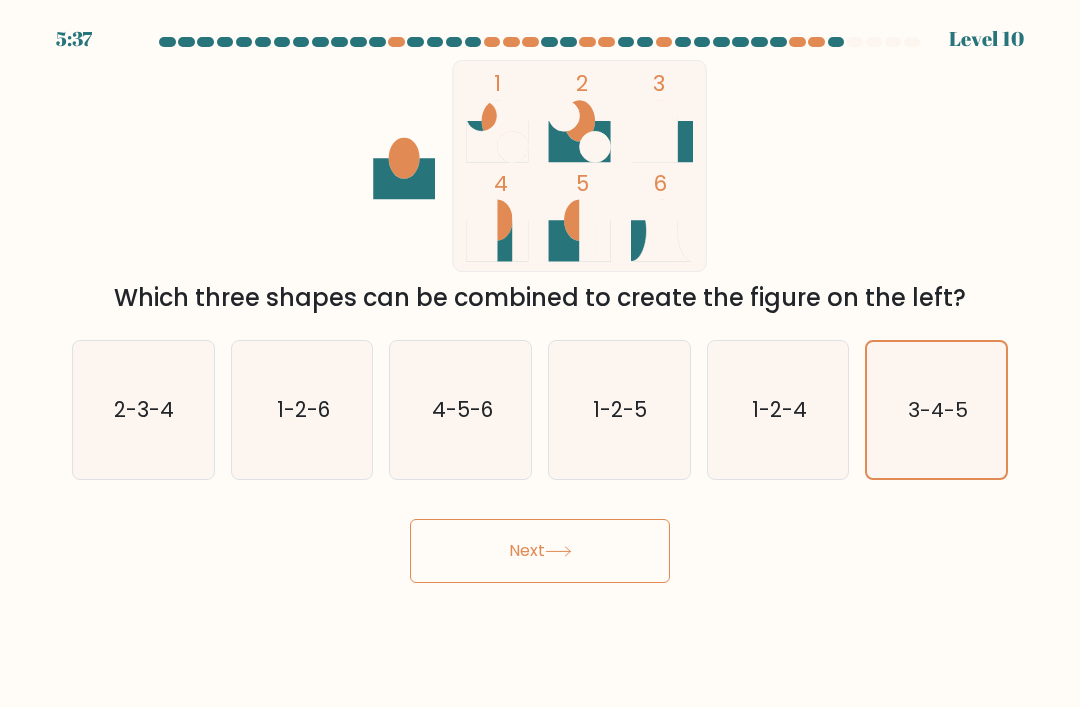 click on "3-4-5" 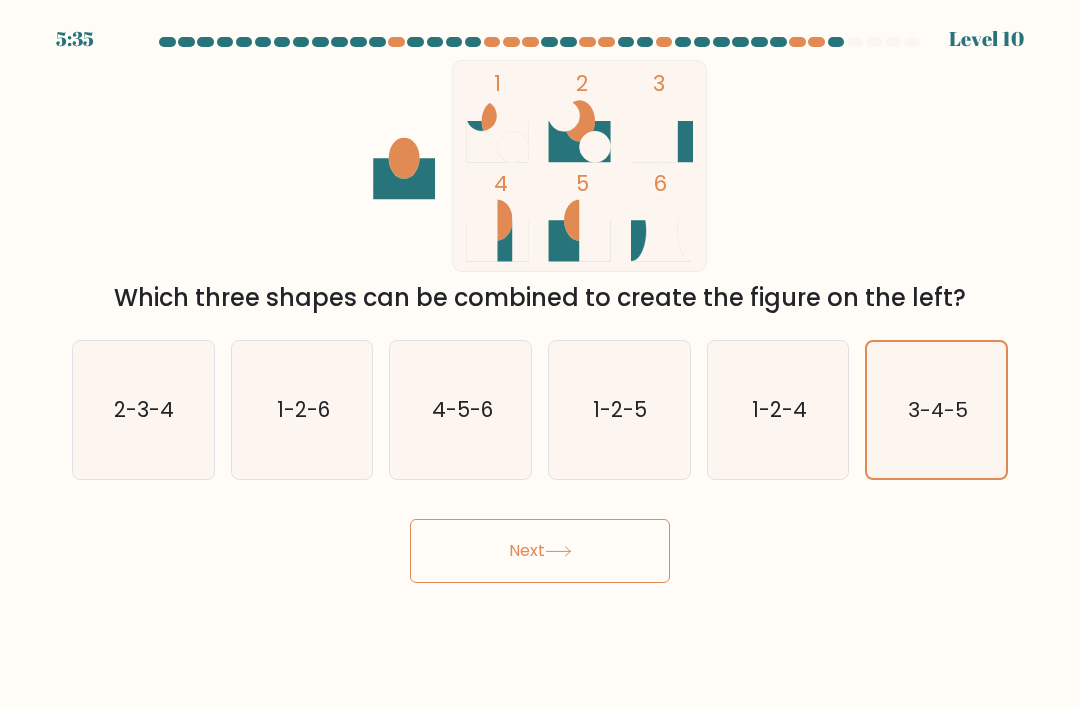 click on "Next" at bounding box center [540, 551] 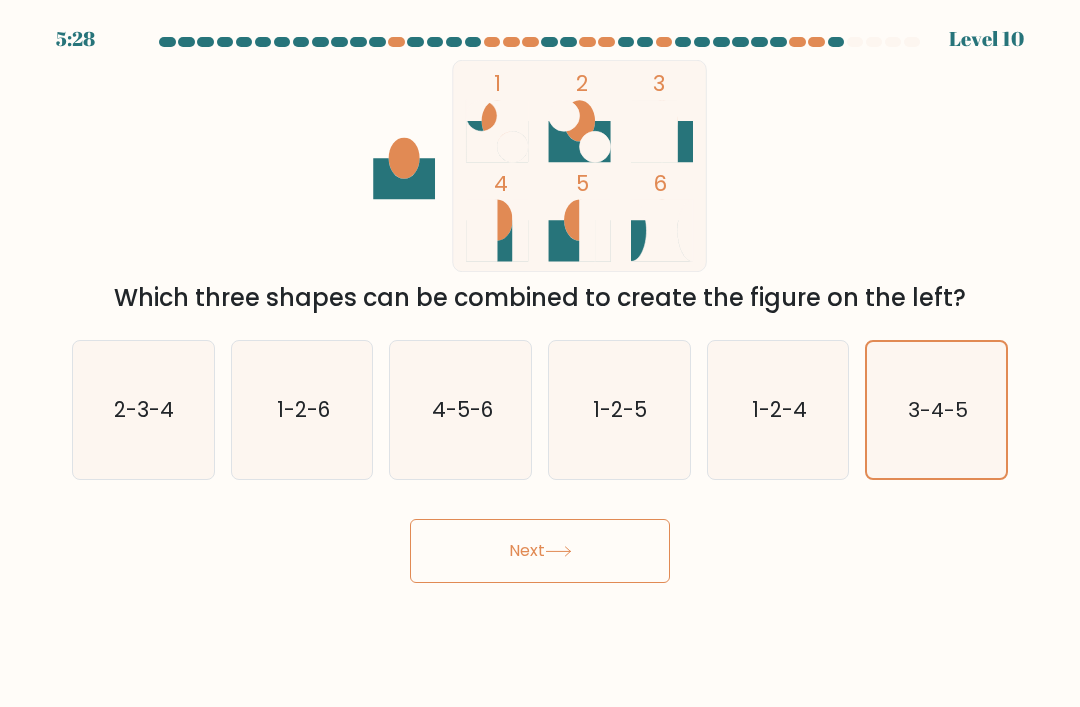 click on "Next" at bounding box center [540, 551] 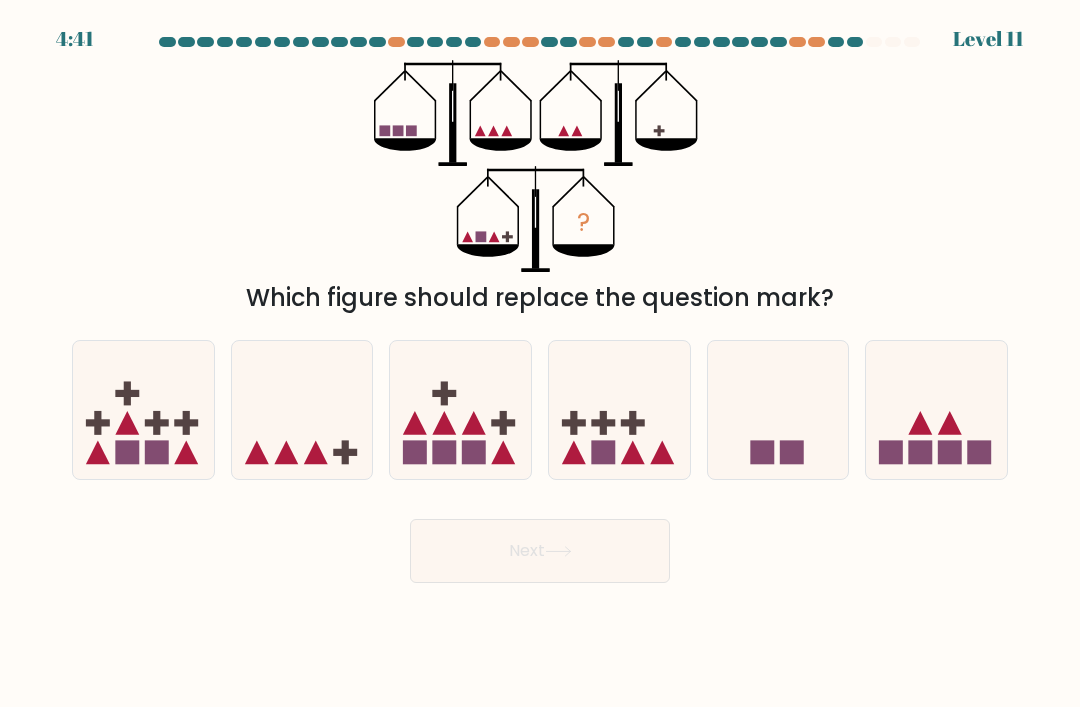 click 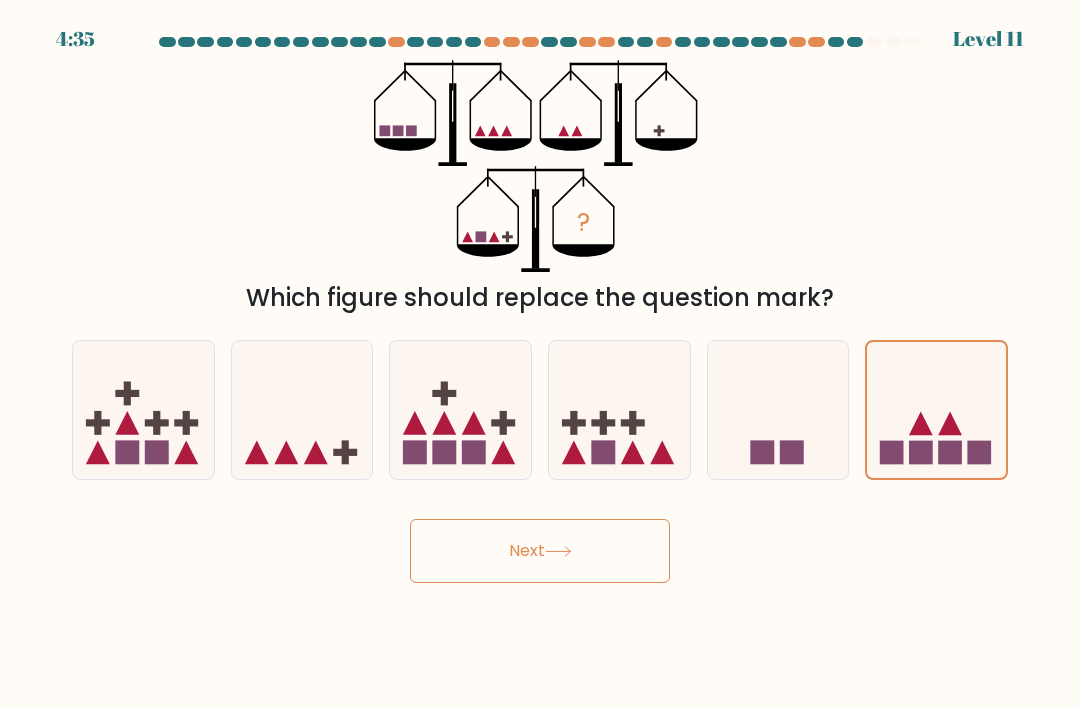 click 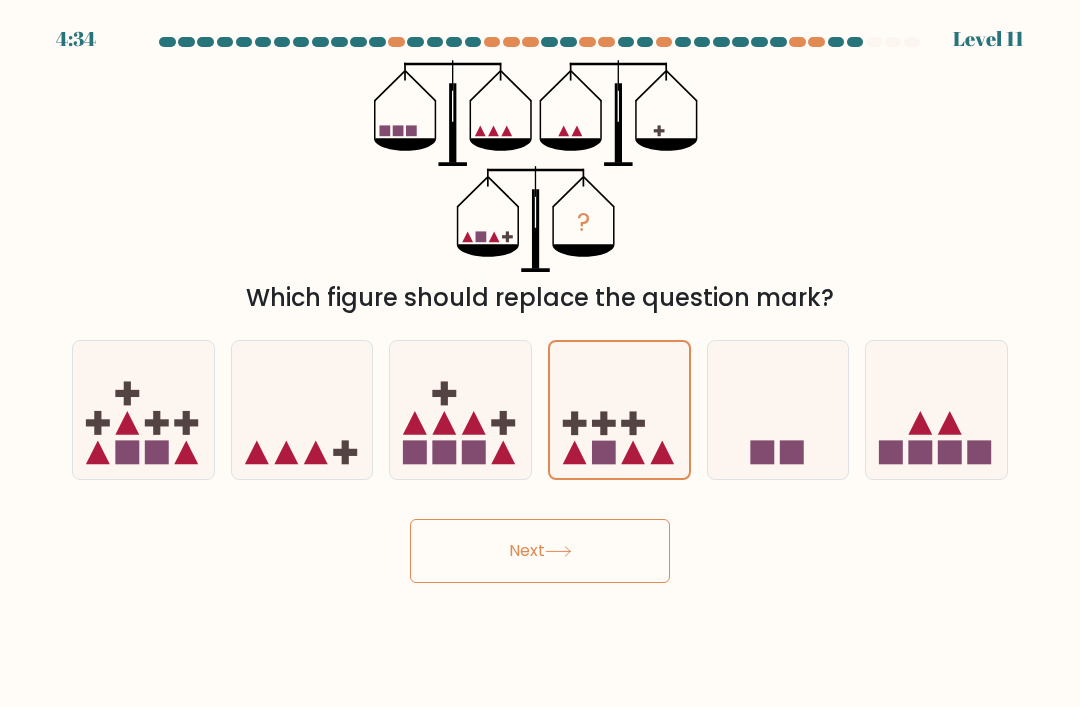 click on "Next" at bounding box center [540, 551] 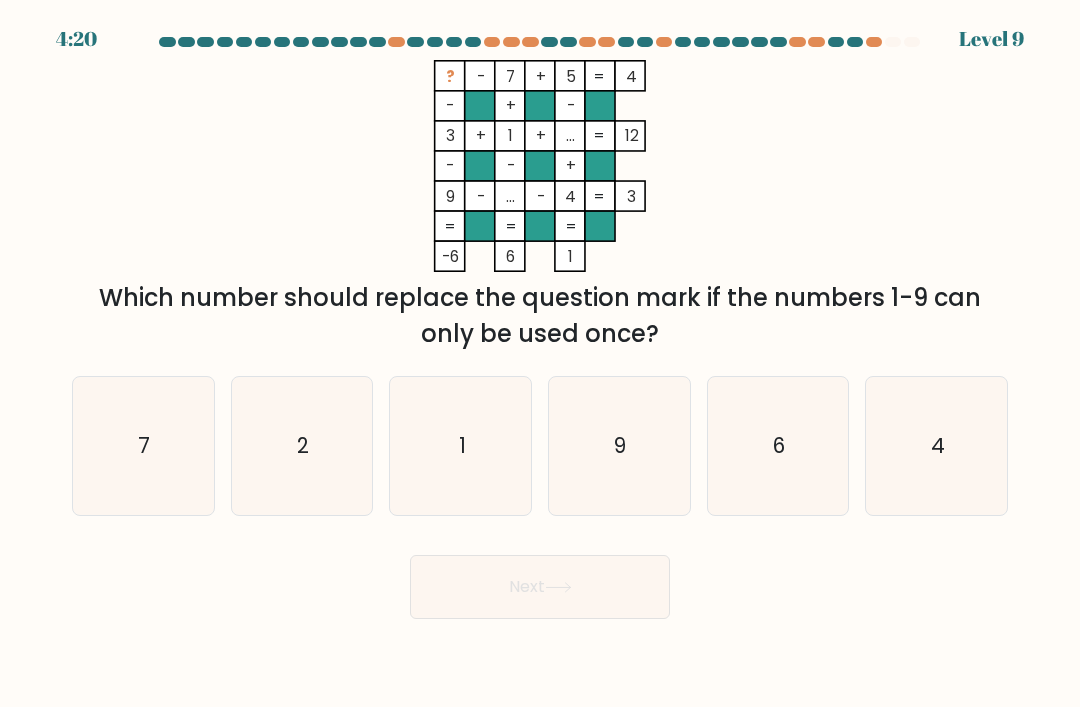 click on "6" 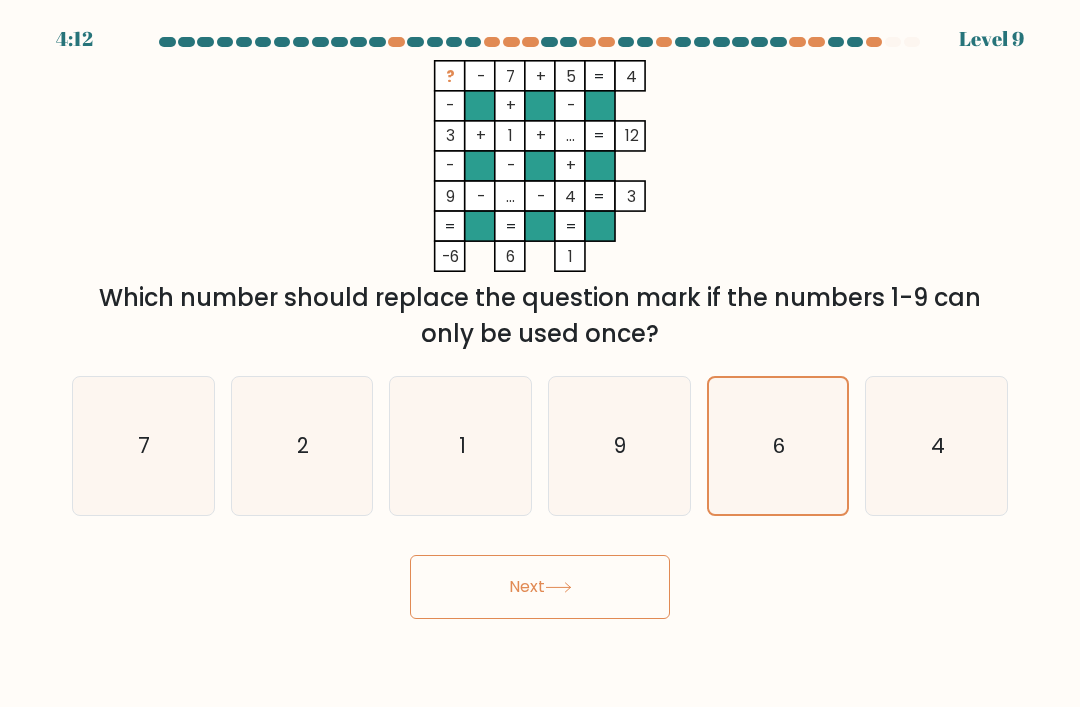 click on "Next" at bounding box center (540, 587) 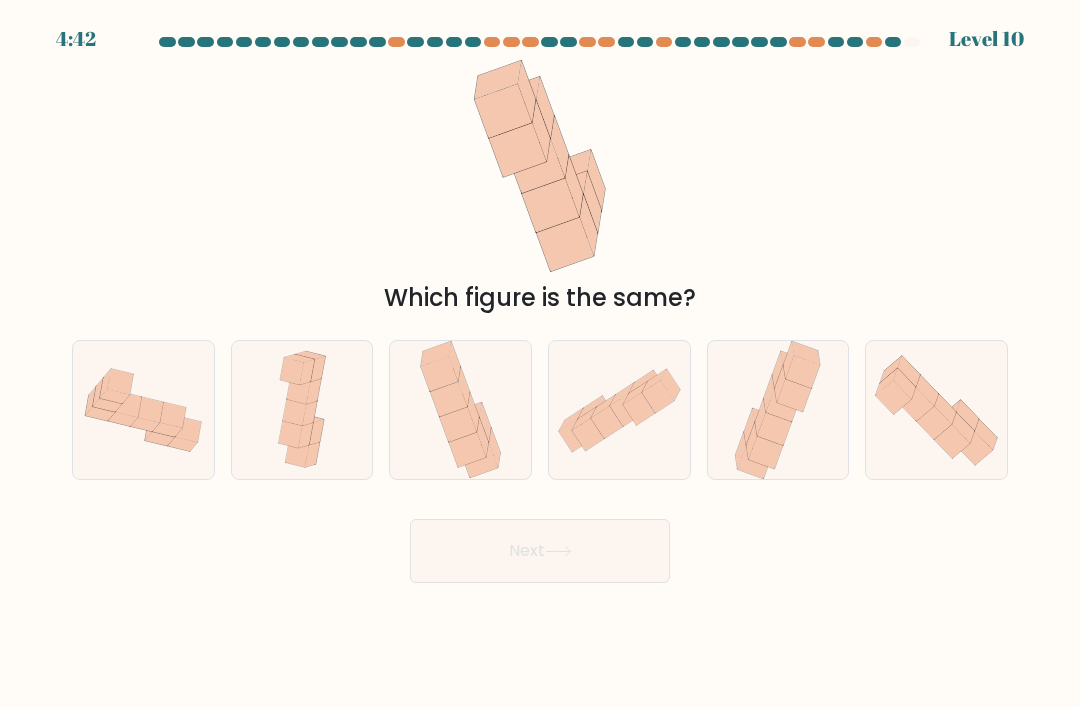 click 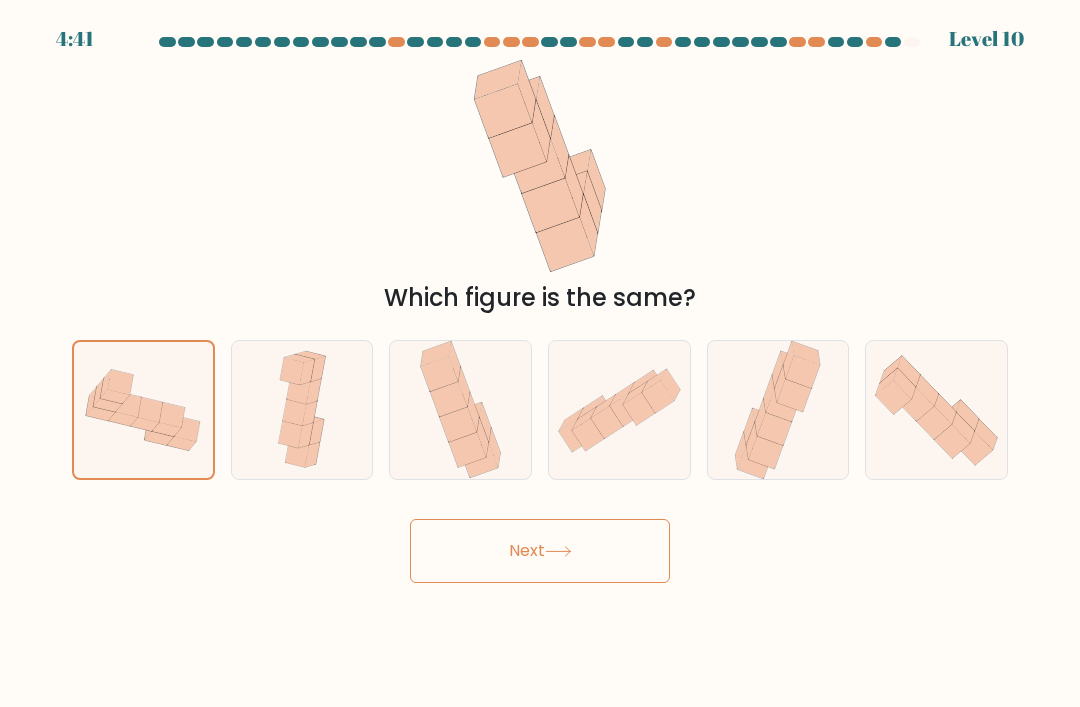 click on "Next" at bounding box center [540, 551] 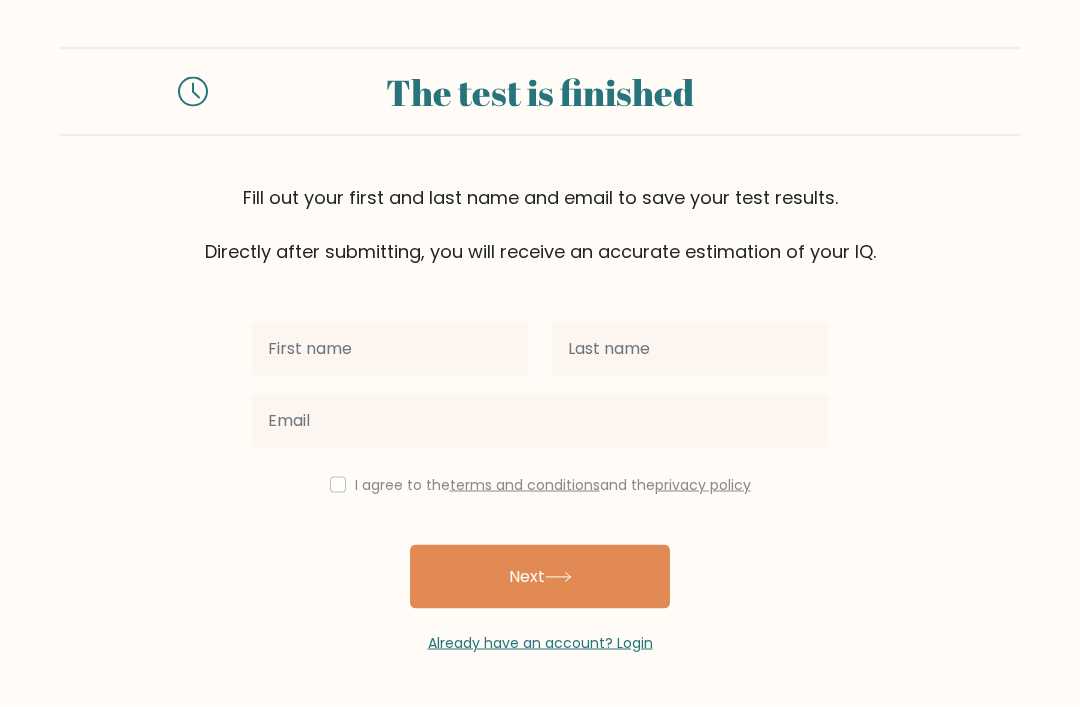 scroll, scrollTop: 59, scrollLeft: 0, axis: vertical 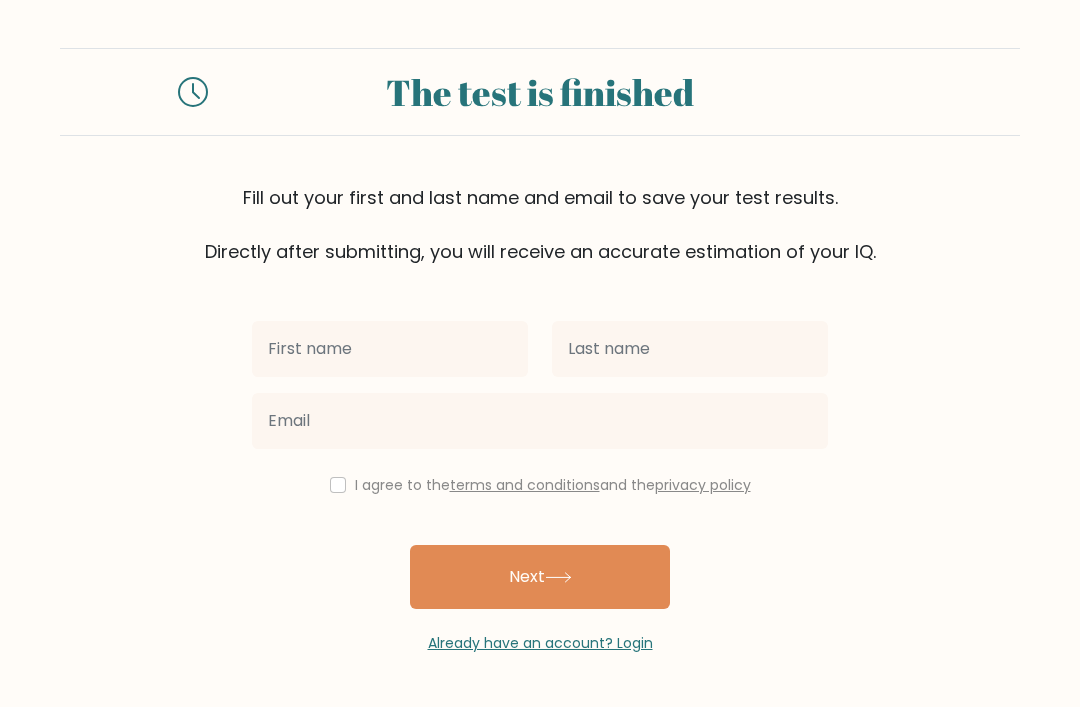 click on "Next" at bounding box center (540, 577) 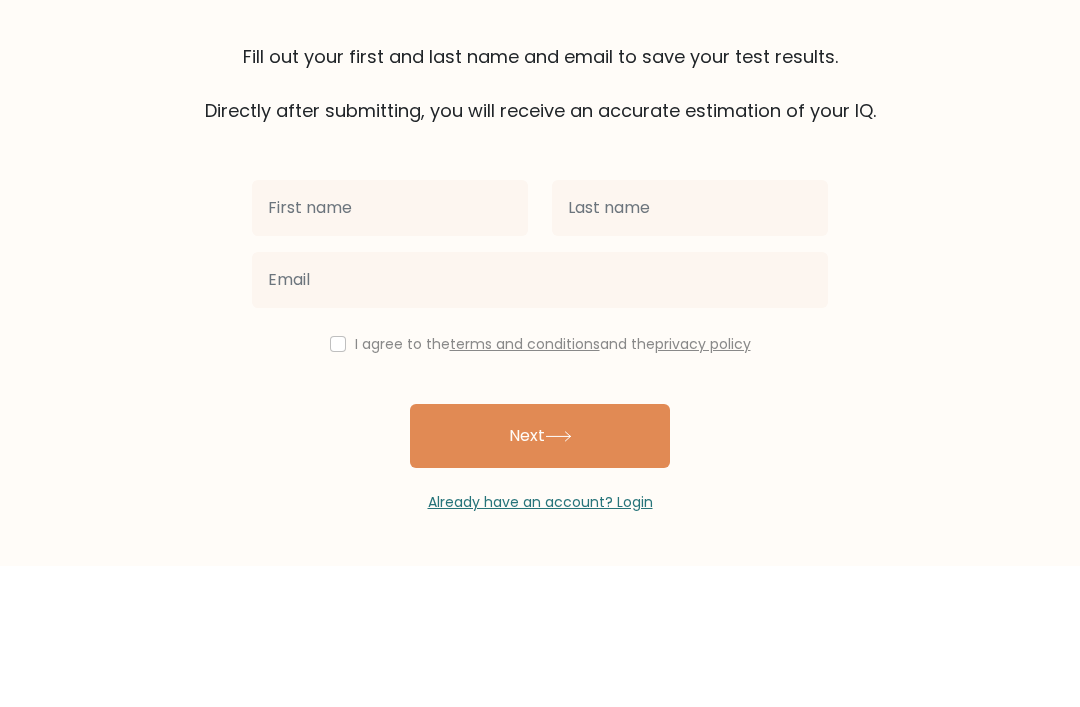 click on "The test is finished
Fill out your first and last name and email to save your test results.
Directly after submitting, you will receive an accurate estimation of your IQ.
I agree to the" at bounding box center [540, 351] 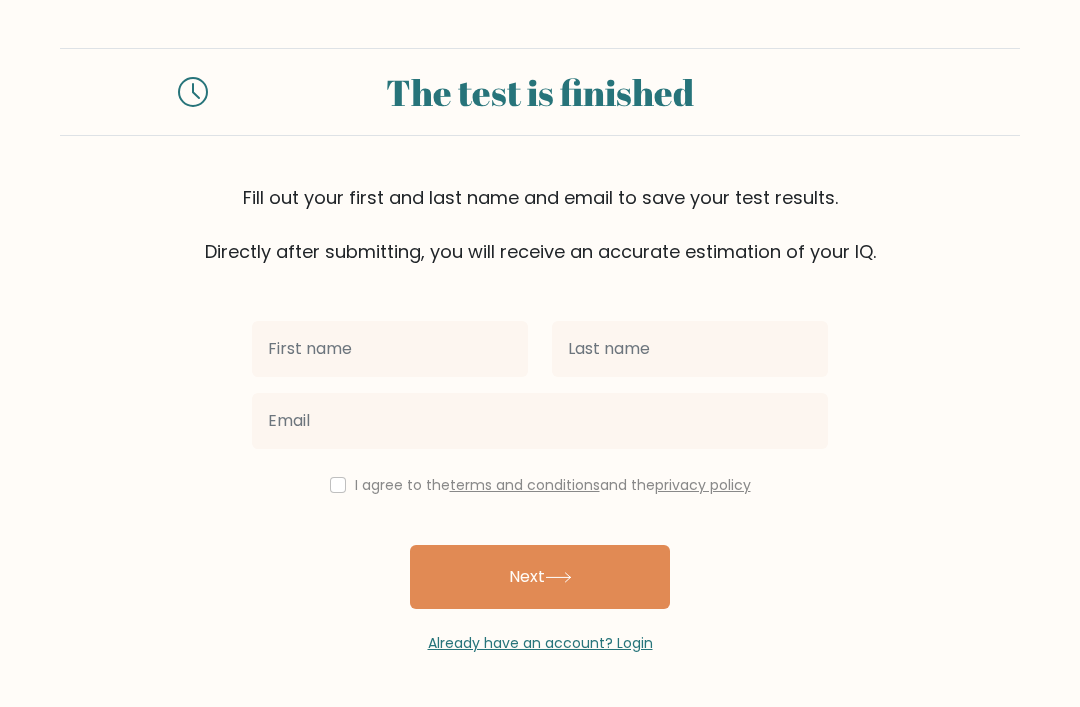 click on "Next" at bounding box center (540, 577) 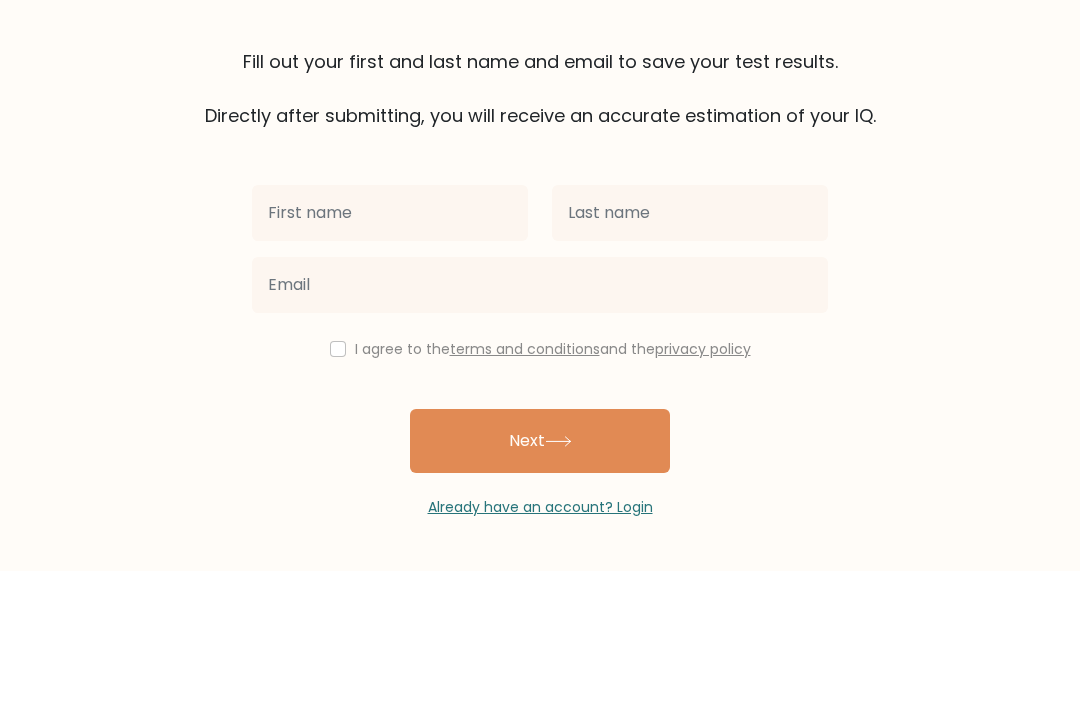 click on "The test is finished
Fill out your first and last name and email to save your test results.
Directly after submitting, you will receive an accurate estimation of your IQ.
I agree to the" at bounding box center (540, 351) 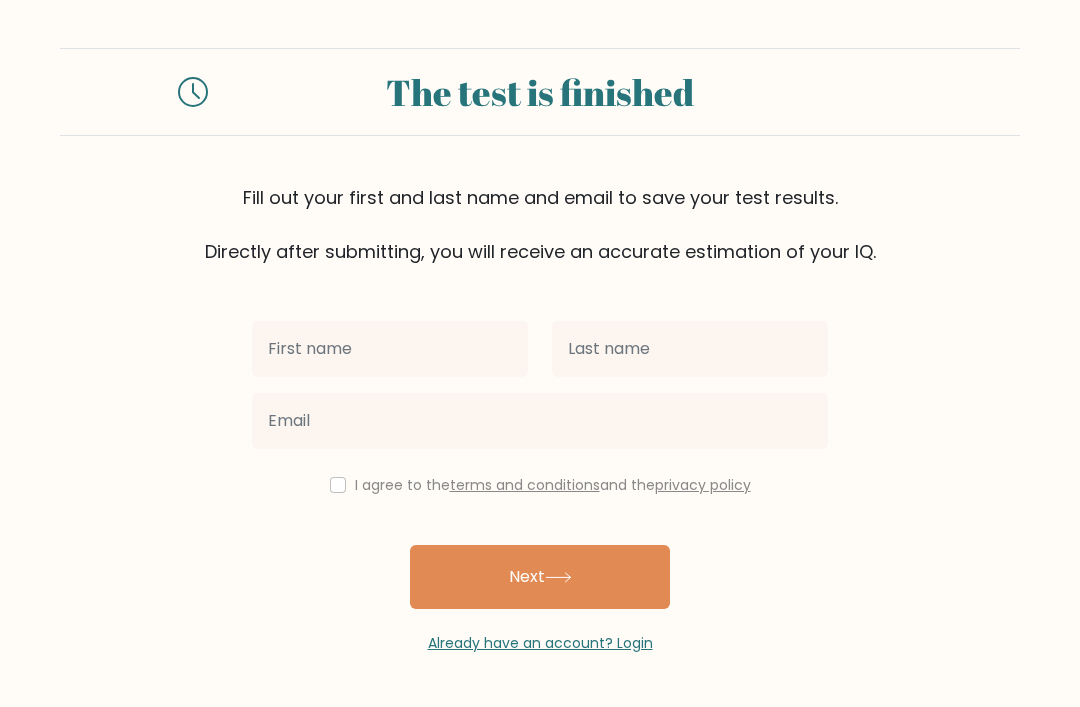 scroll, scrollTop: 0, scrollLeft: 0, axis: both 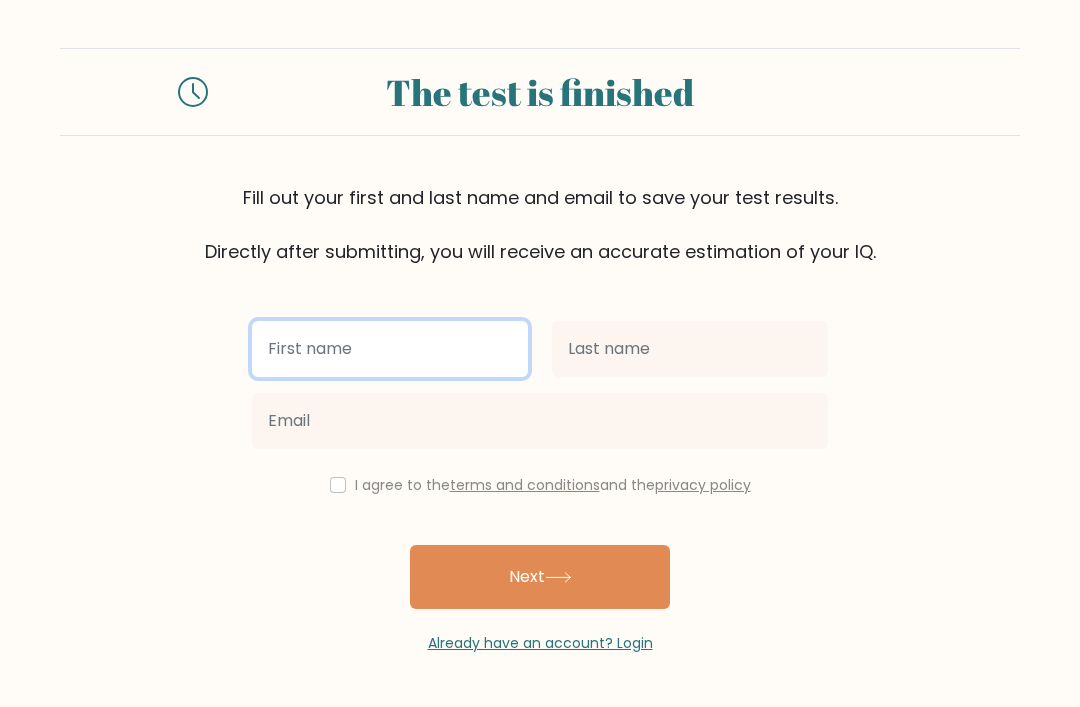 click at bounding box center (390, 349) 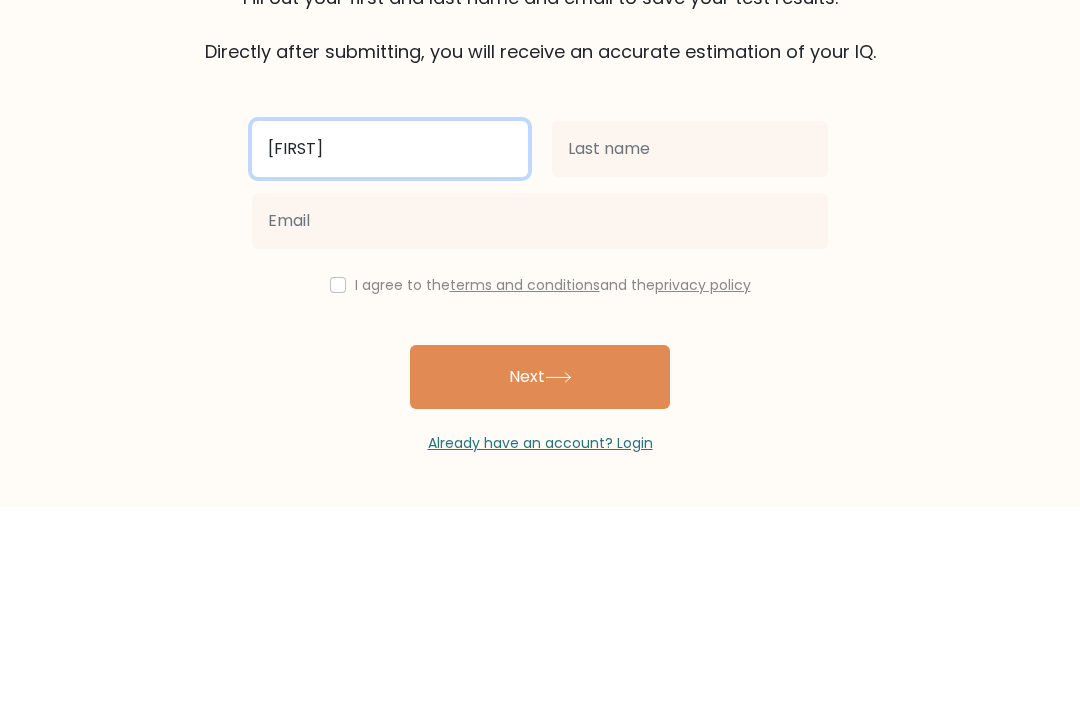 type on "Alex" 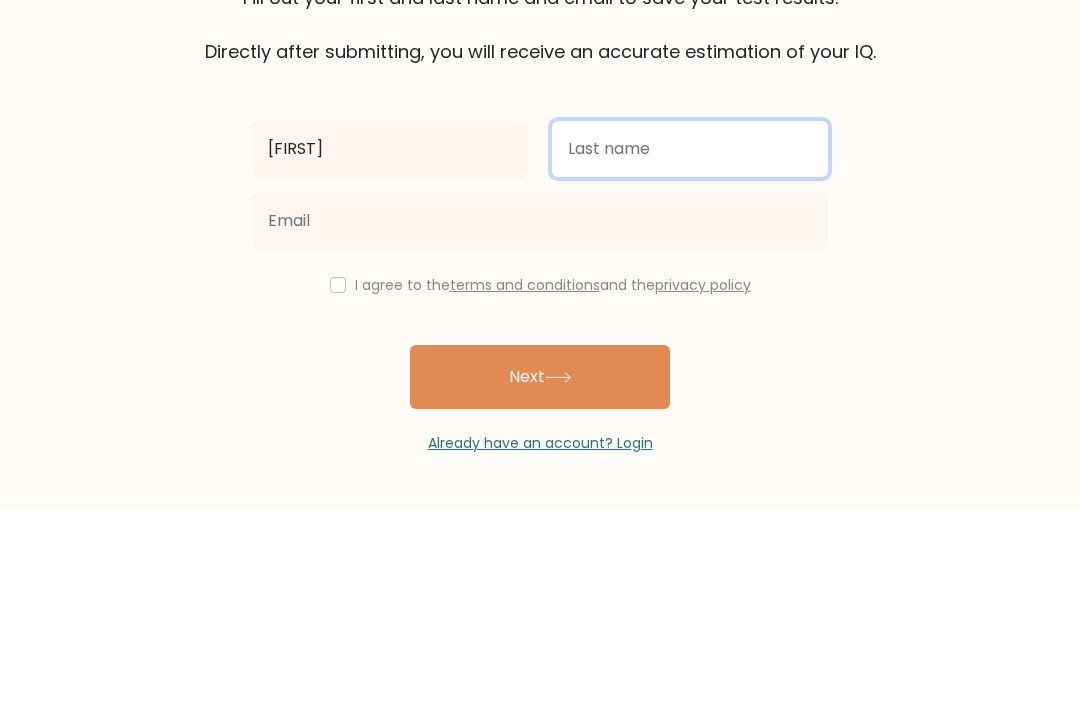 click at bounding box center [690, 349] 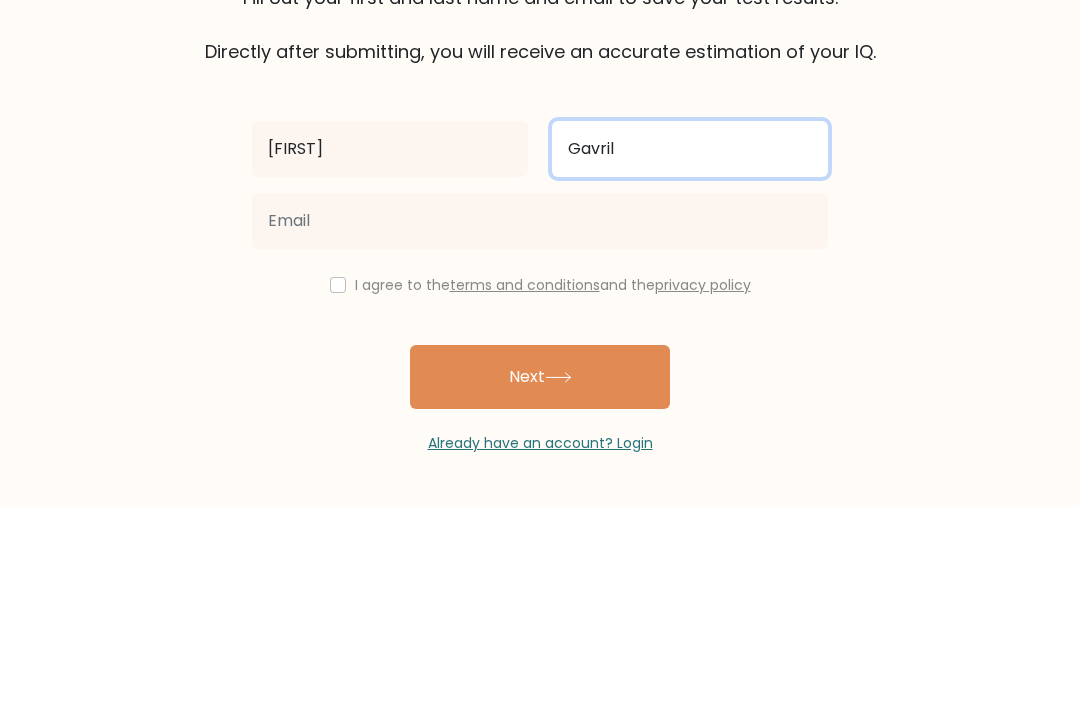 type on "Gavril" 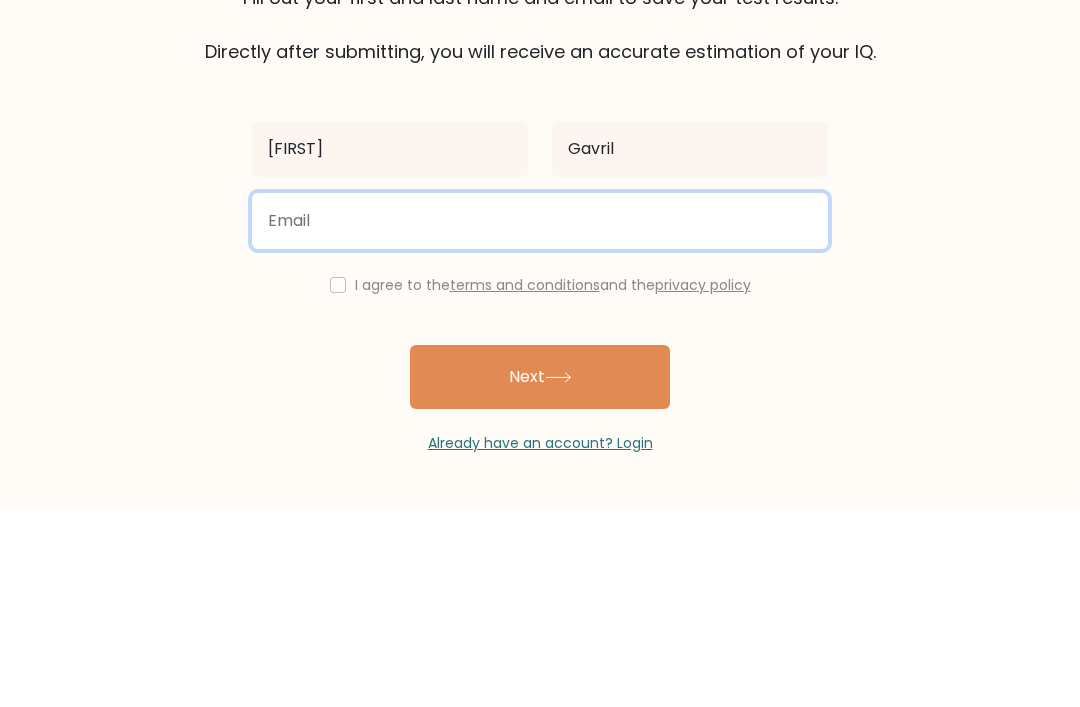 click at bounding box center [540, 421] 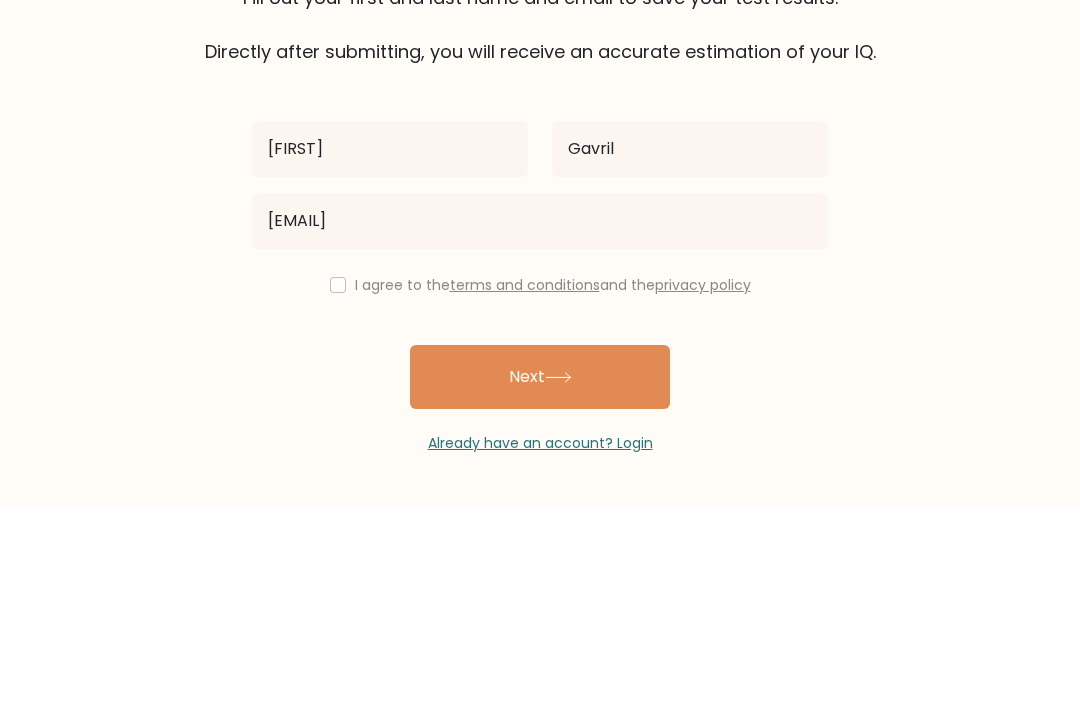 scroll, scrollTop: 64, scrollLeft: 0, axis: vertical 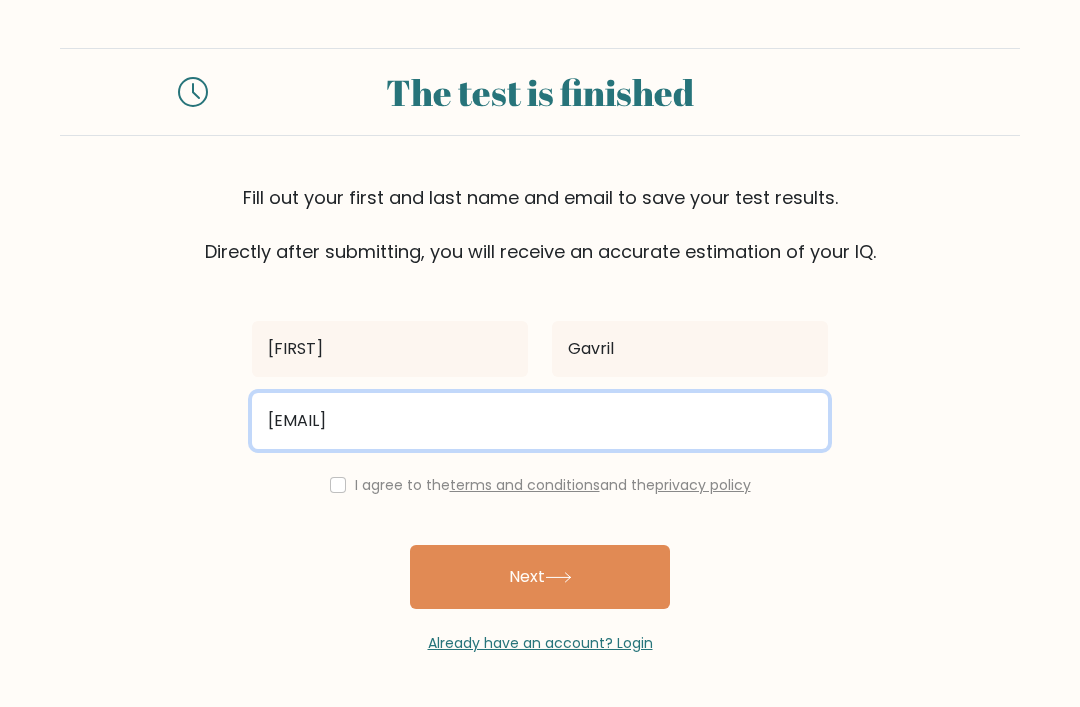 type on "alexgavril70@gmail.com" 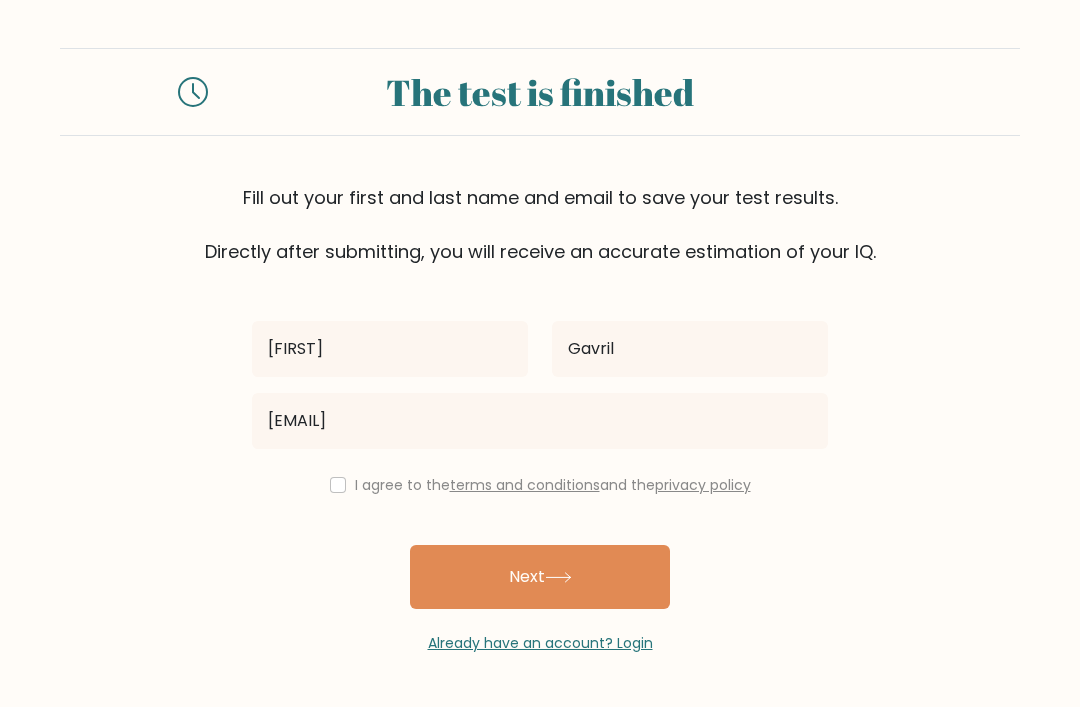 click on "Next" at bounding box center [540, 577] 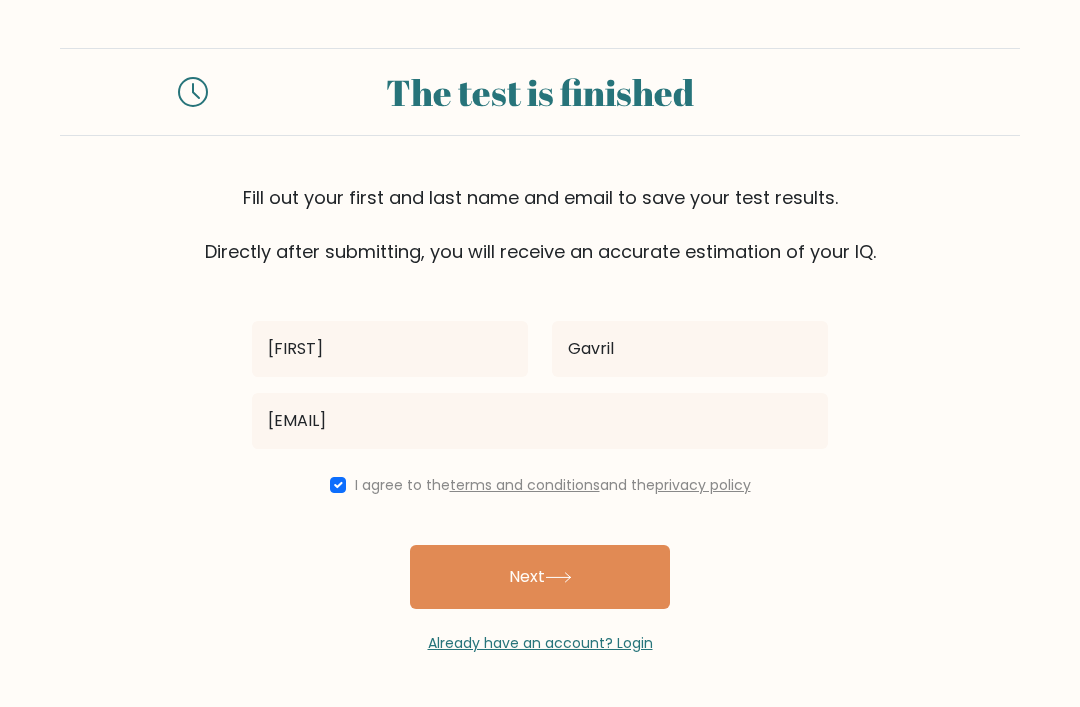 click on "Next" at bounding box center (540, 577) 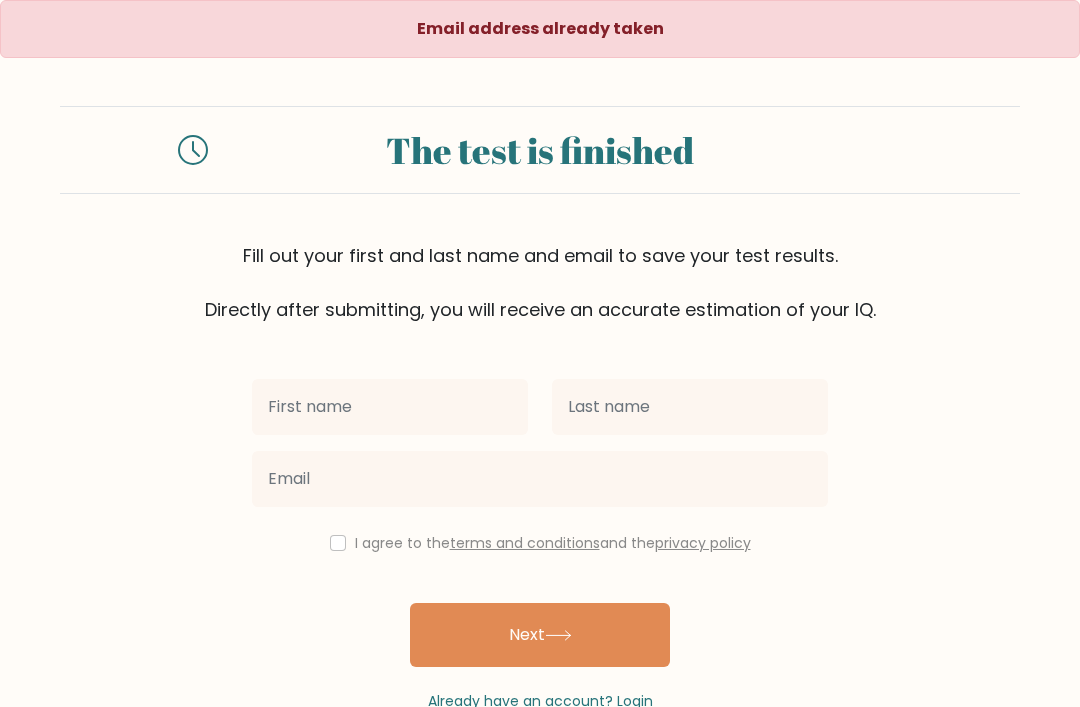 scroll, scrollTop: 0, scrollLeft: 0, axis: both 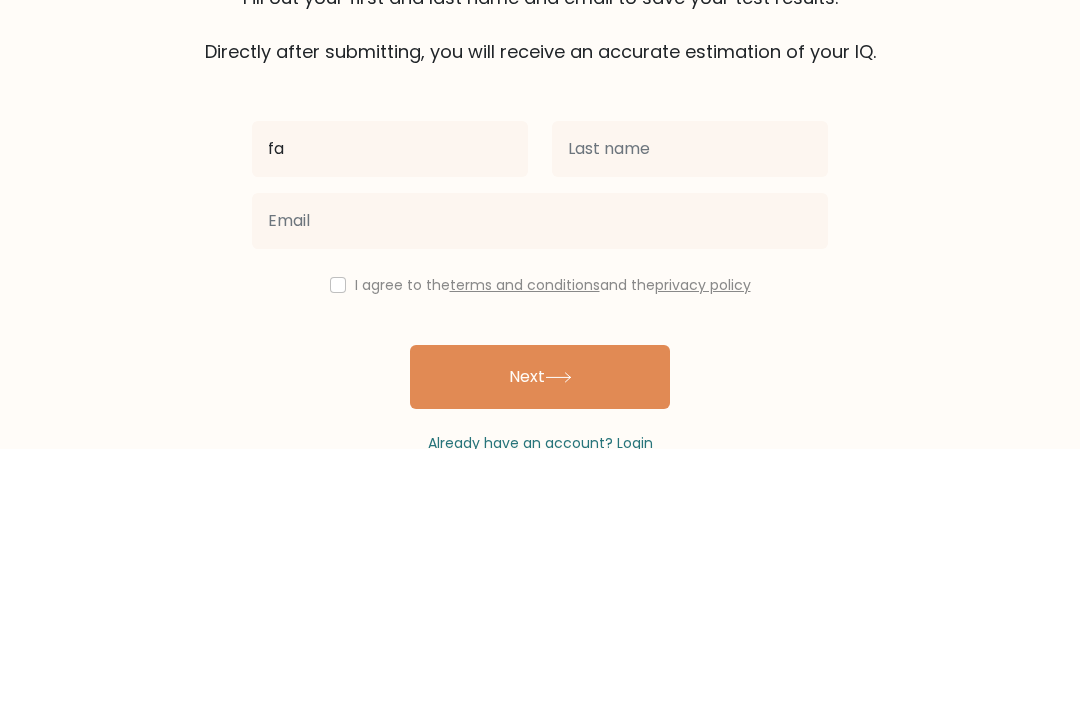 type on "f" 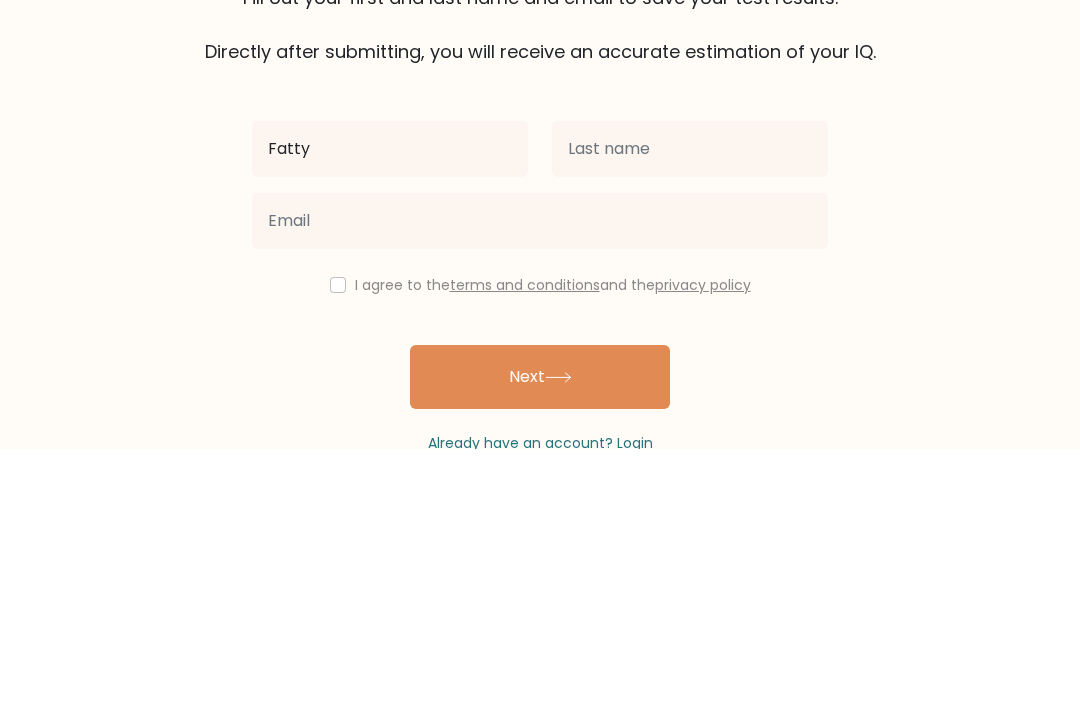 type on "Fatty" 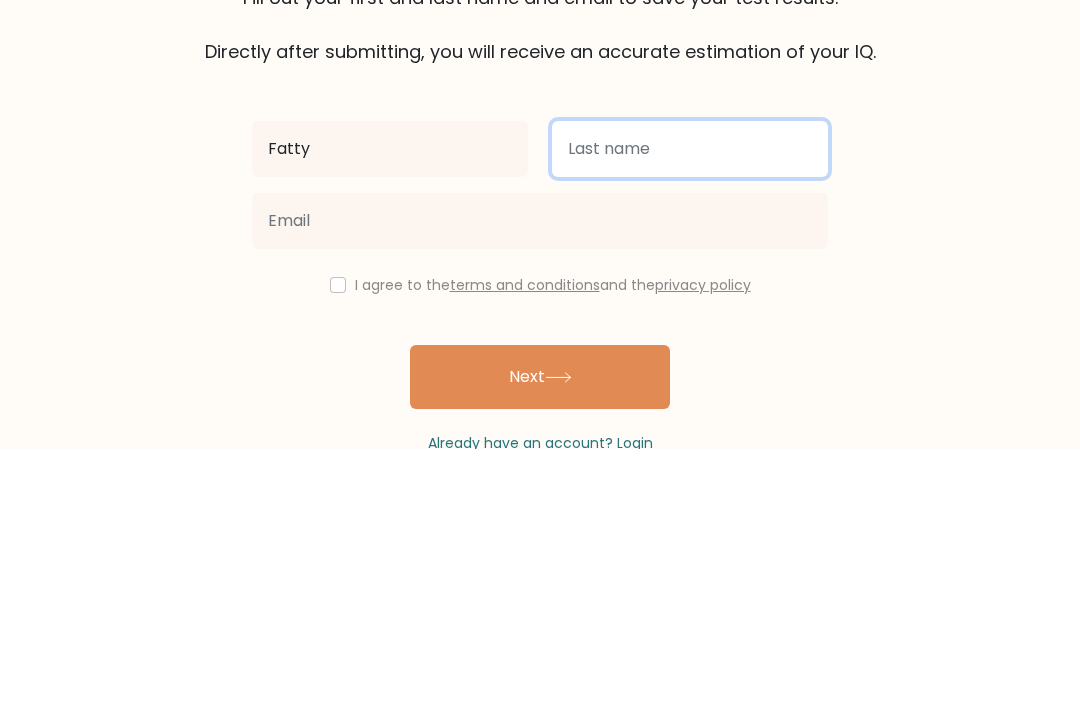 click at bounding box center [690, 407] 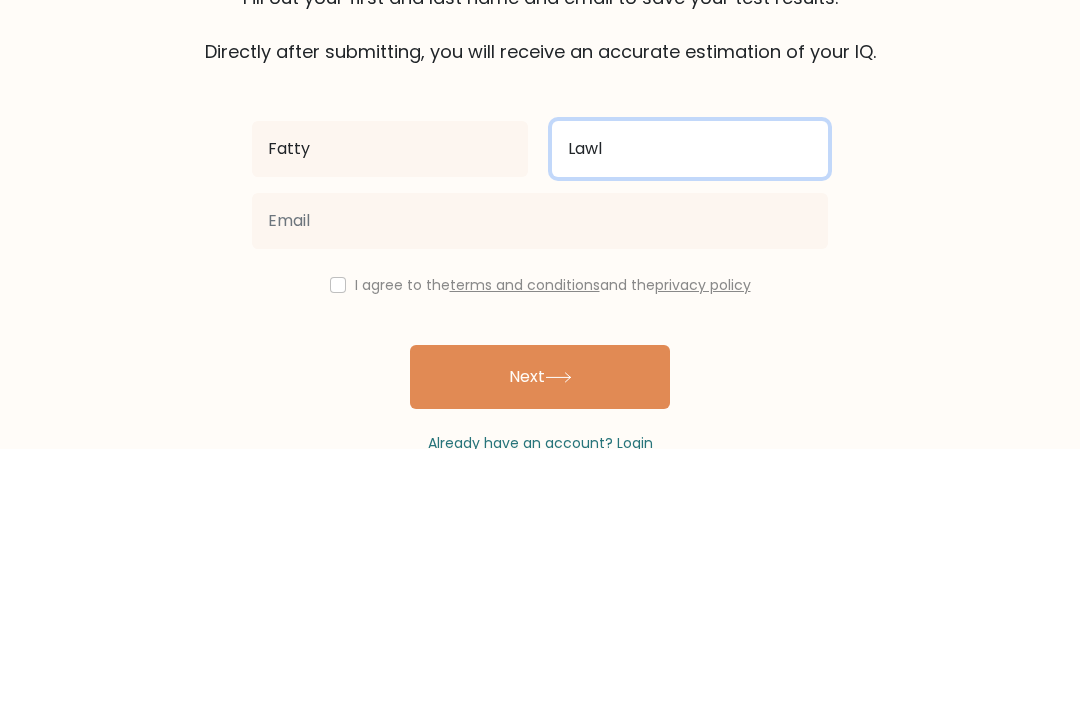 type on "Lawl" 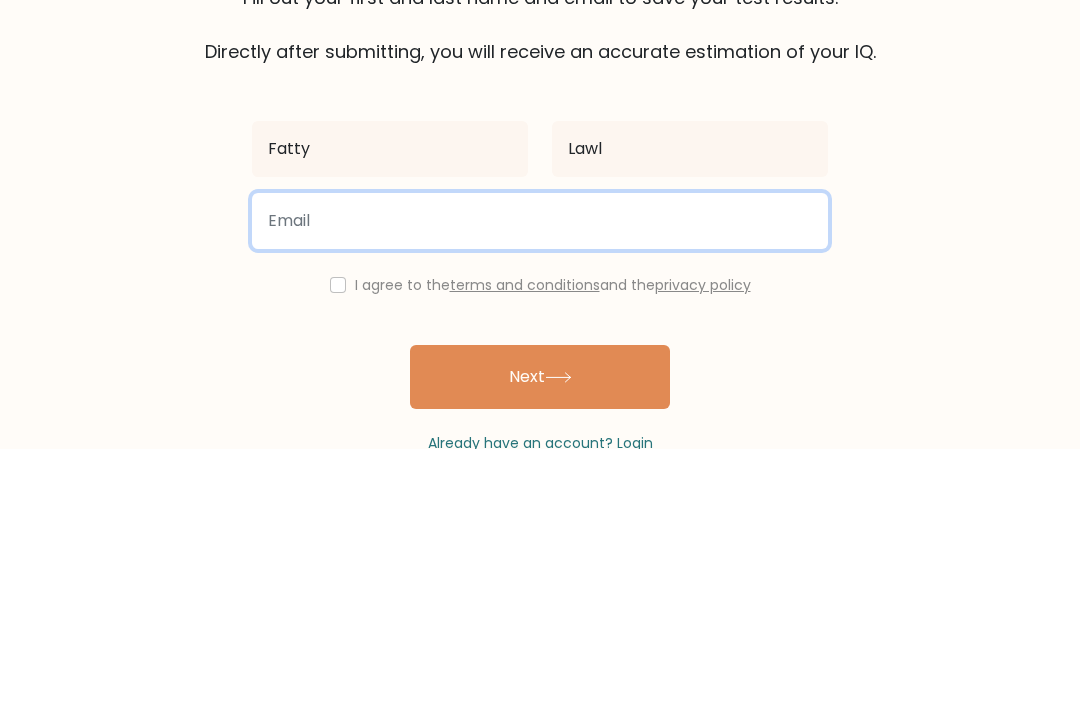 click at bounding box center (540, 479) 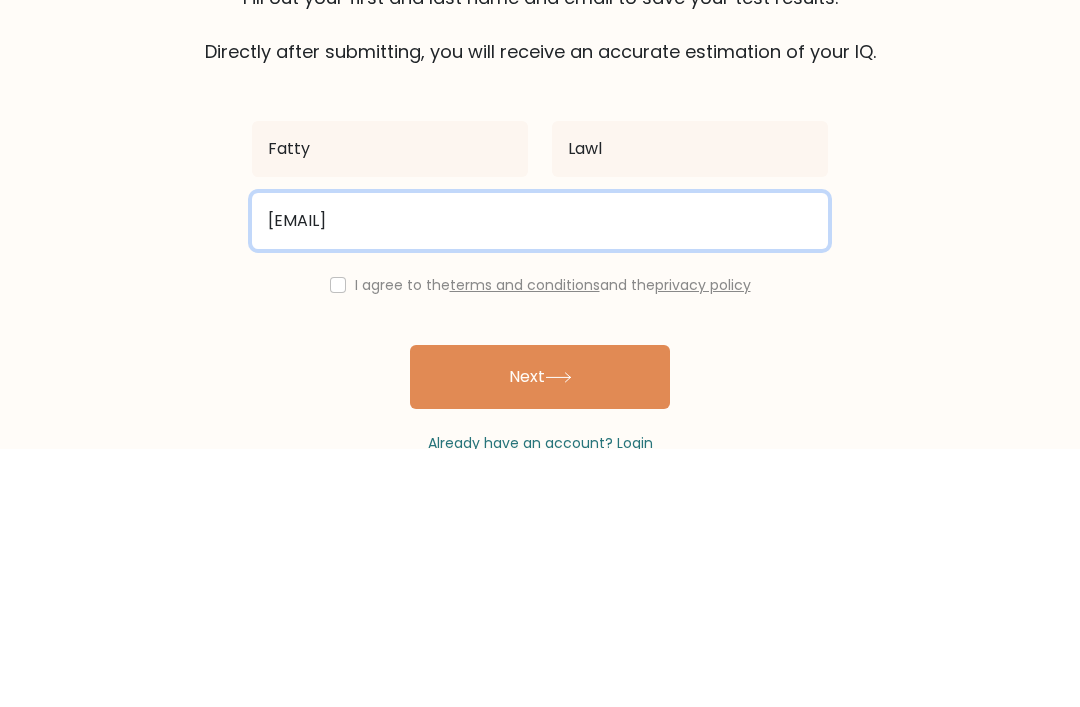 type on "[EMAIL]" 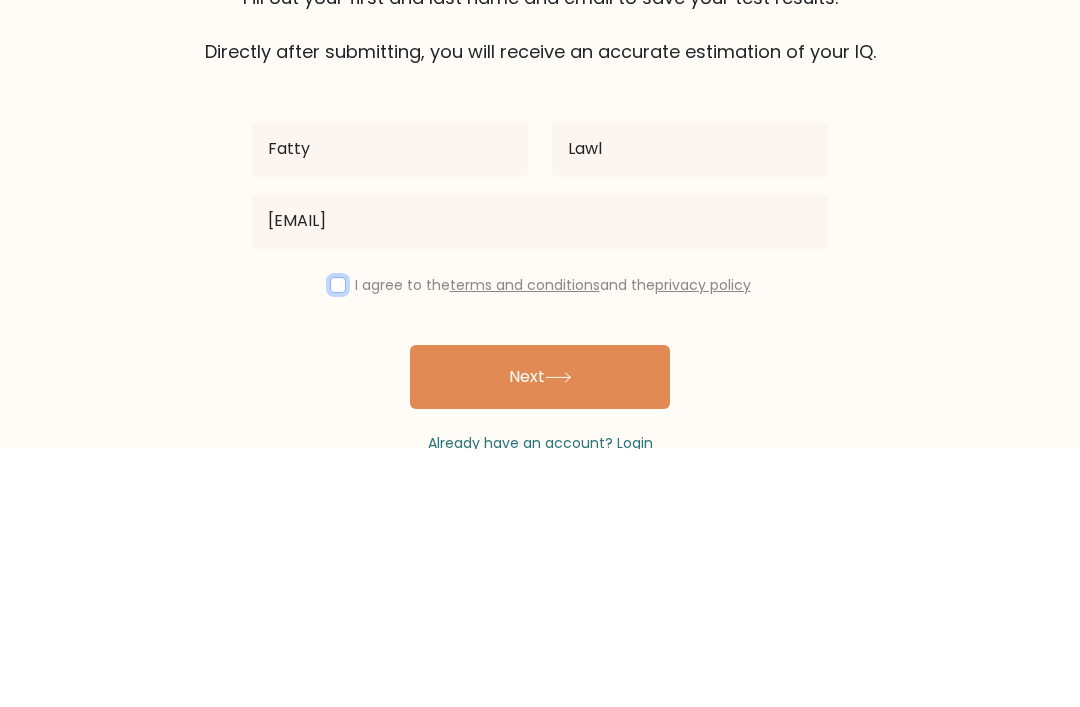 scroll, scrollTop: 64, scrollLeft: 0, axis: vertical 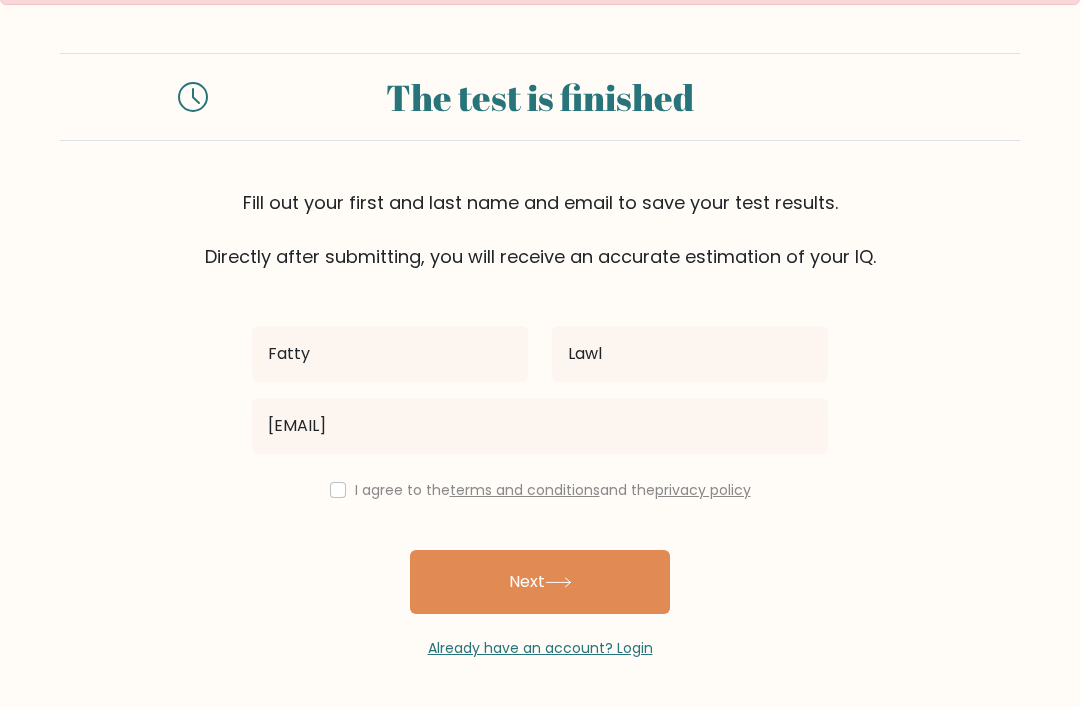click at bounding box center (338, 490) 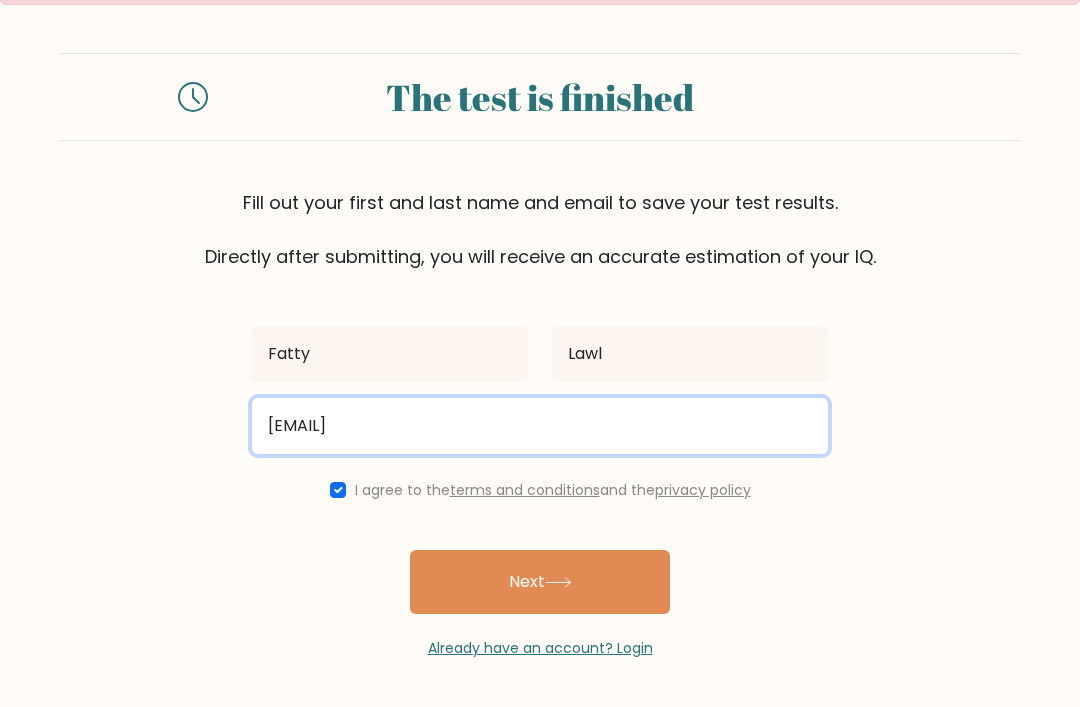 click on "[EMAIL]" at bounding box center [540, 426] 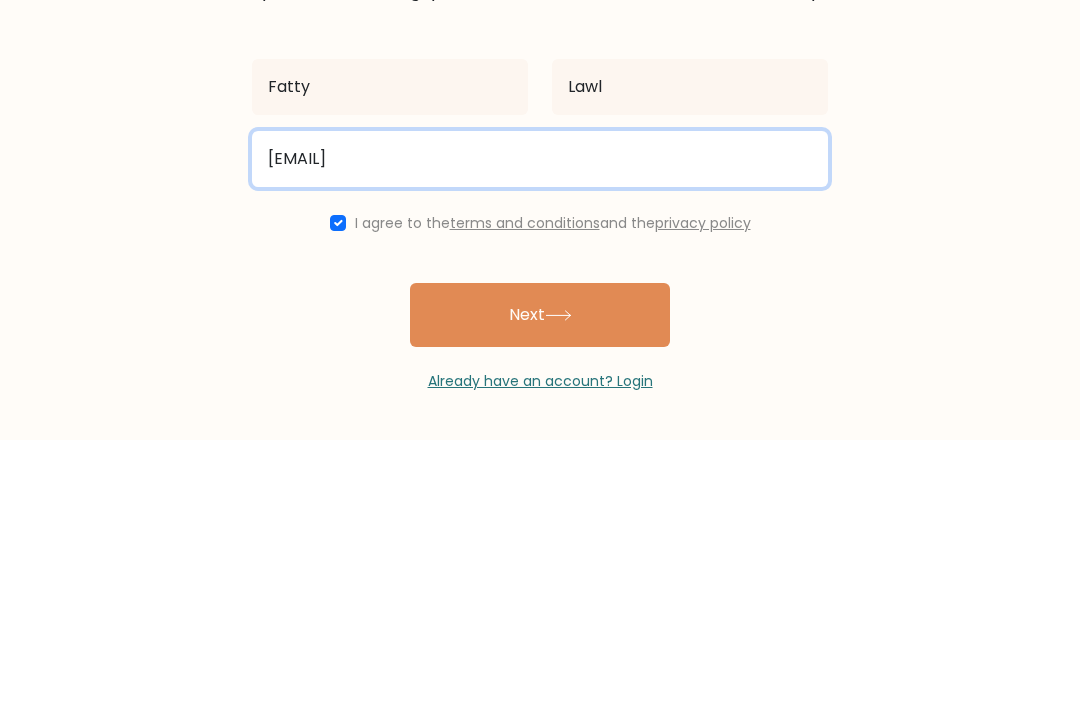 click on "[EMAIL]" at bounding box center (540, 426) 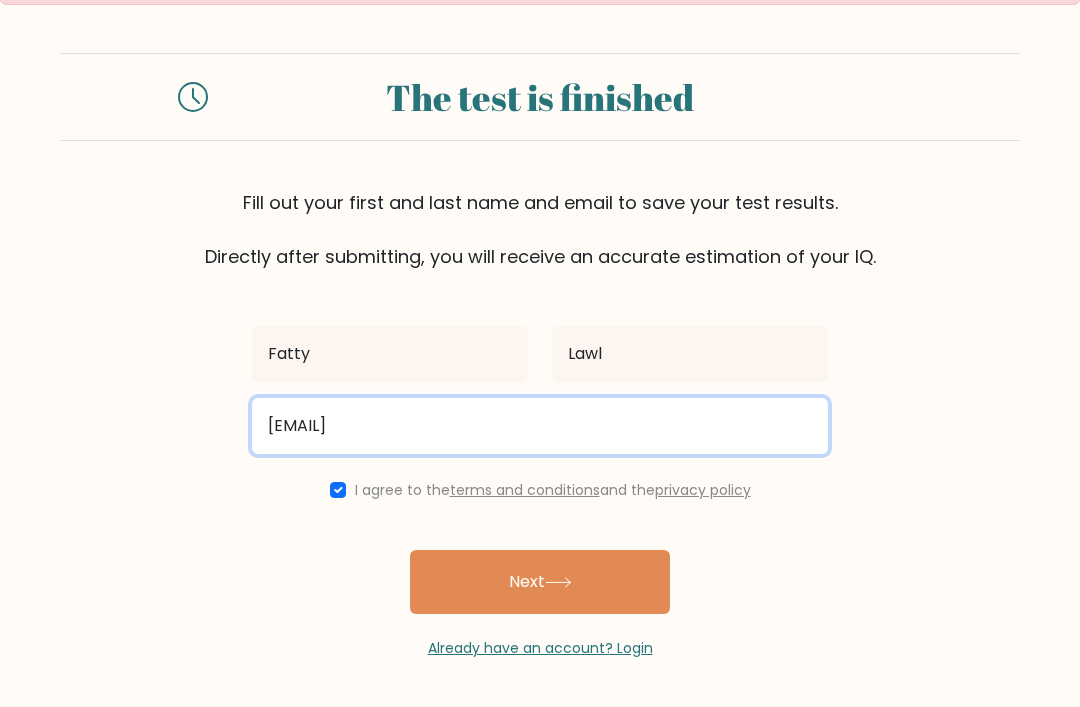 type on "[EMAIL]" 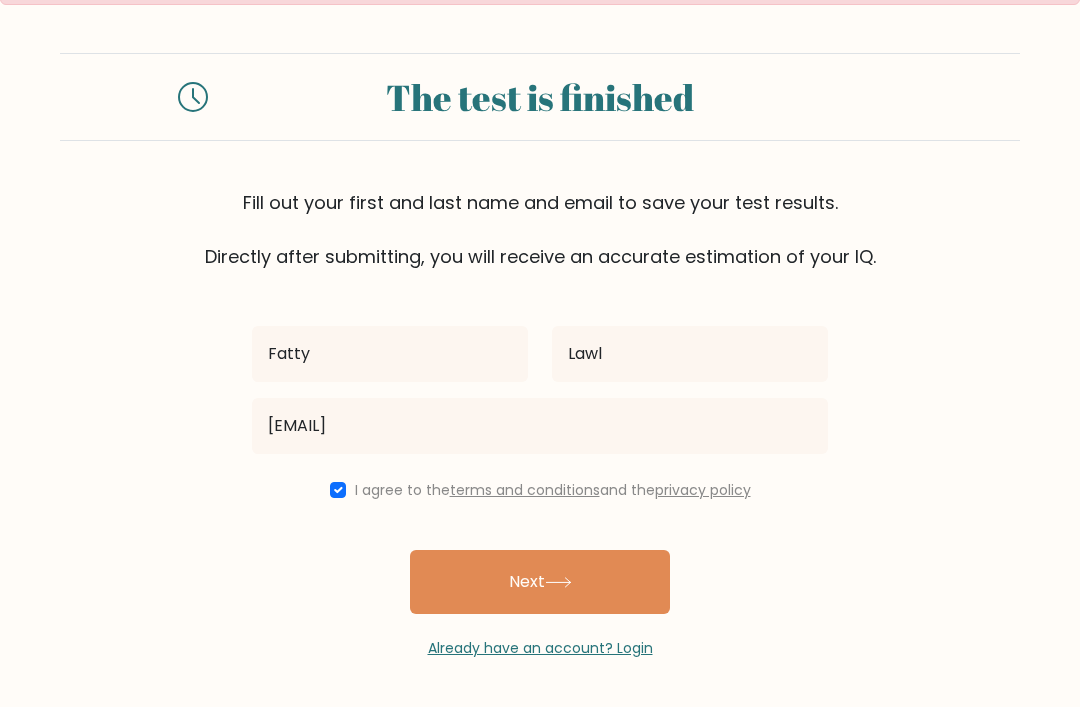 click on "Next" at bounding box center [540, 582] 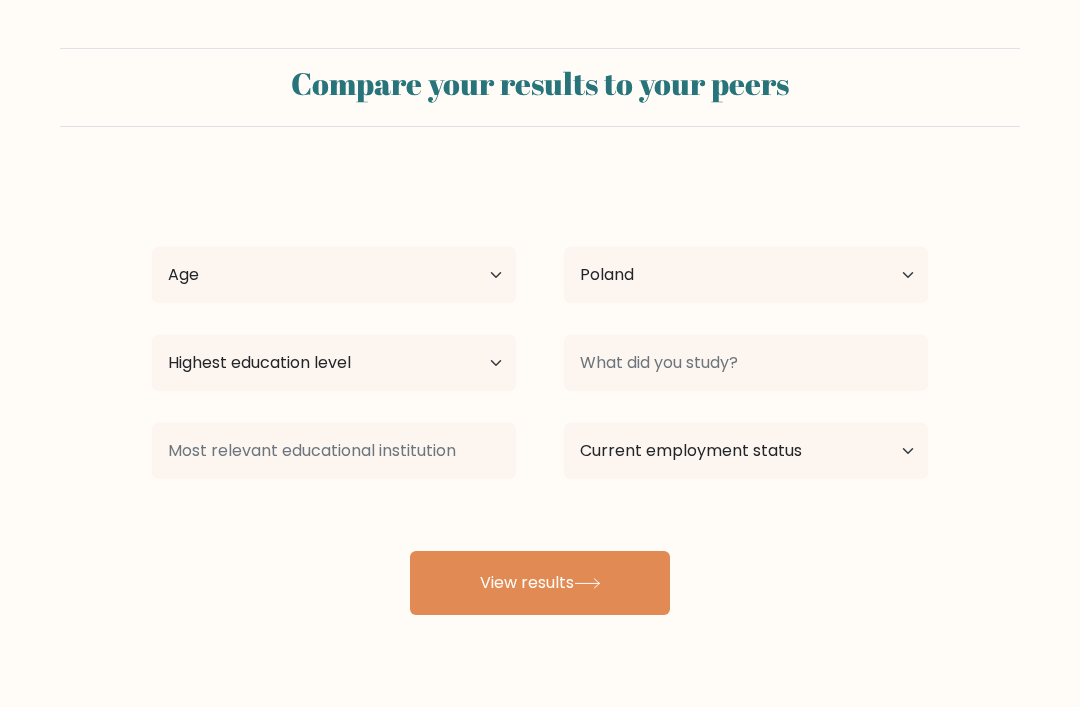 select on "PL" 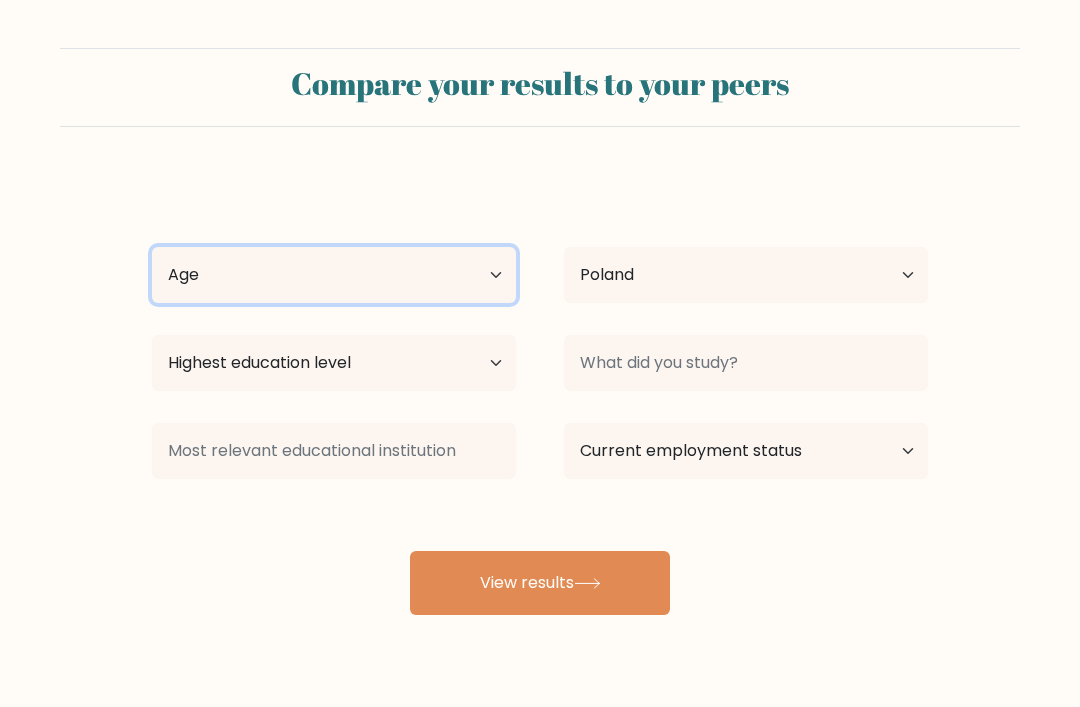 click on "Age
Under 18 years old
18-24 years old
25-34 years old
35-44 years old
45-54 years old
55-64 years old
65 years old and above" at bounding box center [334, 275] 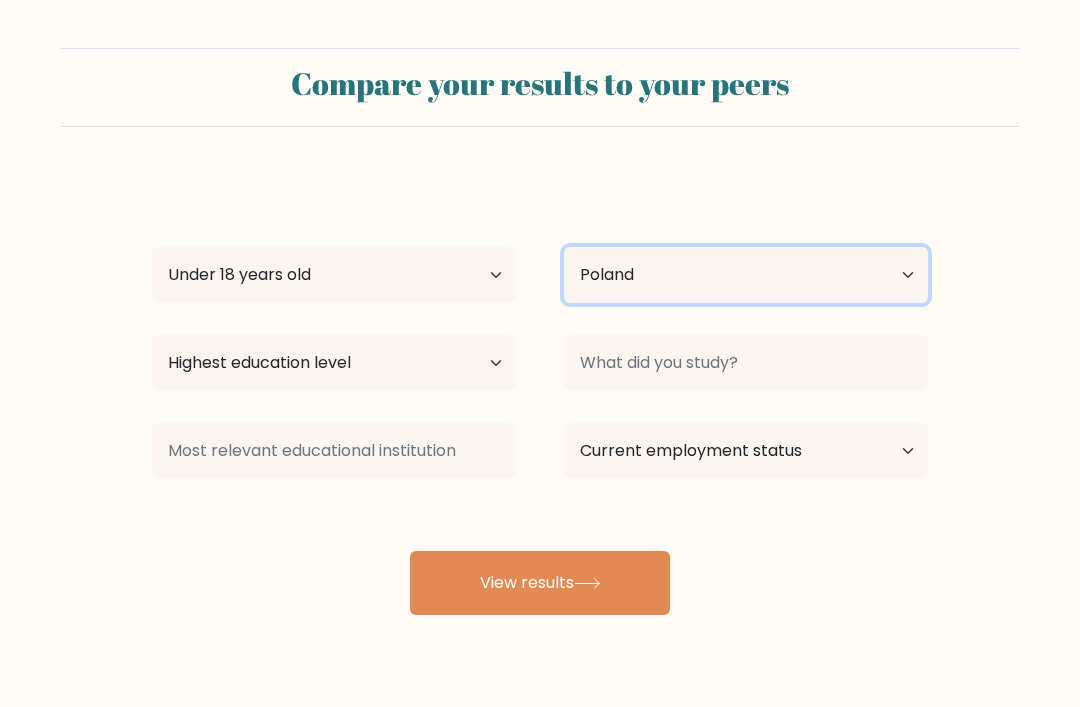 click on "Country
Afghanistan
Albania
Algeria
American Samoa
Andorra
Angola
Anguilla
Antarctica
Antigua and Barbuda
Argentina
Armenia
Aruba
Australia
Austria
Azerbaijan
Bahamas
Bahrain
Bangladesh
Barbados
Belarus
Belgium
Belize
Benin
Bermuda
Bhutan
Bolivia
Bonaire, Sint Eustatius and Saba
Bosnia and Herzegovina
Botswana
Bouvet Island
Brazil
British Indian Ocean Territory
Brunei
Bulgaria
Burkina Faso
Burundi
Cabo Verde
Cambodia
Cameroon
Canada
Cayman Islands
Central African Republic
Chad
Chile
China
Christmas Island
Cocos (Keeling) Islands
Colombia
Comoros
Congo
Congo (the Democratic Republic of the)
Cook Islands
Costa Rica
Côte d'Ivoire
Croatia
Cuba" at bounding box center [746, 275] 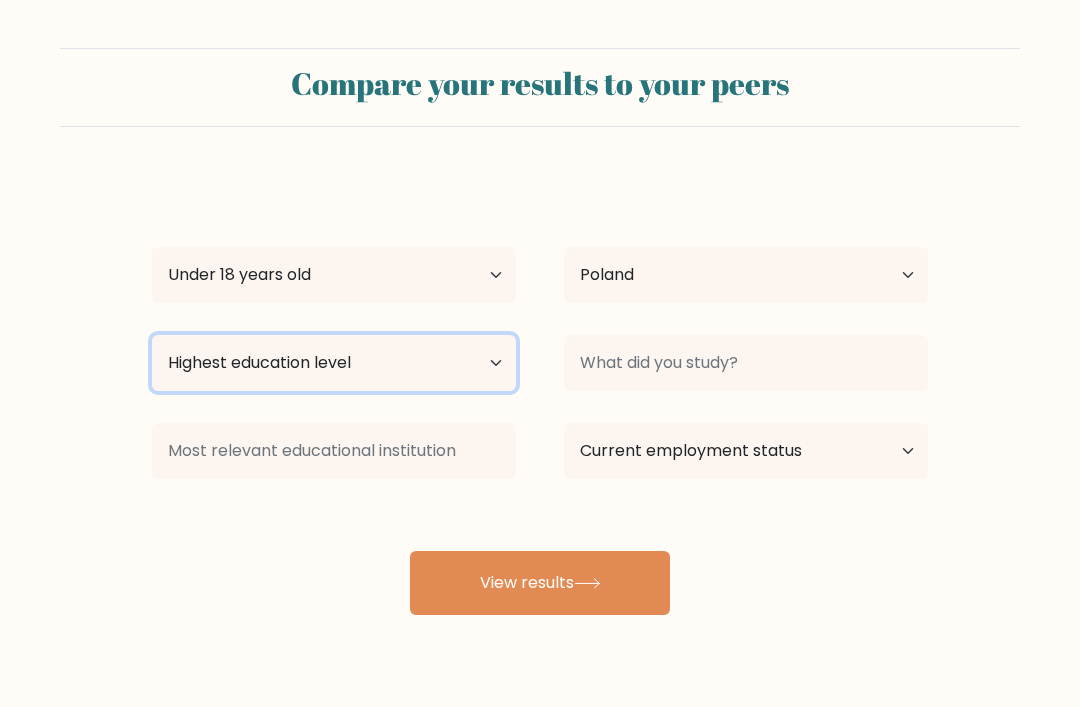 click on "Highest education level
No schooling
Primary
Lower Secondary
Upper Secondary
Occupation Specific
Bachelor's degree
Master's degree
Doctoral degree" at bounding box center [334, 363] 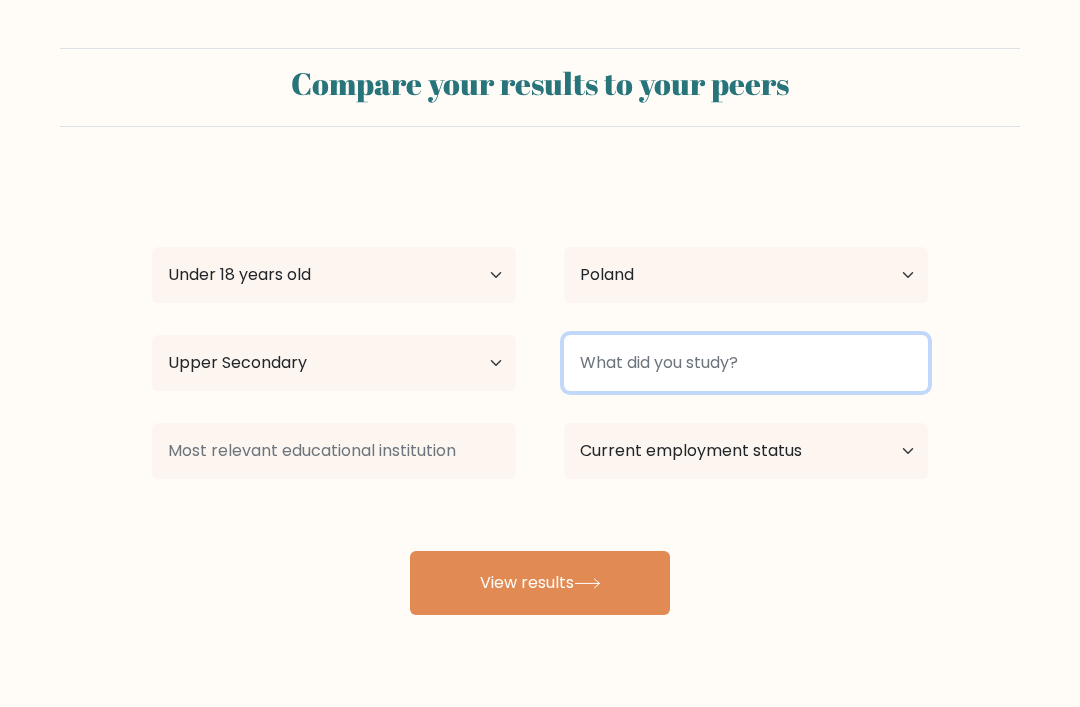 click at bounding box center (746, 363) 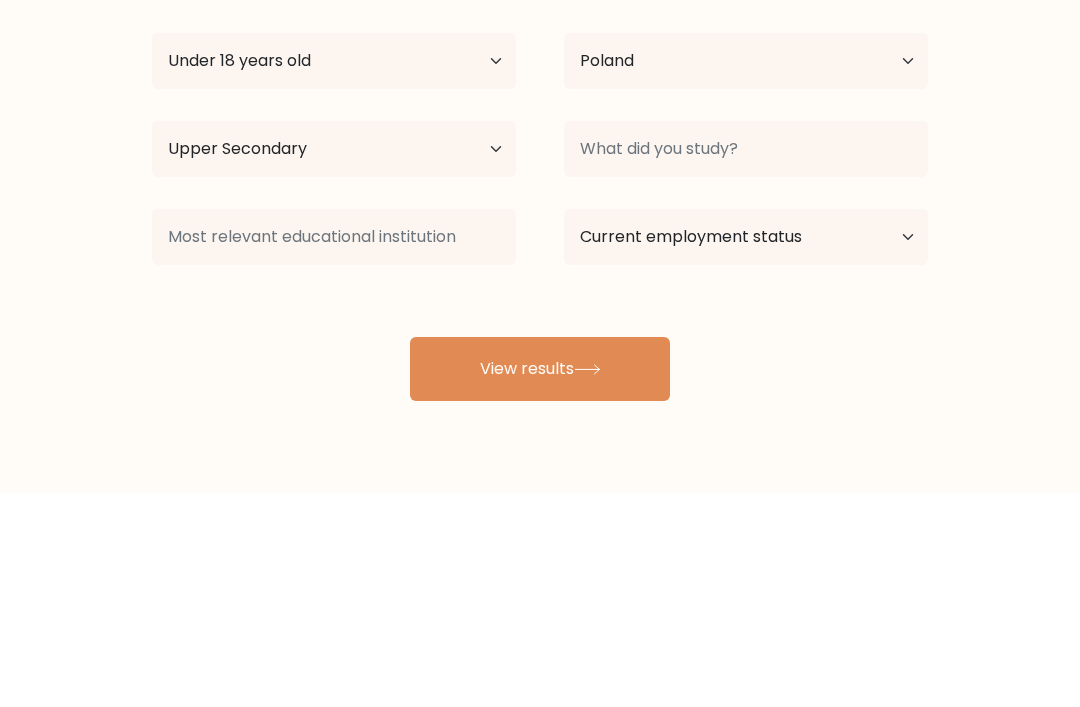scroll, scrollTop: 64, scrollLeft: 0, axis: vertical 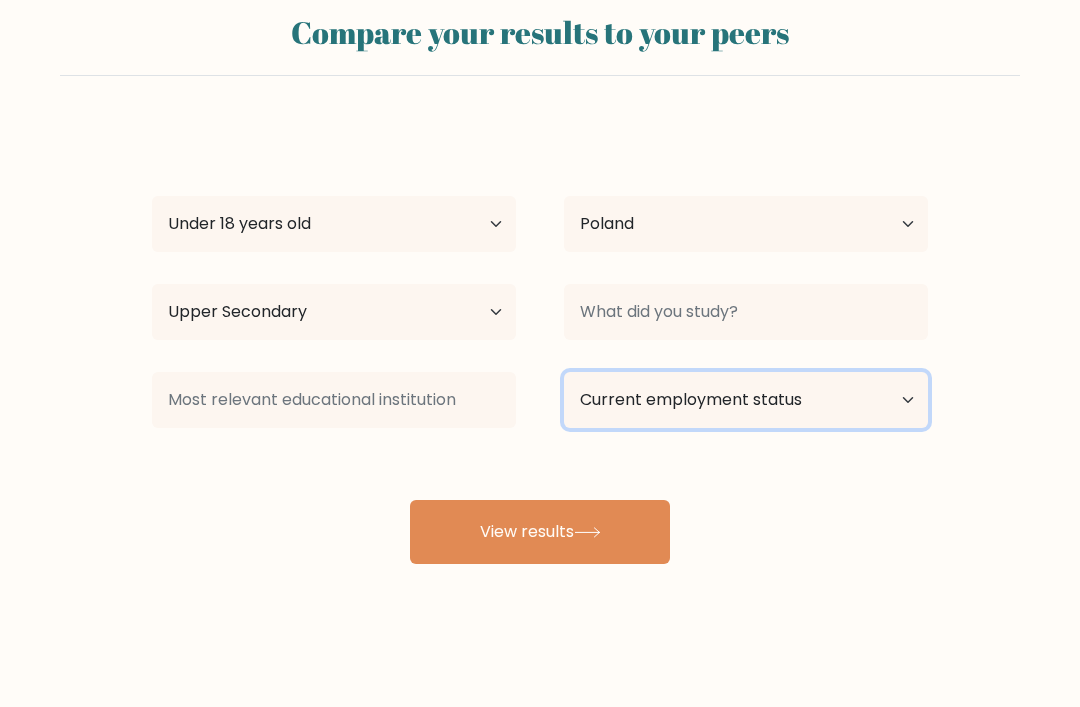 click on "Current employment status
Employed
Student
Retired
Other / prefer not to answer" at bounding box center (746, 400) 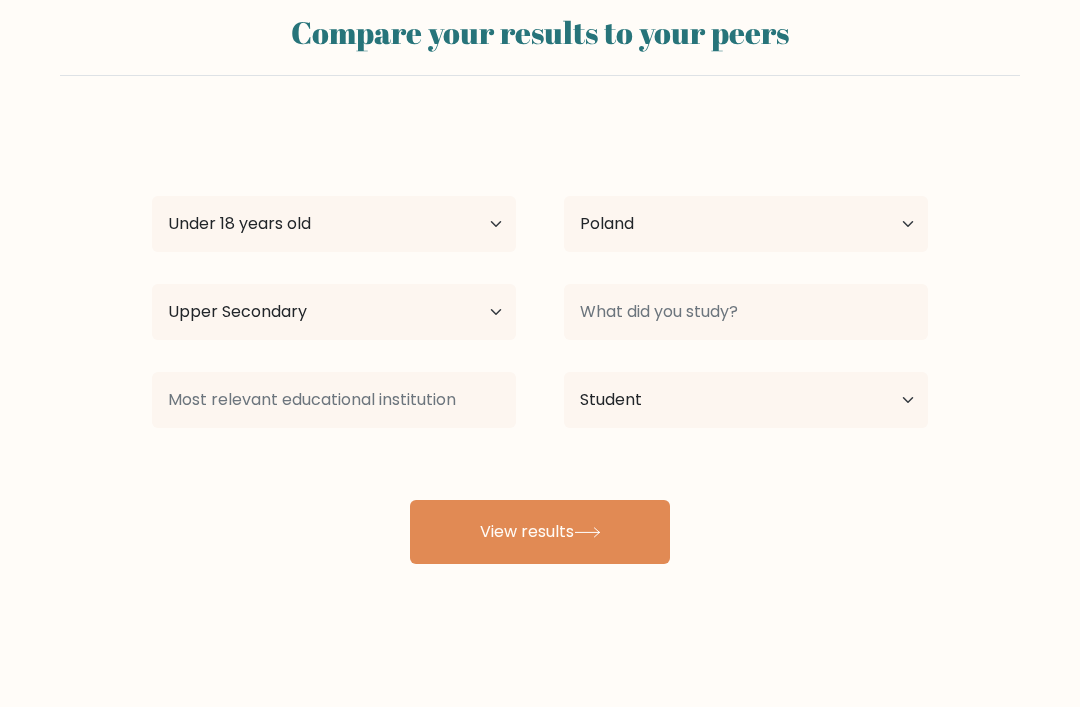 click on "View results" at bounding box center (540, 532) 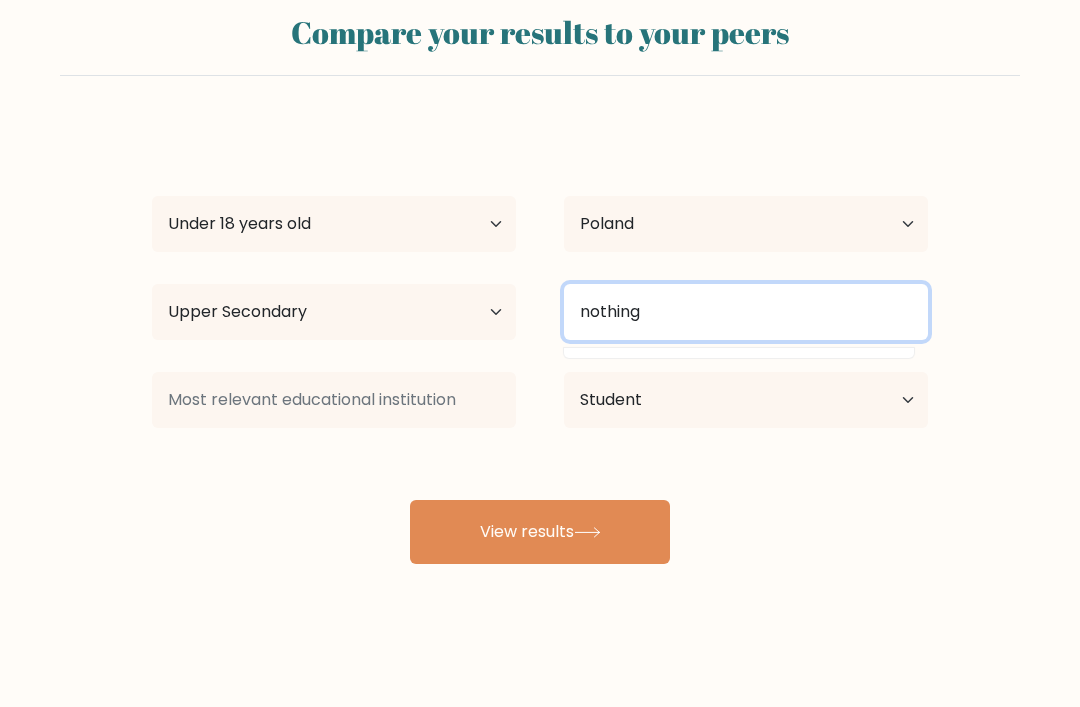 type on "nothing" 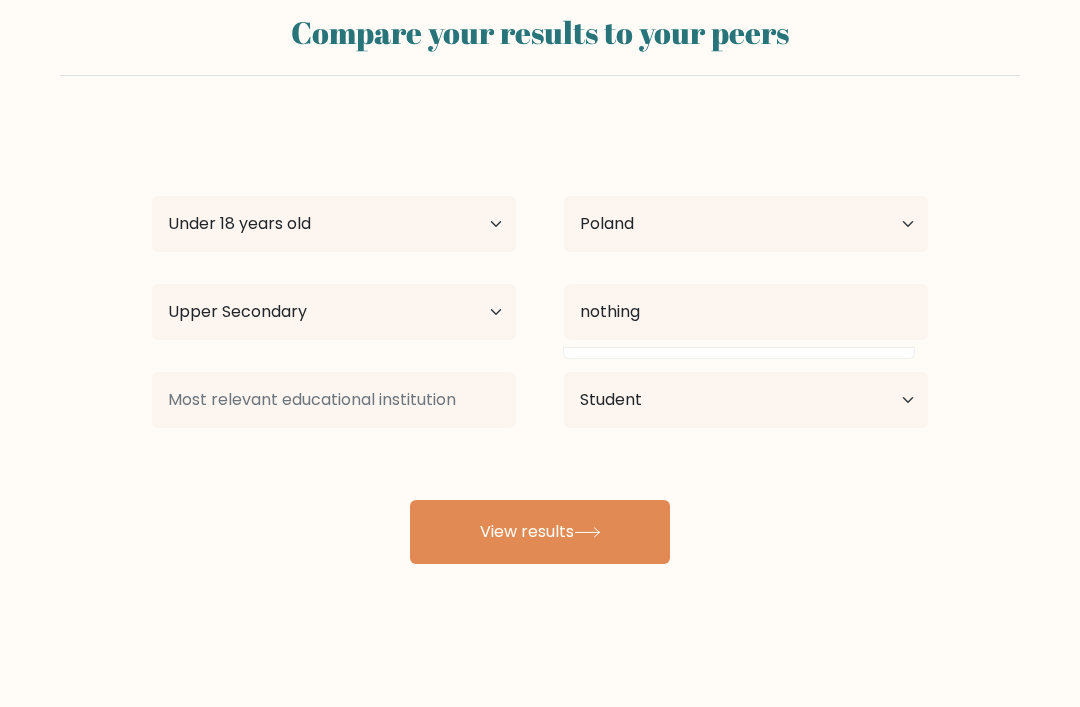 click on "View results" at bounding box center [540, 532] 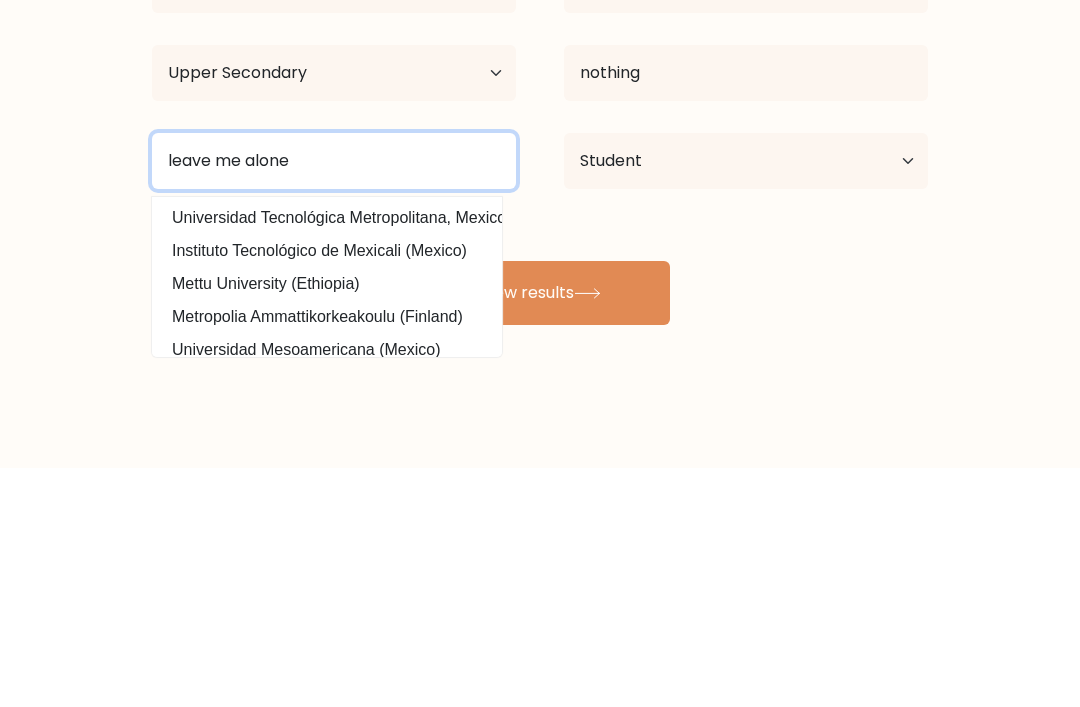 type on "leave me alone" 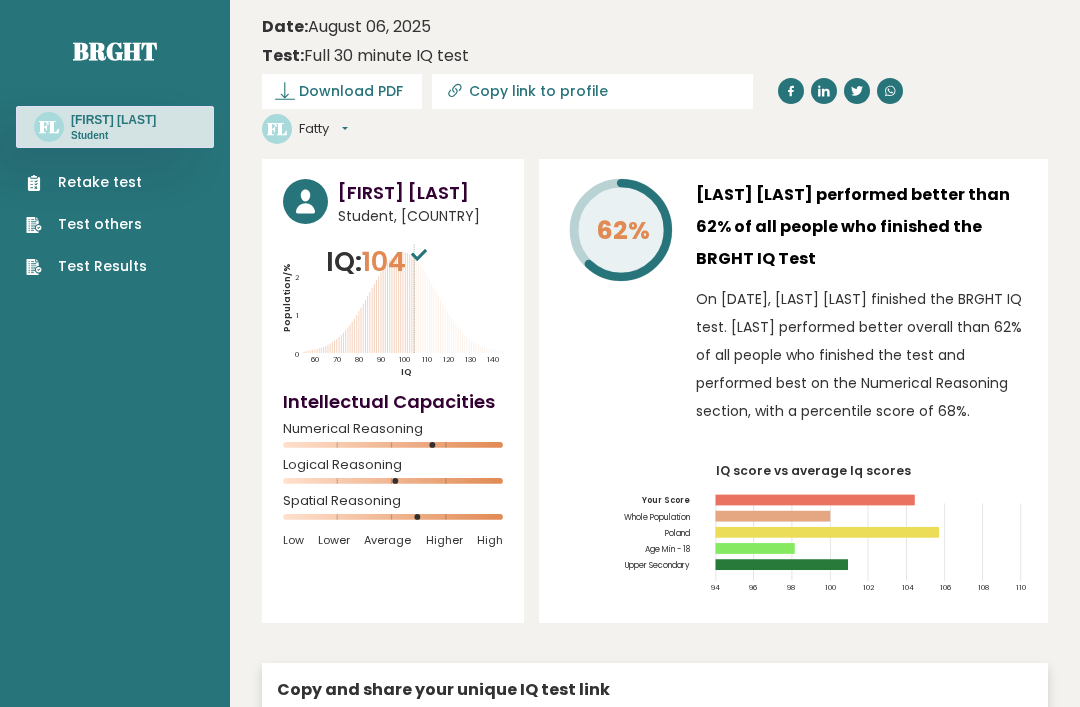 click on "Upper Secondary" 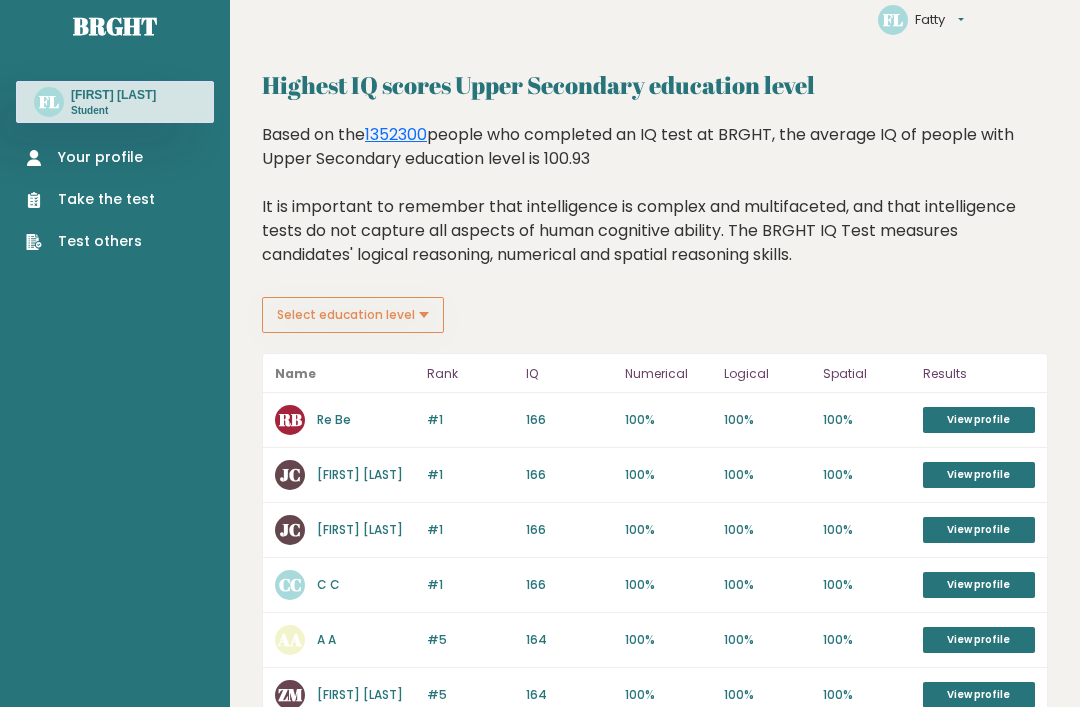 scroll, scrollTop: 0, scrollLeft: 0, axis: both 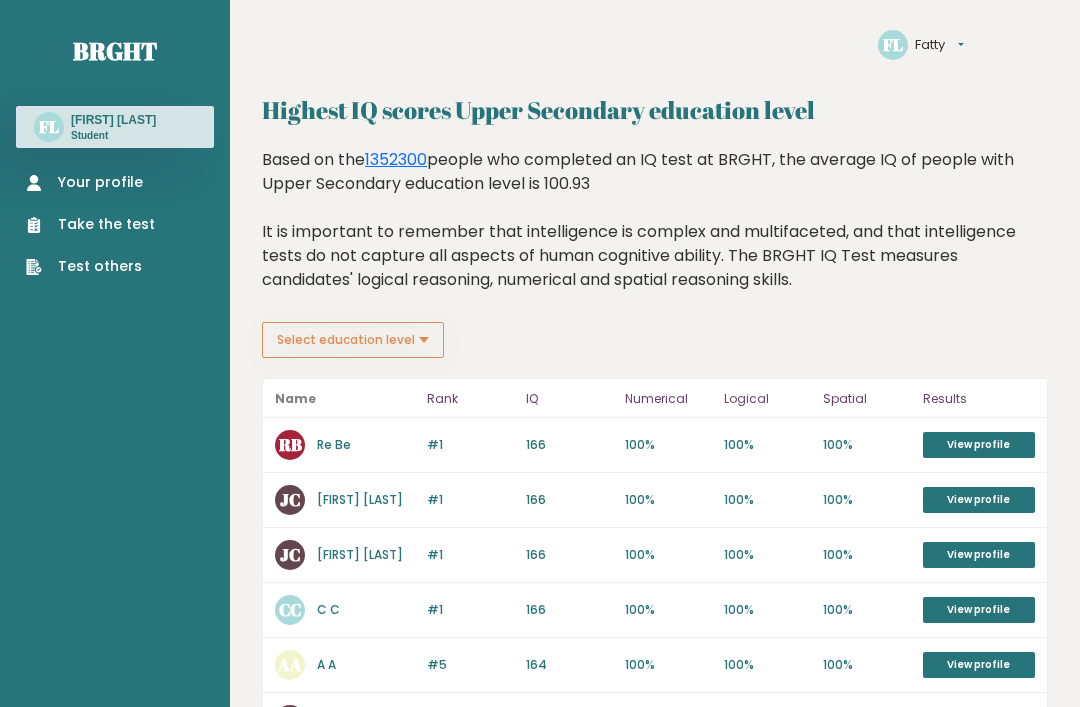 click on "Your profile" at bounding box center [90, 182] 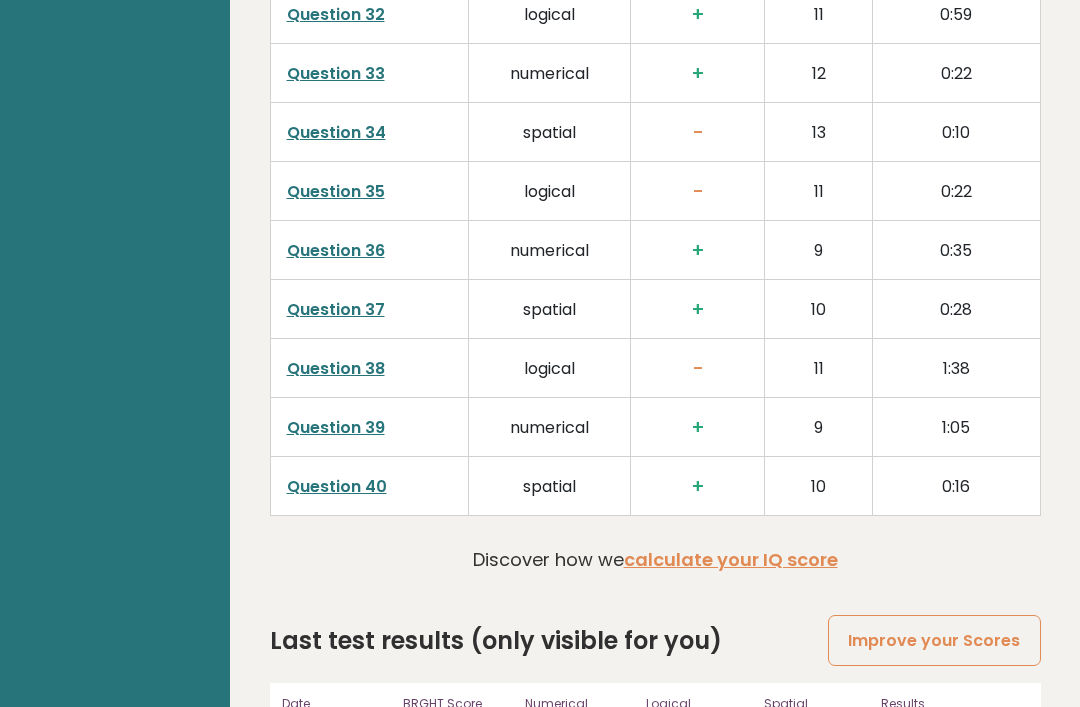 scroll, scrollTop: 5089, scrollLeft: 0, axis: vertical 